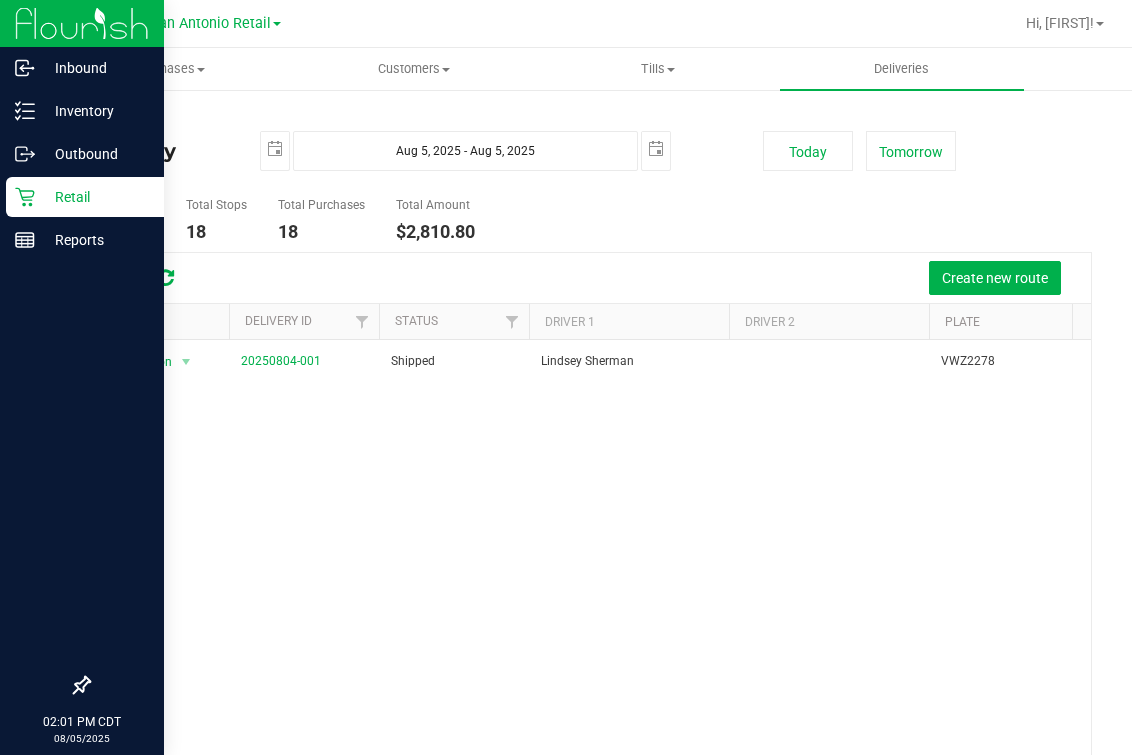 scroll, scrollTop: 0, scrollLeft: 0, axis: both 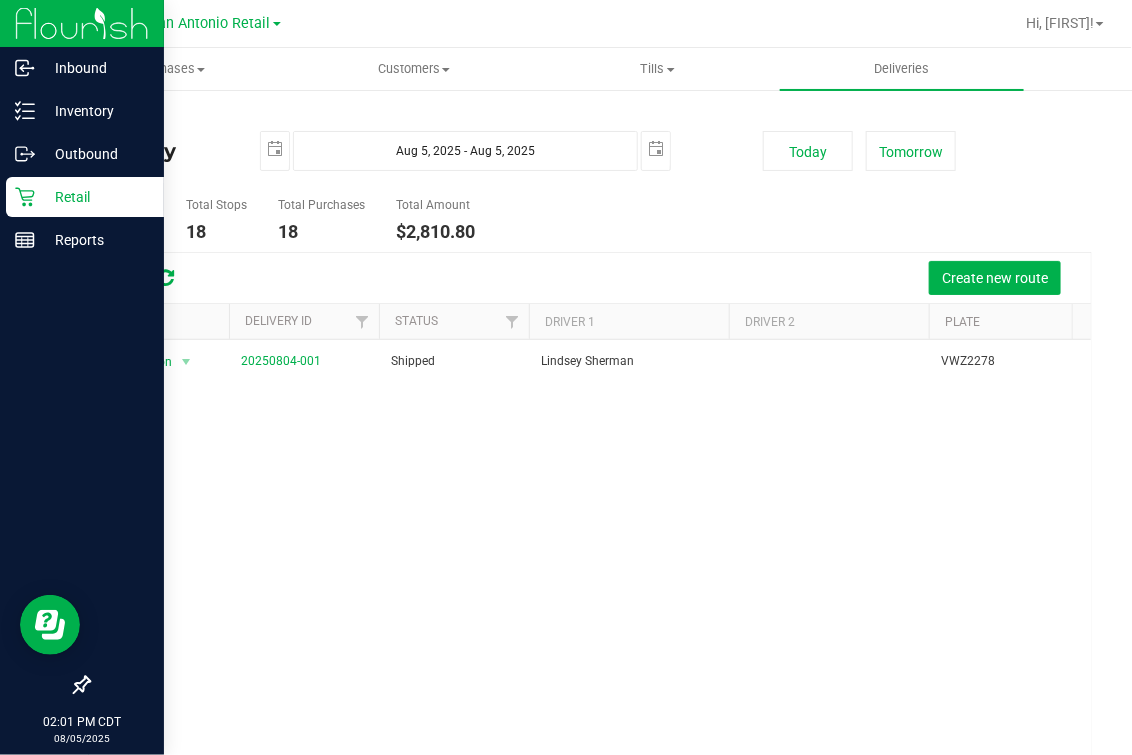click on "Retail" at bounding box center [85, 197] 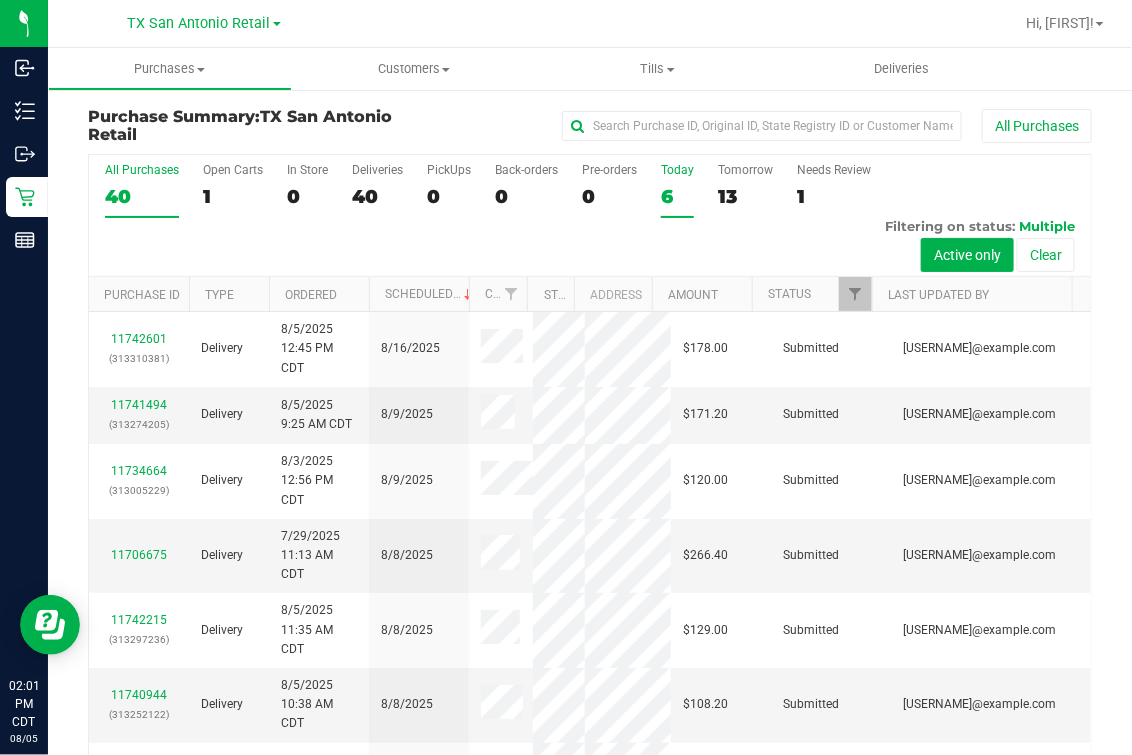 click on "6" at bounding box center (677, 196) 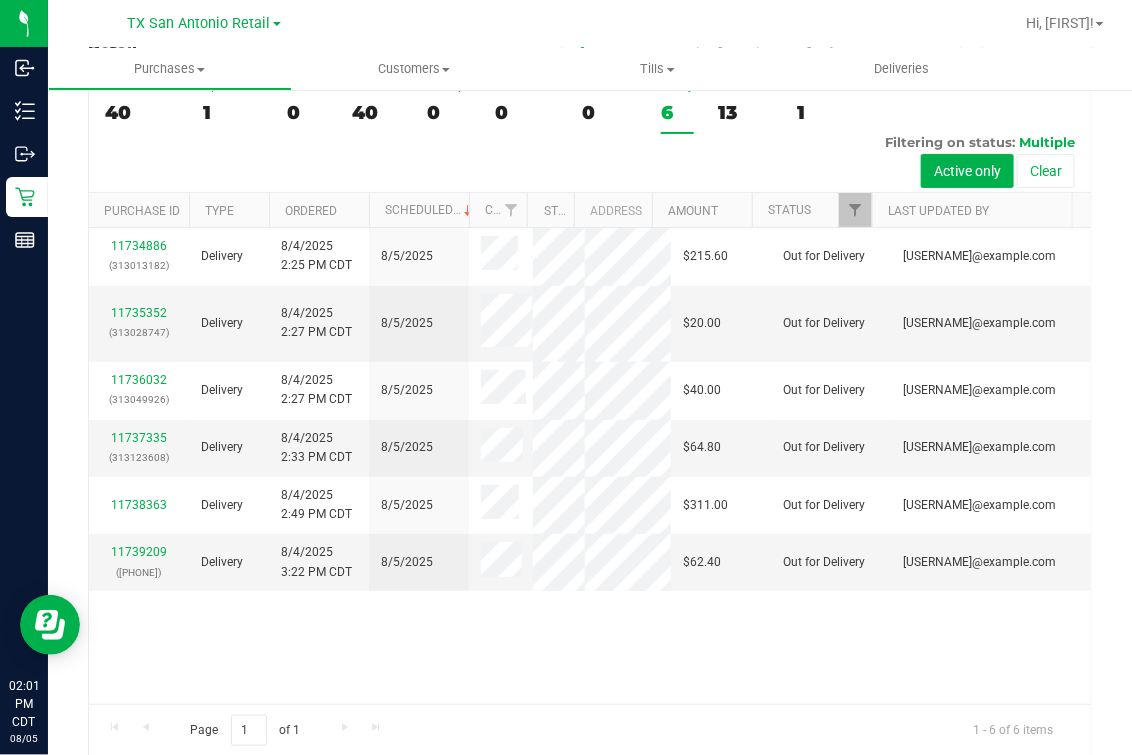 scroll, scrollTop: 105, scrollLeft: 0, axis: vertical 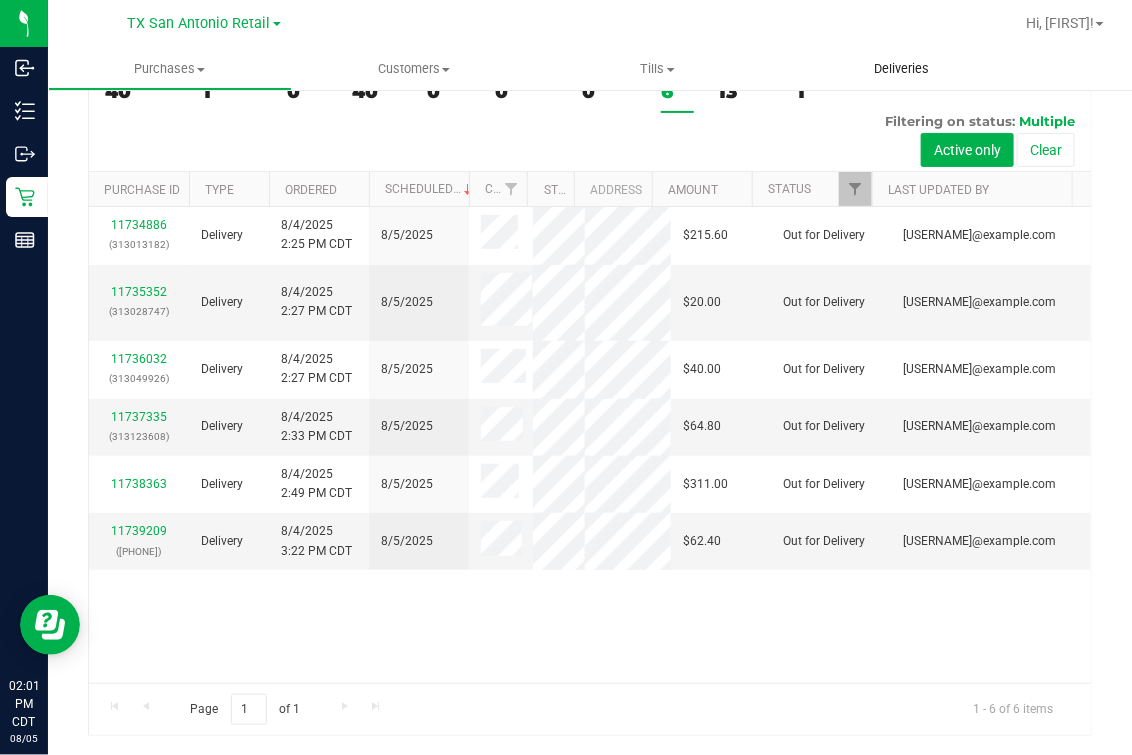 click on "Deliveries" at bounding box center (901, 69) 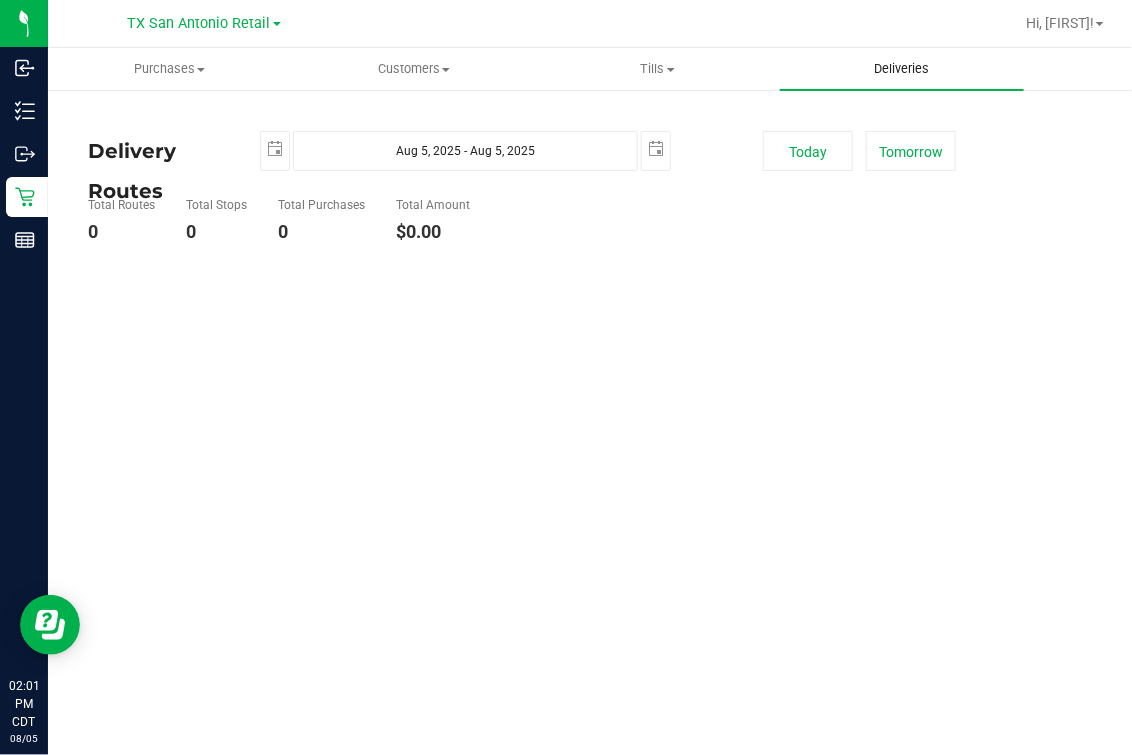 scroll, scrollTop: 0, scrollLeft: 0, axis: both 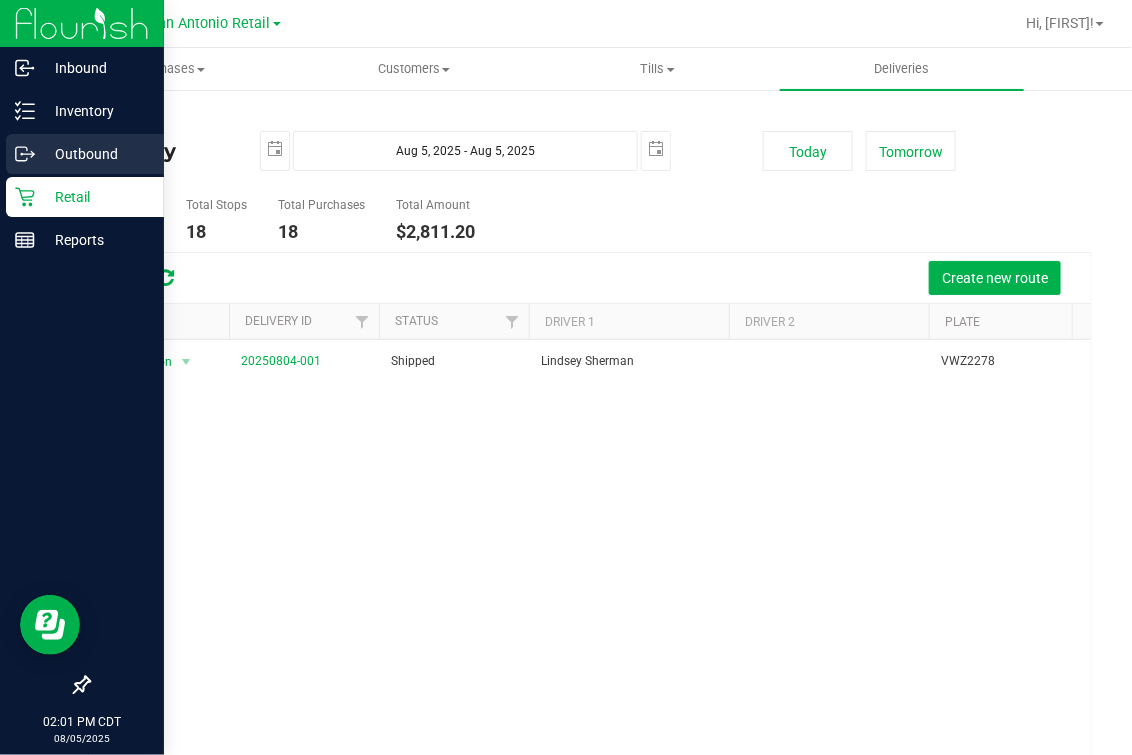 click on "Outbound" at bounding box center (85, 154) 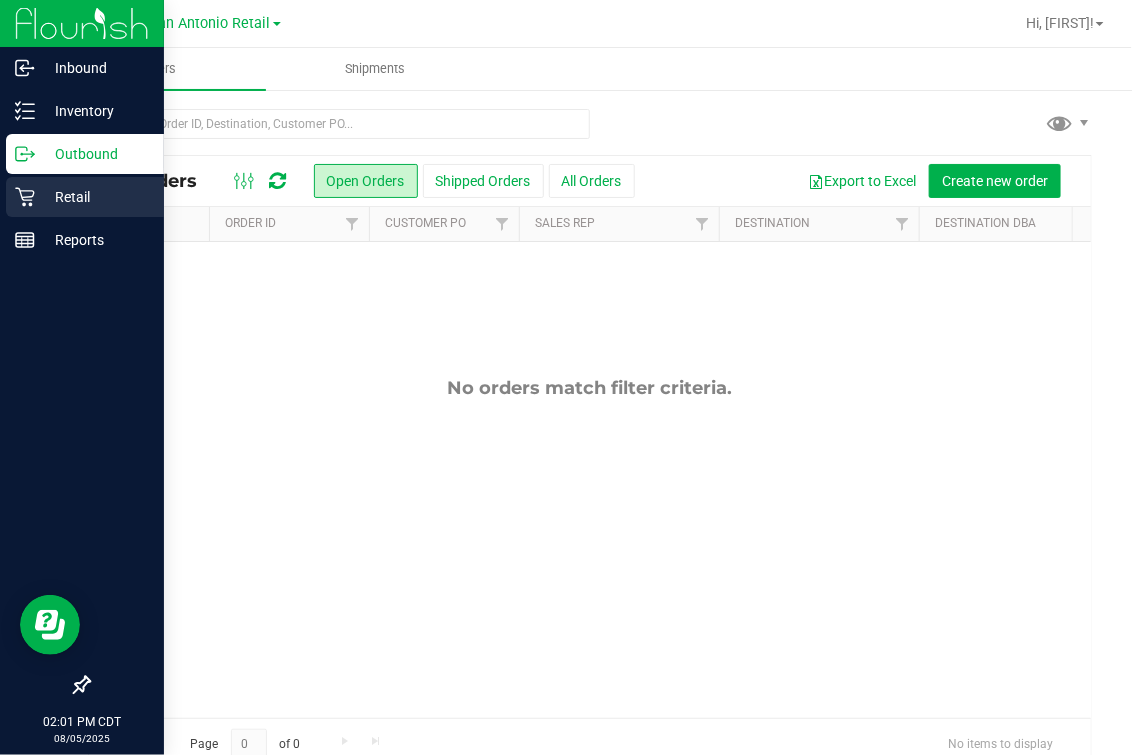 click 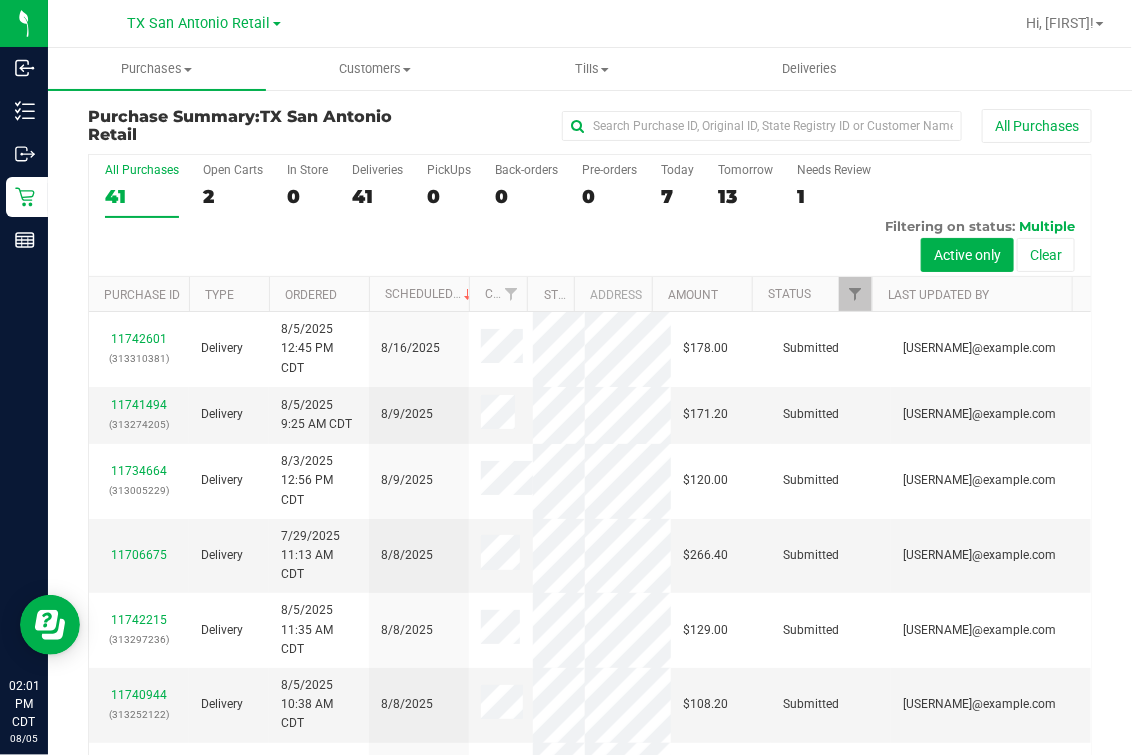 click on "All Purchases
41
Open Carts
2
In Store
0
Deliveries
41
PickUps
0
Back-orders
0
Pre-orders
0
Today
7
Tomorrow
13" at bounding box center (590, 216) 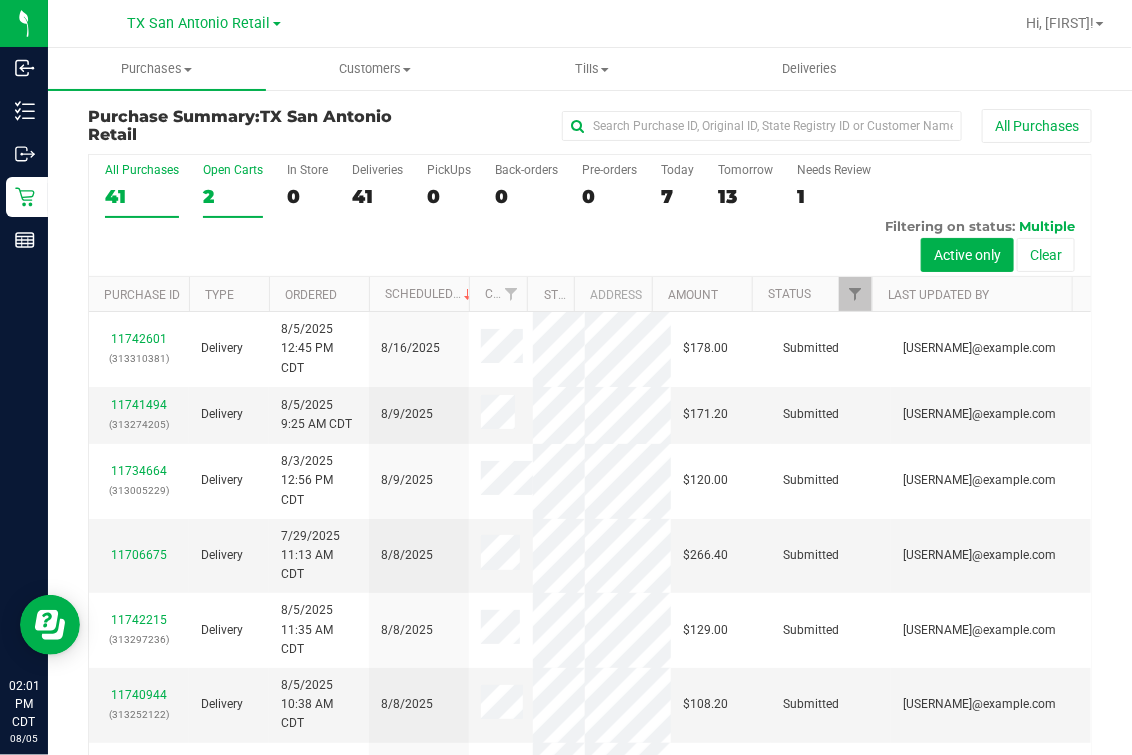 click on "2" at bounding box center (233, 196) 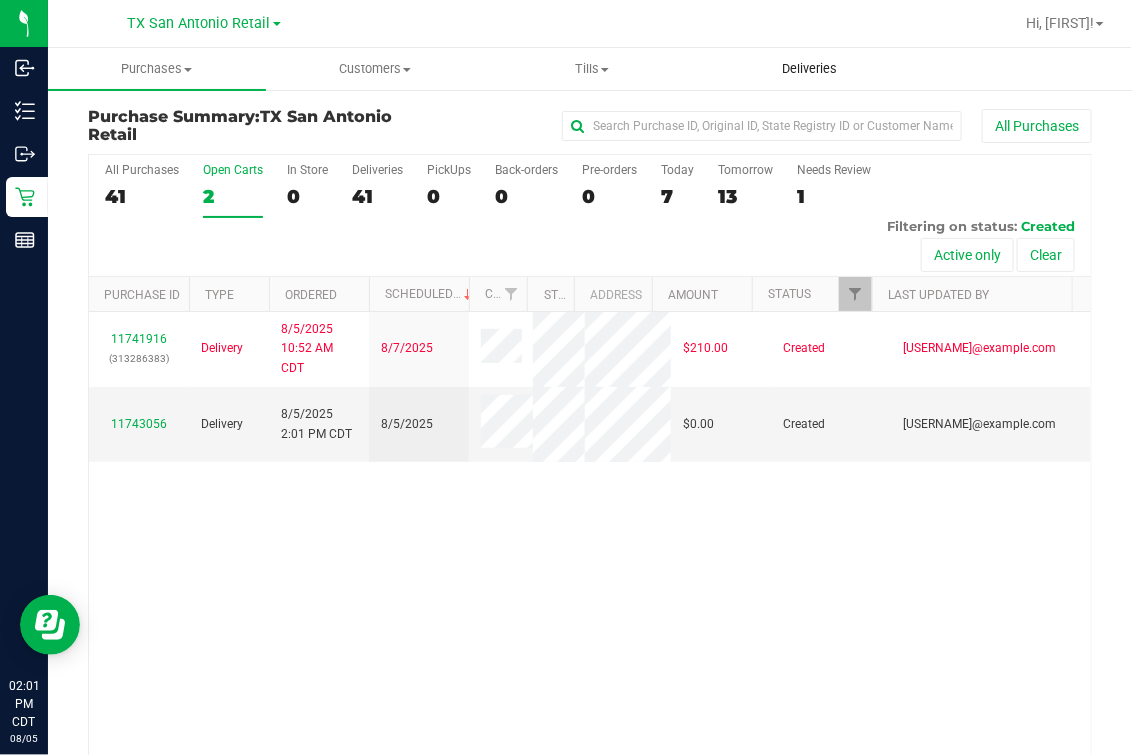 click on "Deliveries" at bounding box center [810, 69] 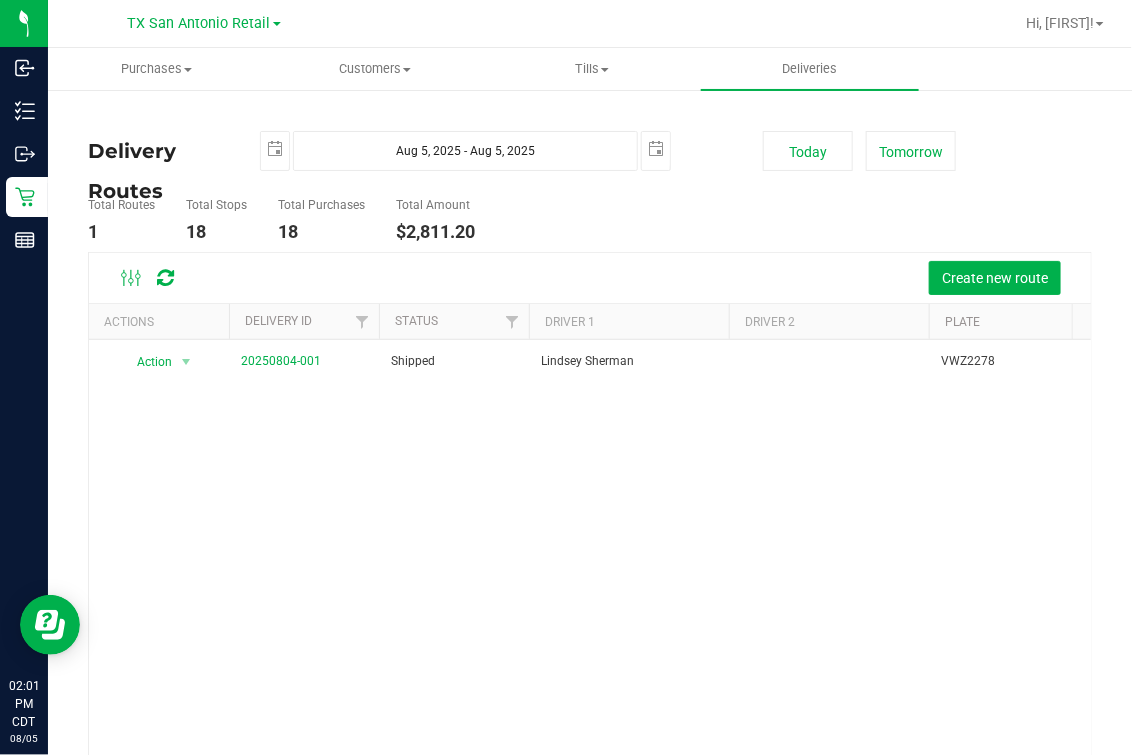 click on "Total Routes
1
Total Stops
18
Total Purchases
18
Total Amount
$2,811.20" at bounding box center (415, 220) 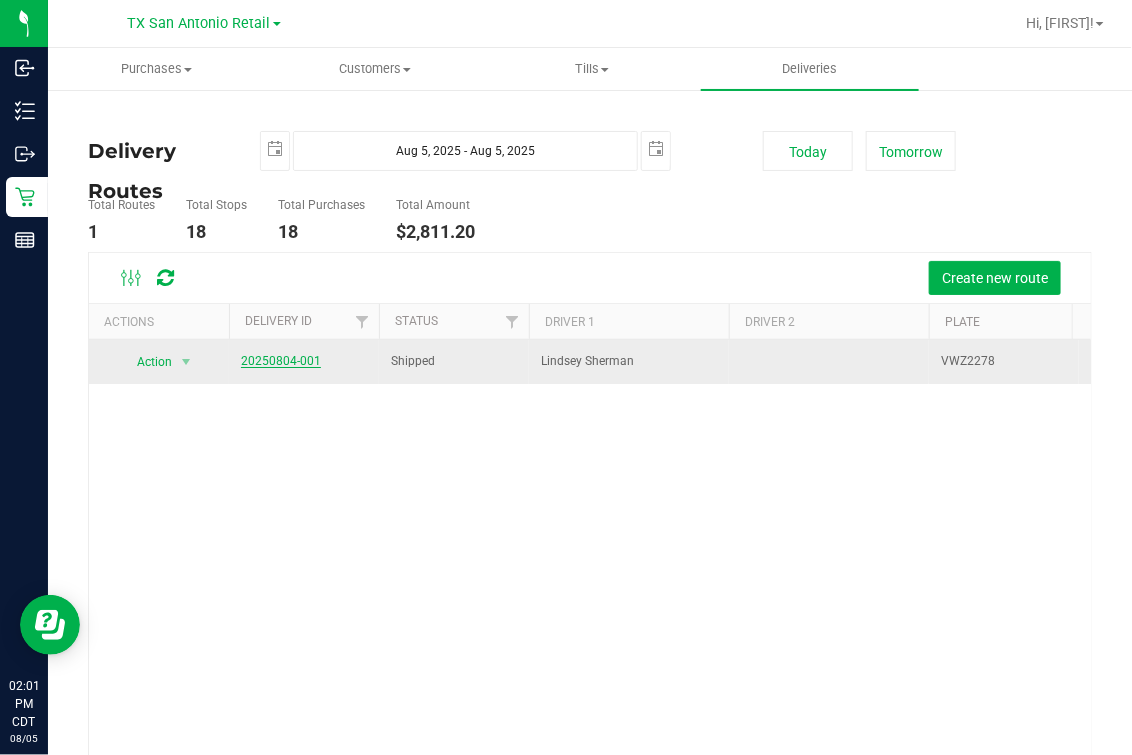 click on "20250804-001" at bounding box center [281, 361] 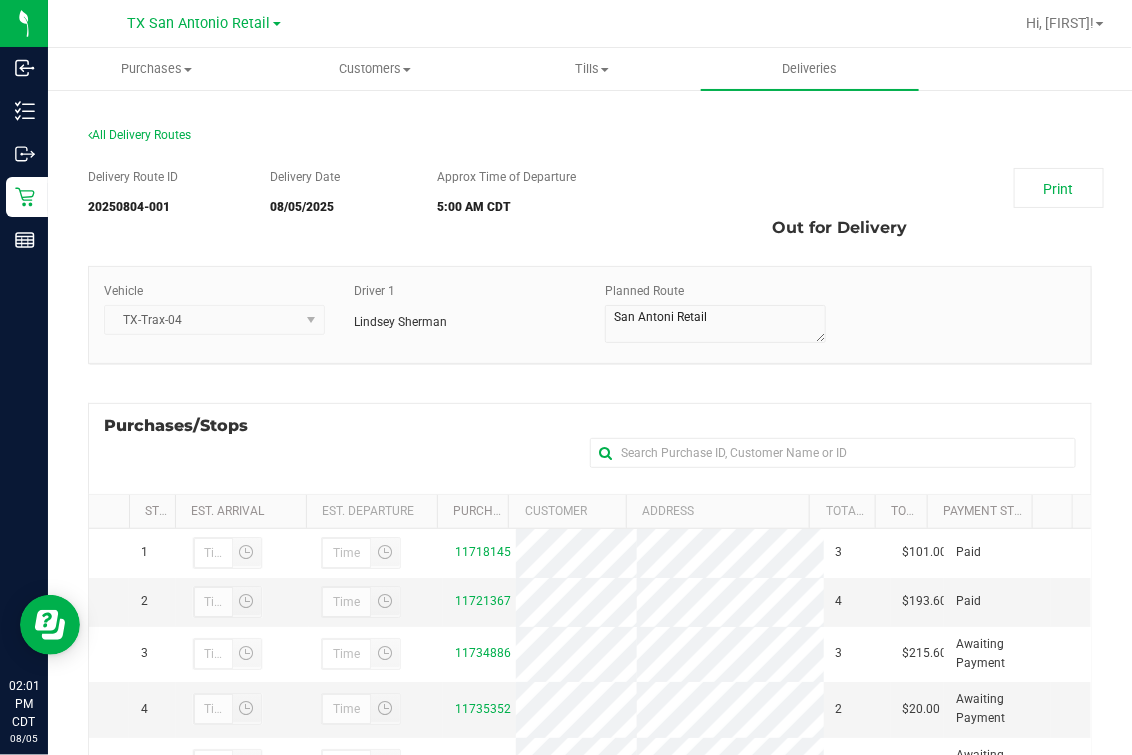 click on "Vehicle
TX-Trax-04
Driver 1
Lindsey Sherman
Planned Route" at bounding box center [590, 315] 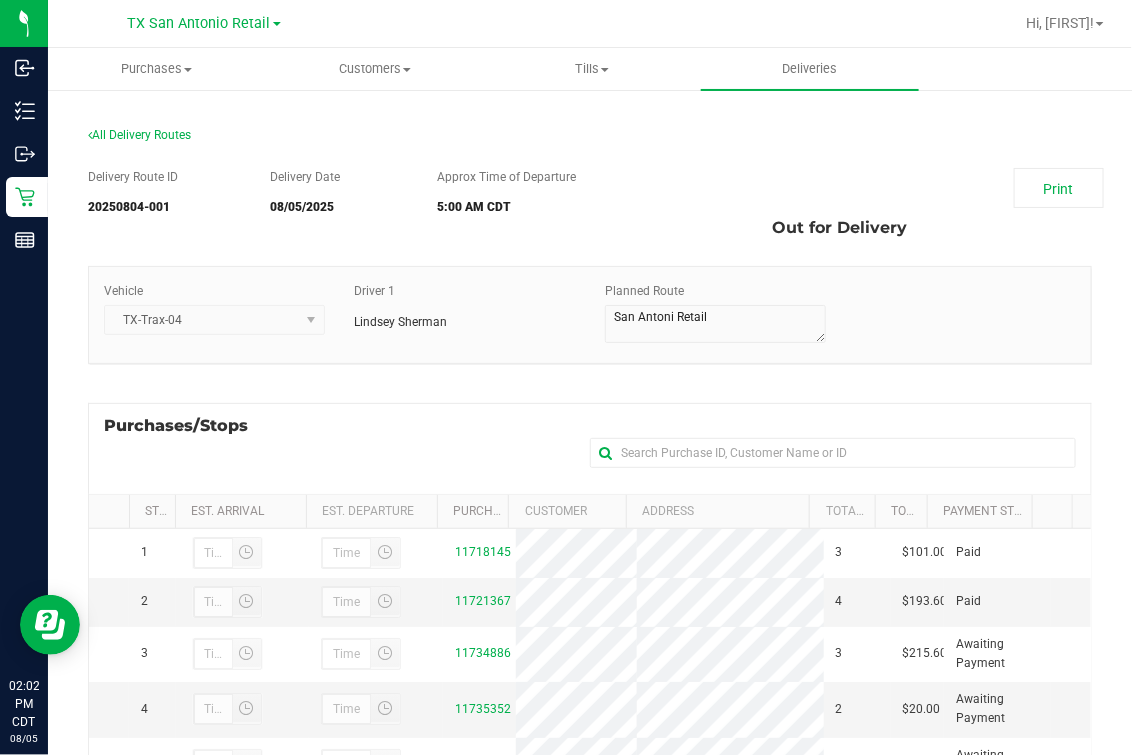 click on "Vehicle
TX-Trax-04
Driver 1
Lindsey Sherman
Planned Route" at bounding box center [590, 315] 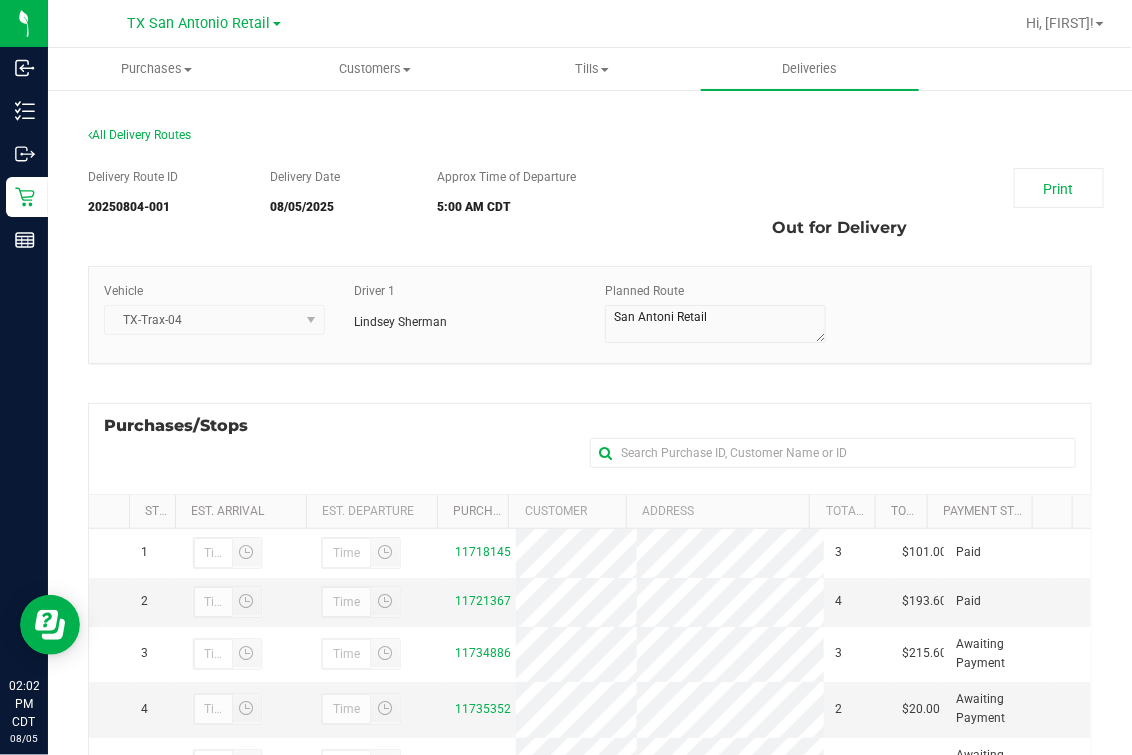 click on "Vehicle
TX-Trax-04
Driver 1
Lindsey Sherman
Planned Route" at bounding box center (590, 315) 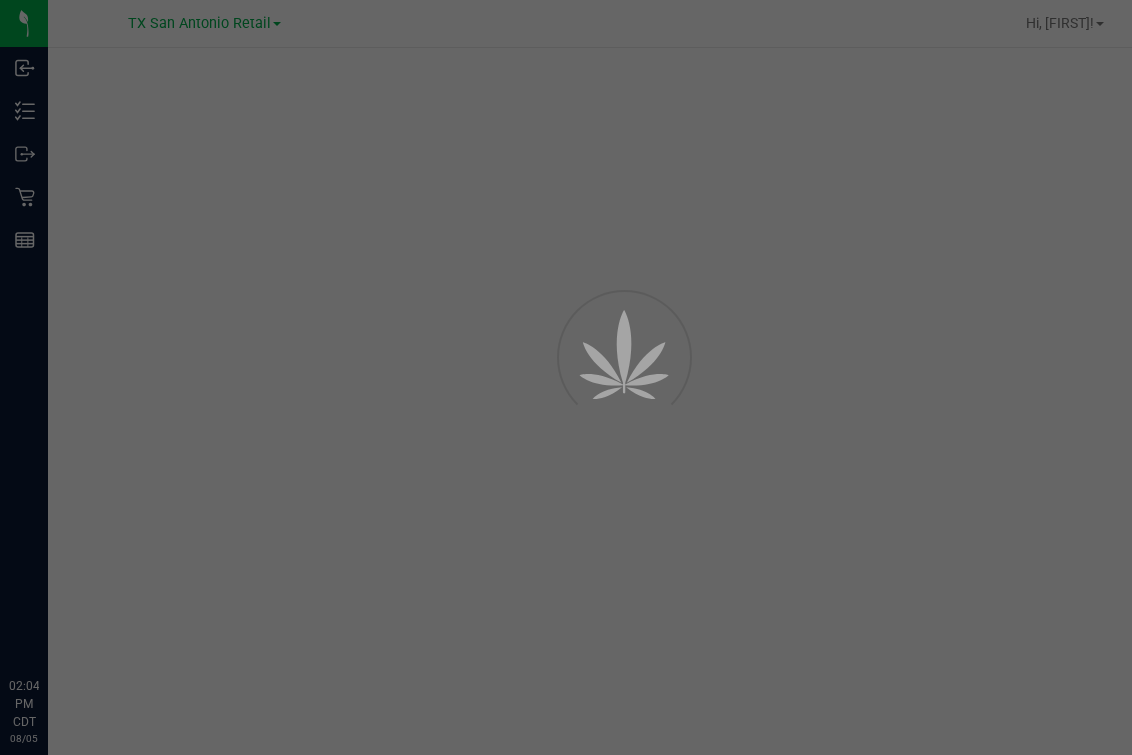 scroll, scrollTop: 0, scrollLeft: 0, axis: both 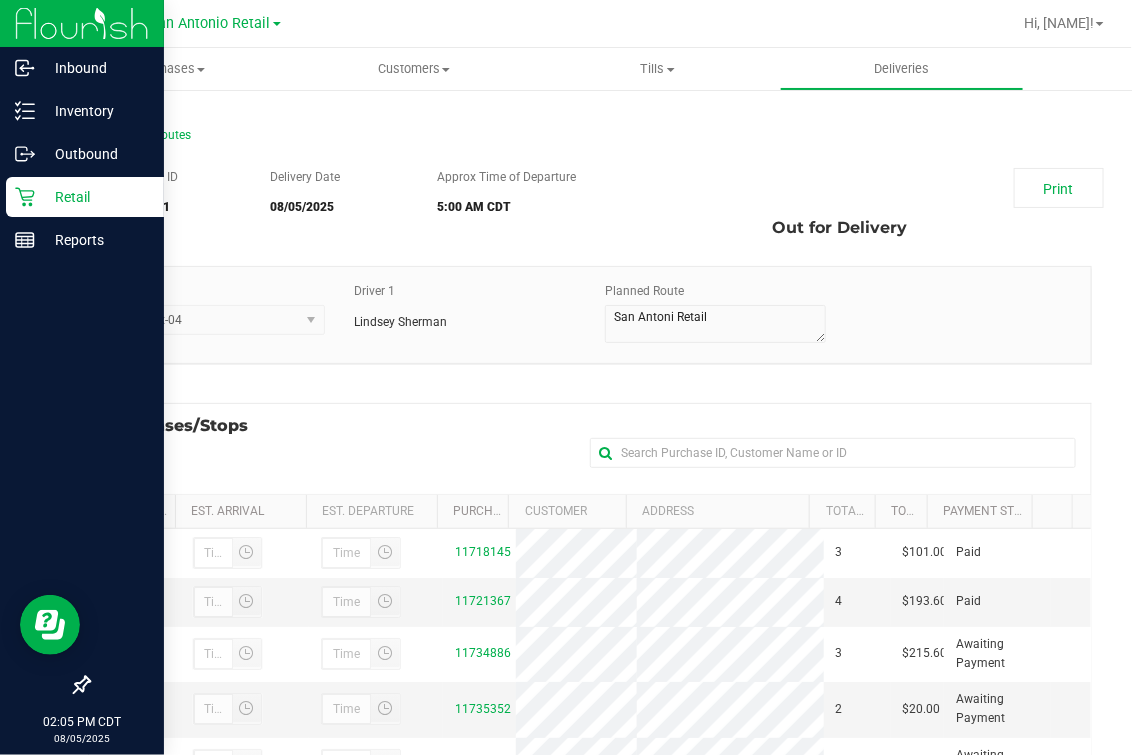 click 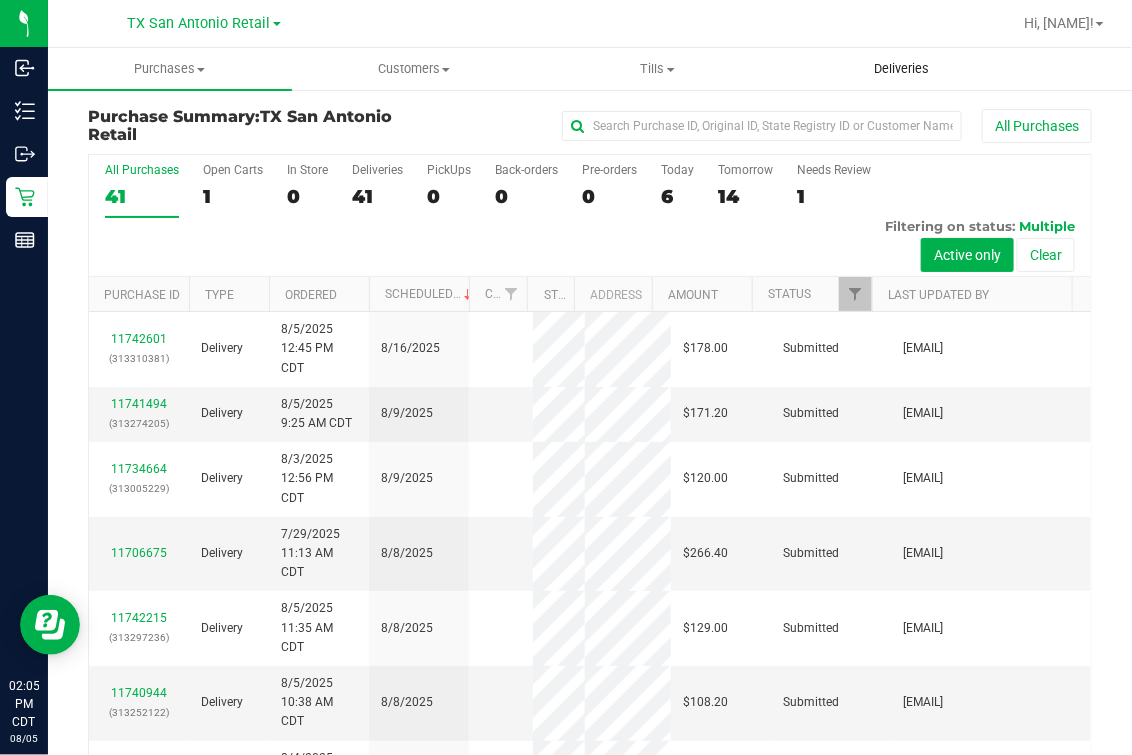click on "Deliveries" at bounding box center (901, 69) 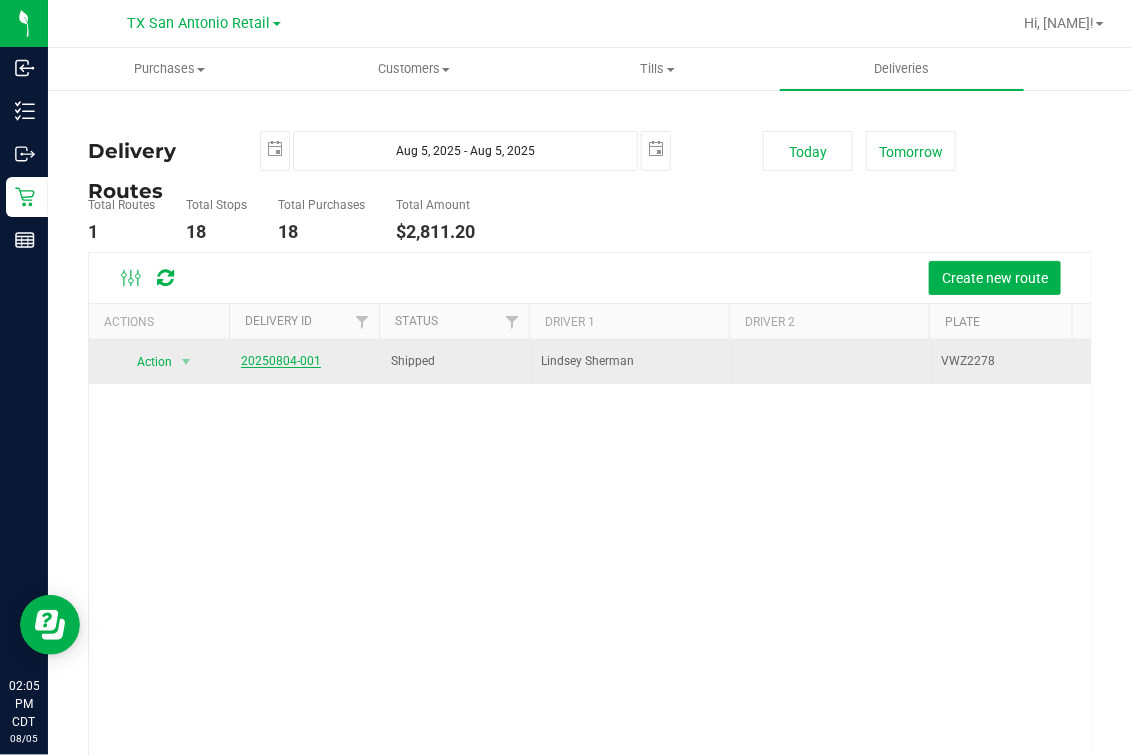 click on "20250804-001" at bounding box center [281, 361] 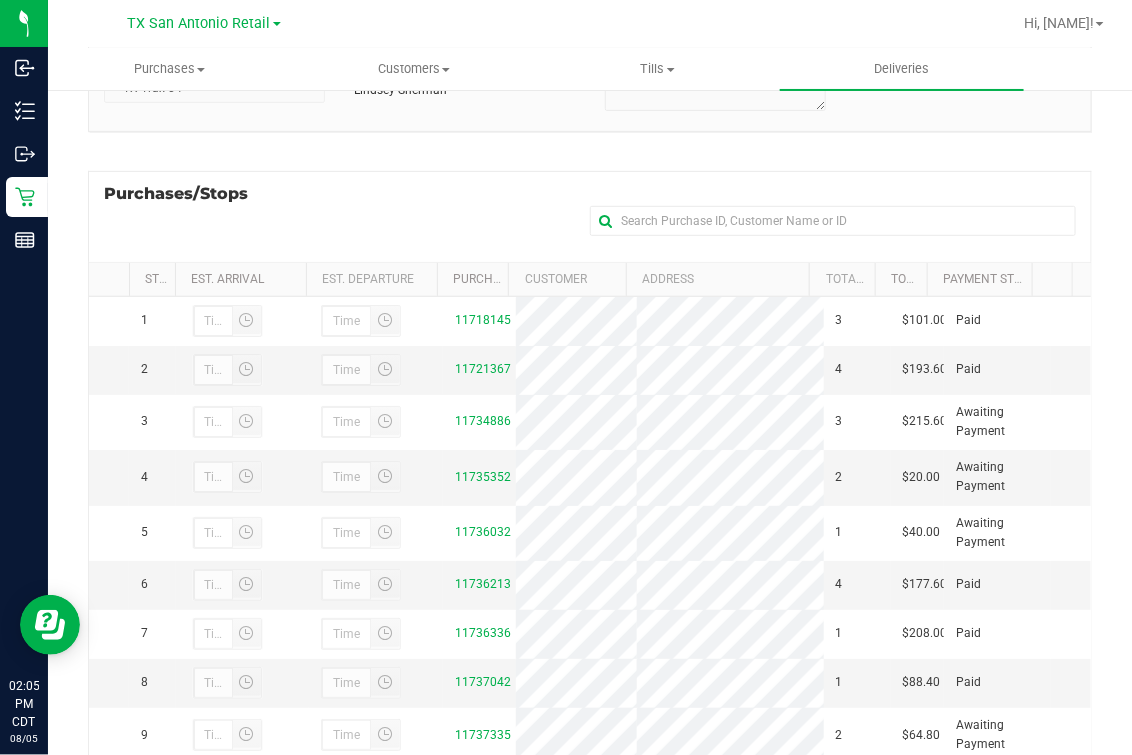 scroll, scrollTop: 242, scrollLeft: 0, axis: vertical 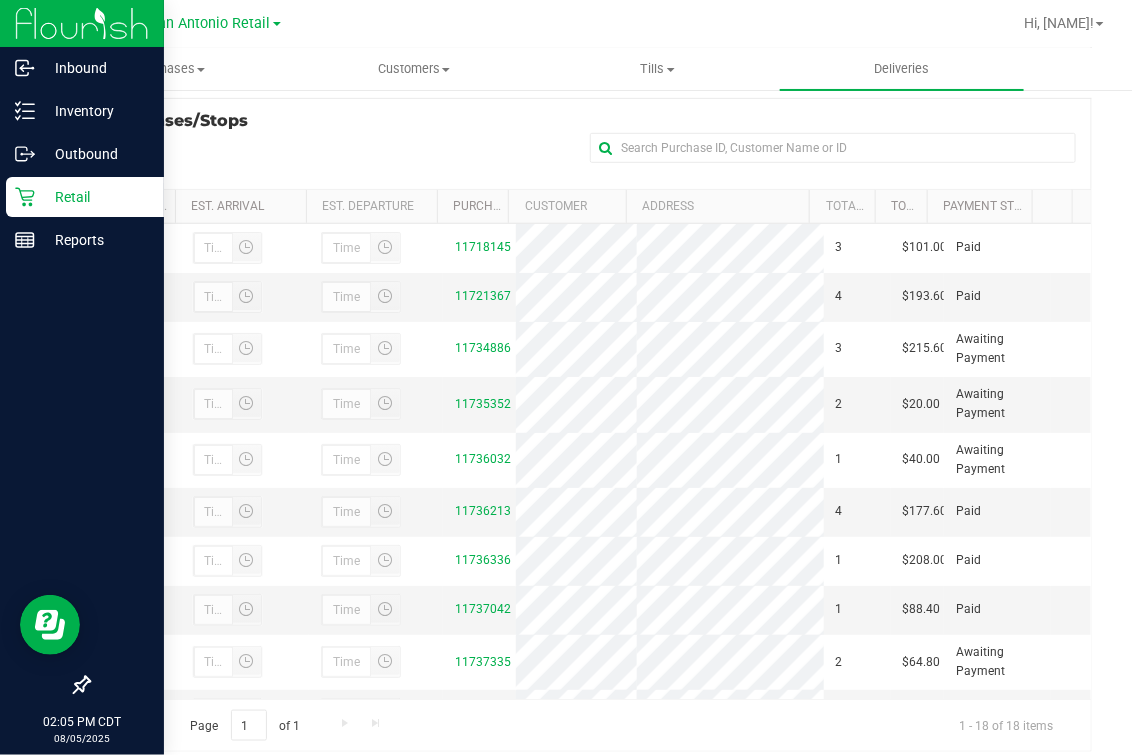 click on "Retail" at bounding box center (95, 197) 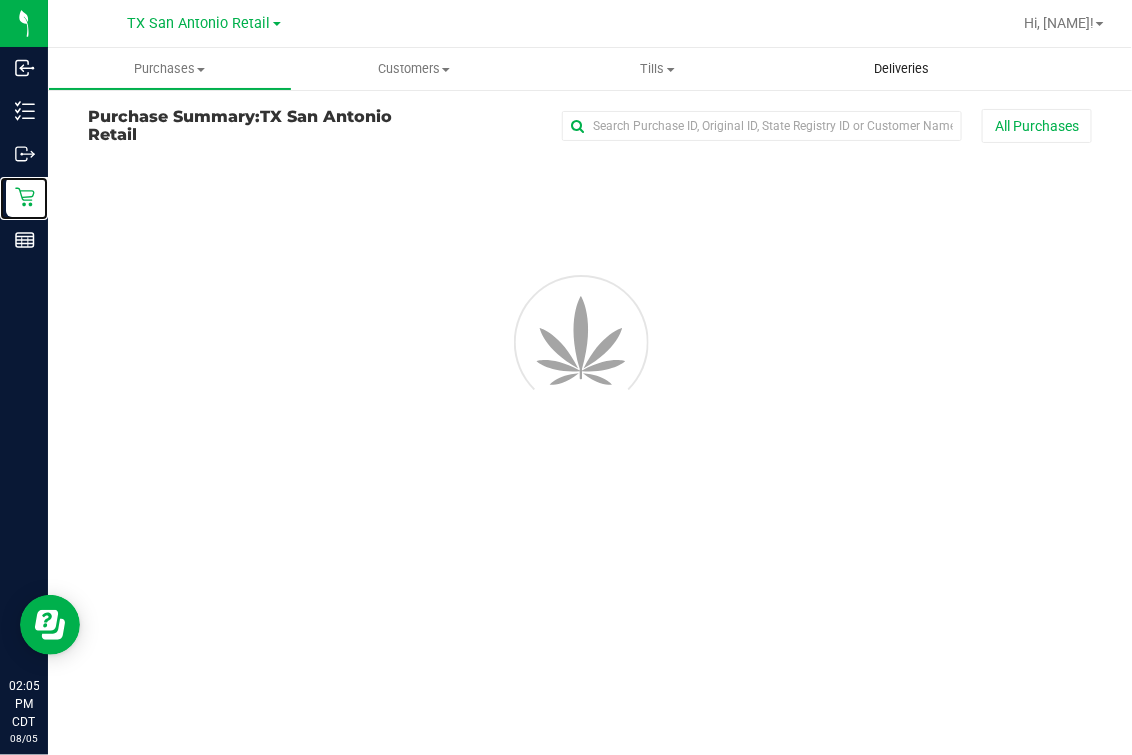 scroll, scrollTop: 0, scrollLeft: 0, axis: both 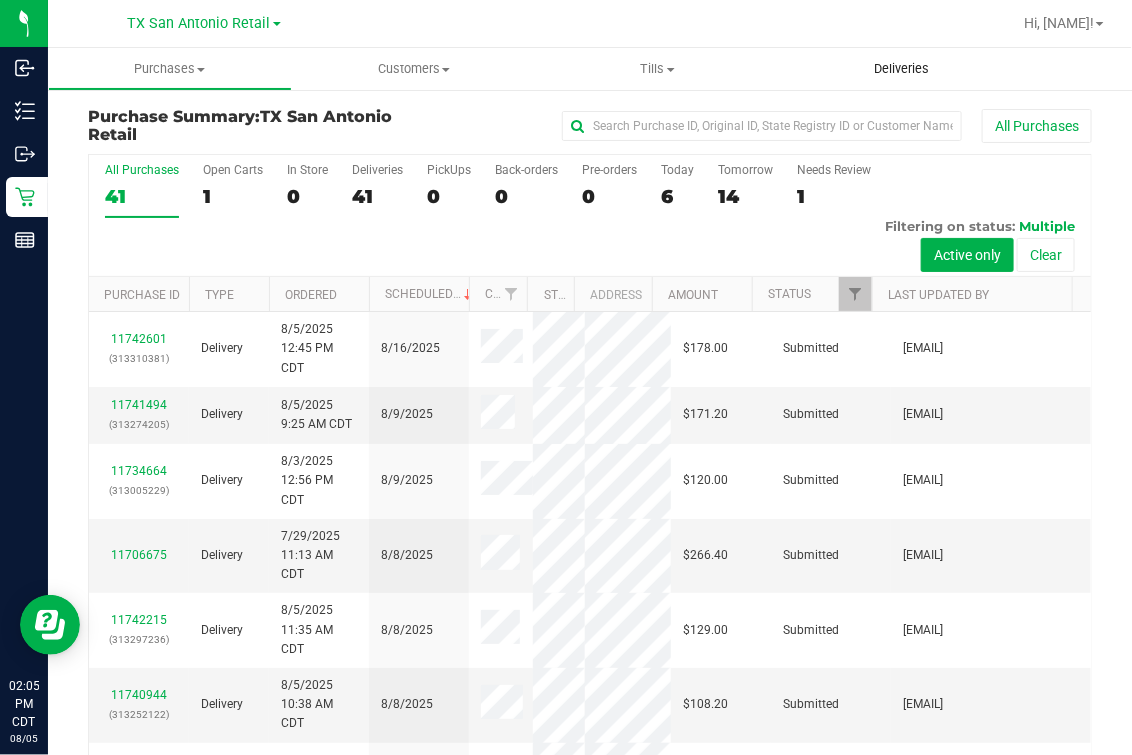 click on "Deliveries" at bounding box center [902, 69] 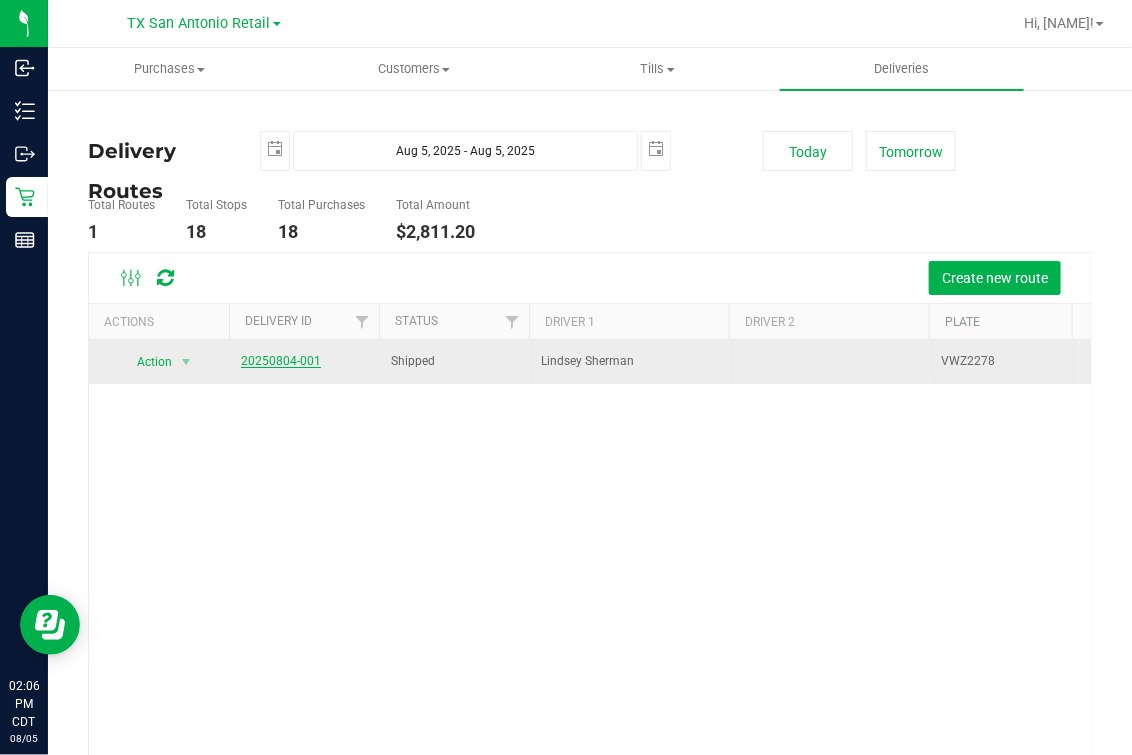 click on "20250804-001" at bounding box center (281, 361) 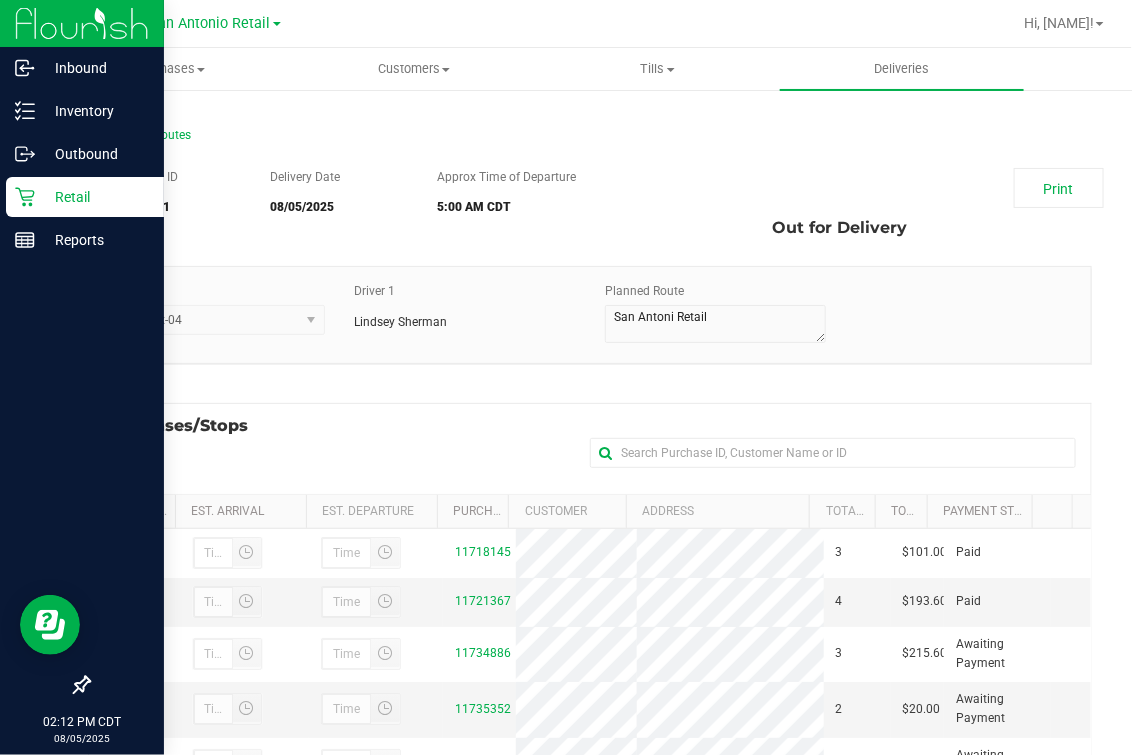 click 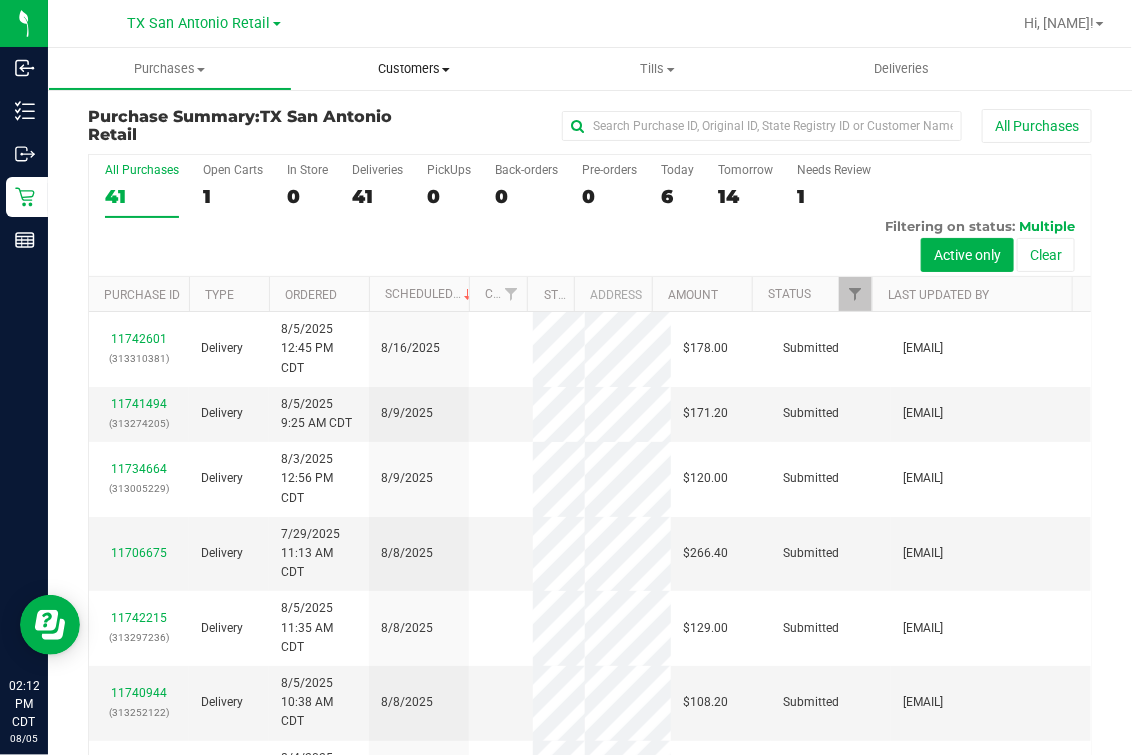 click on "Customers" at bounding box center (414, 69) 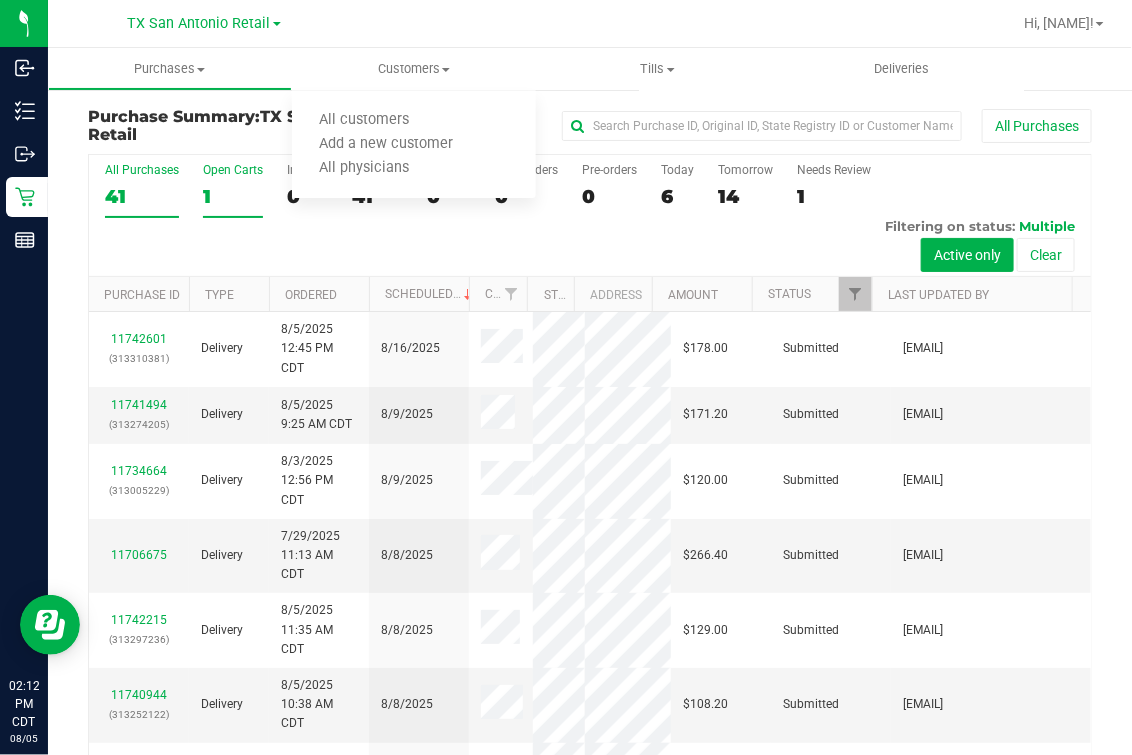click on "Open Carts" at bounding box center [233, 170] 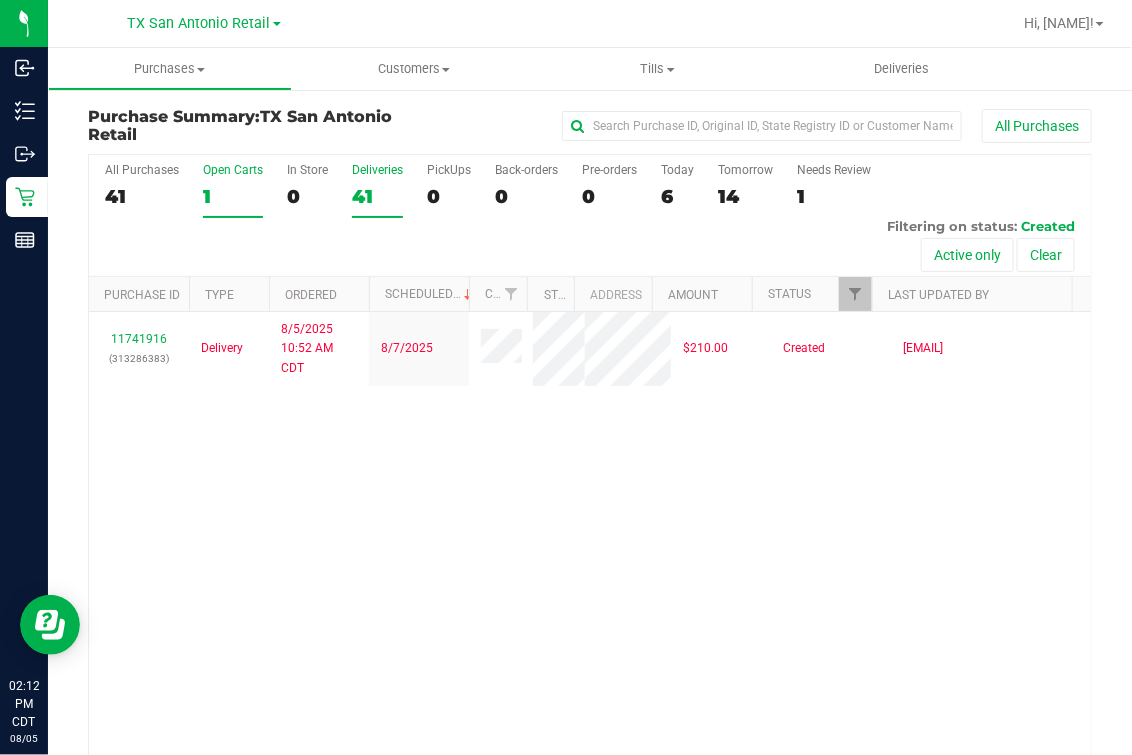 click on "41" at bounding box center (377, 196) 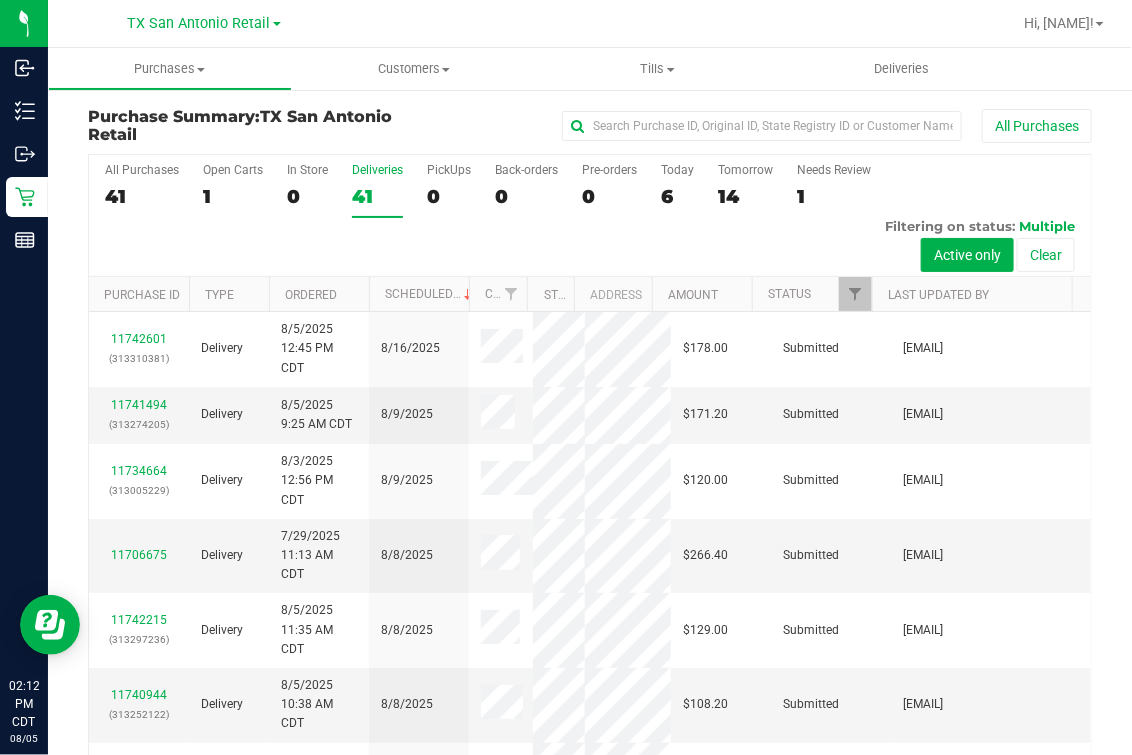 click on "All Purchases
41
Open Carts
1
In Store
0
Deliveries
41
PickUps
0
Back-orders
0
Pre-orders
0
Today
6
Tomorrow
14" at bounding box center (590, 163) 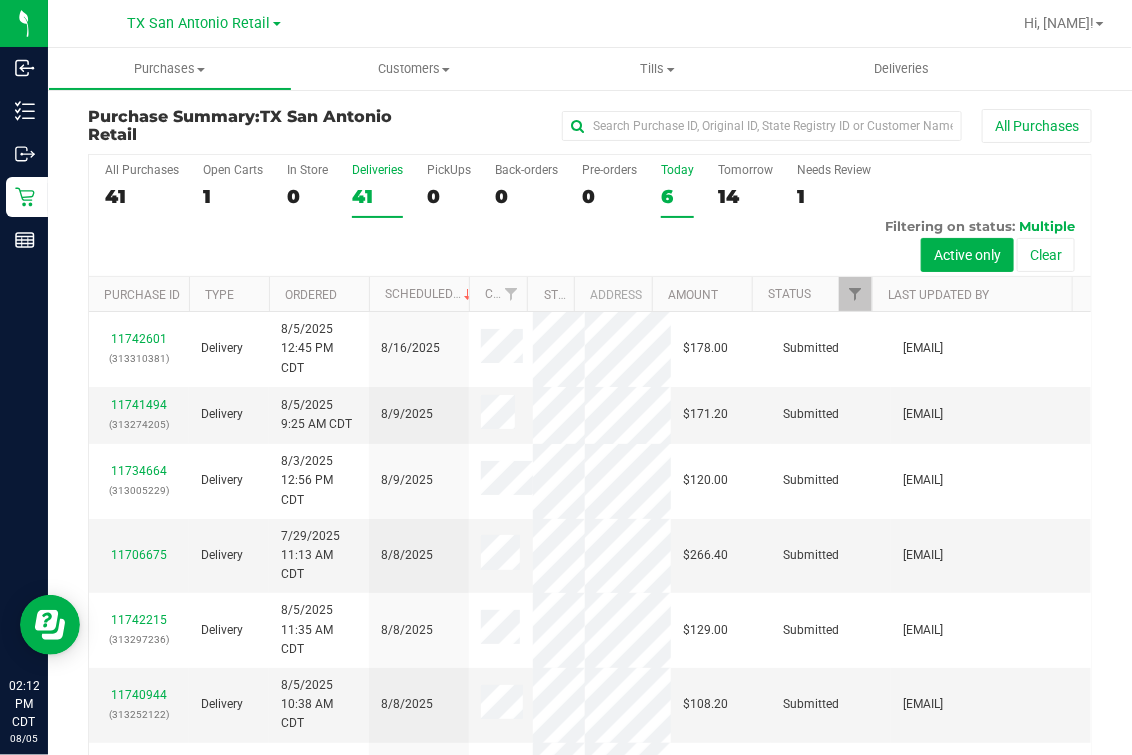 click on "Today
6" at bounding box center [677, 190] 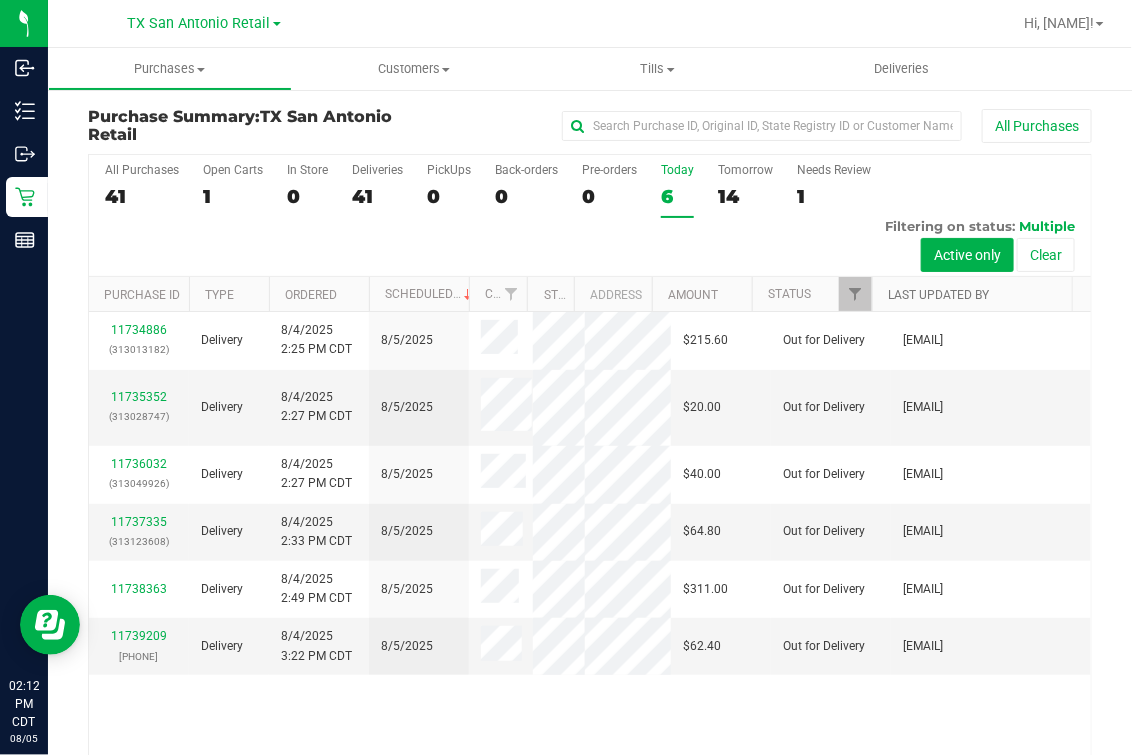 click on "Last Updated By" at bounding box center [938, 295] 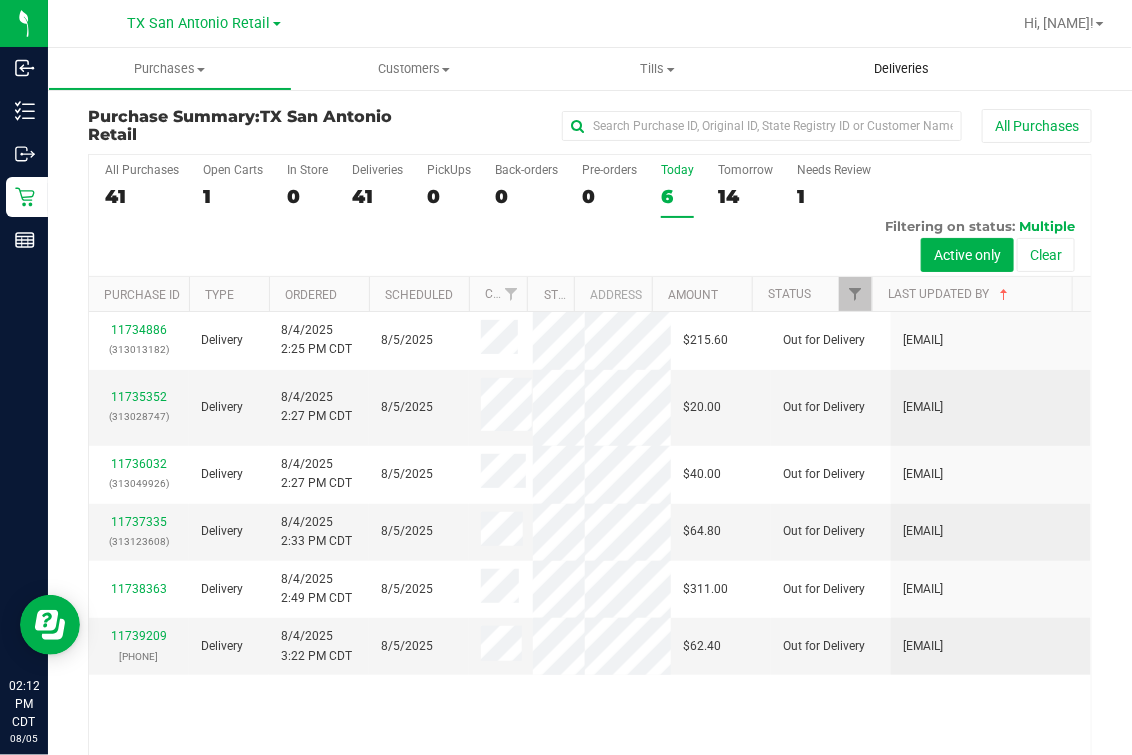 click on "Deliveries" at bounding box center (902, 69) 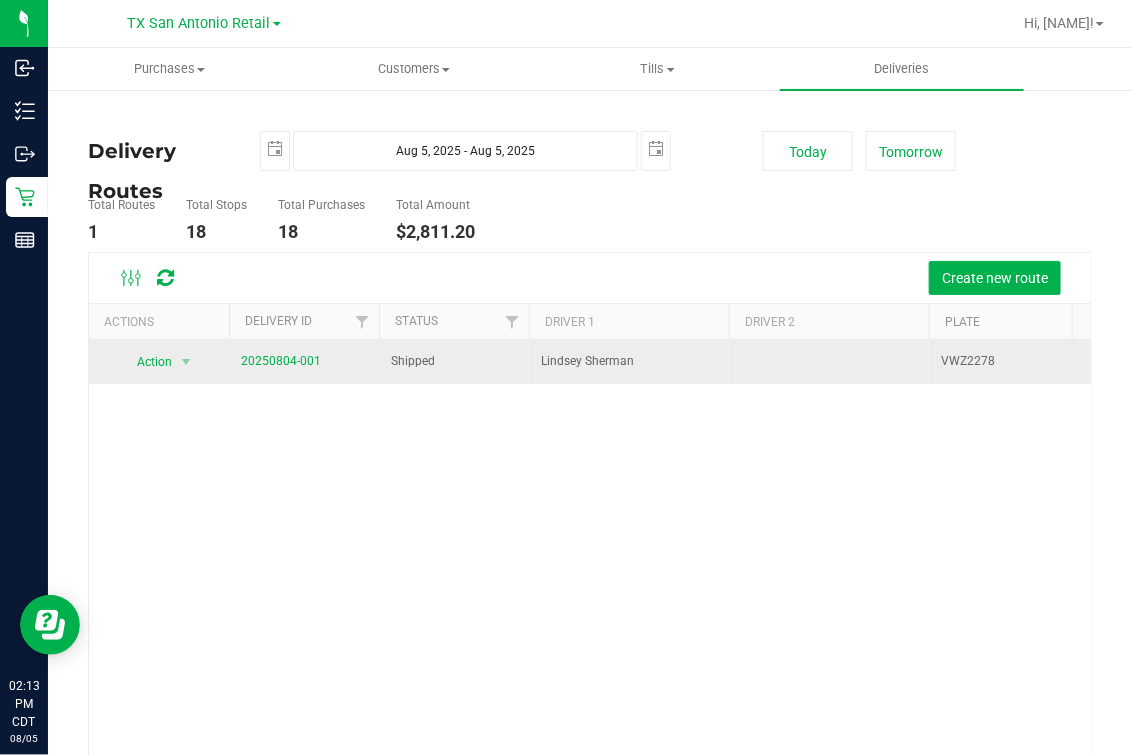 click on "20250804-001" at bounding box center [304, 362] 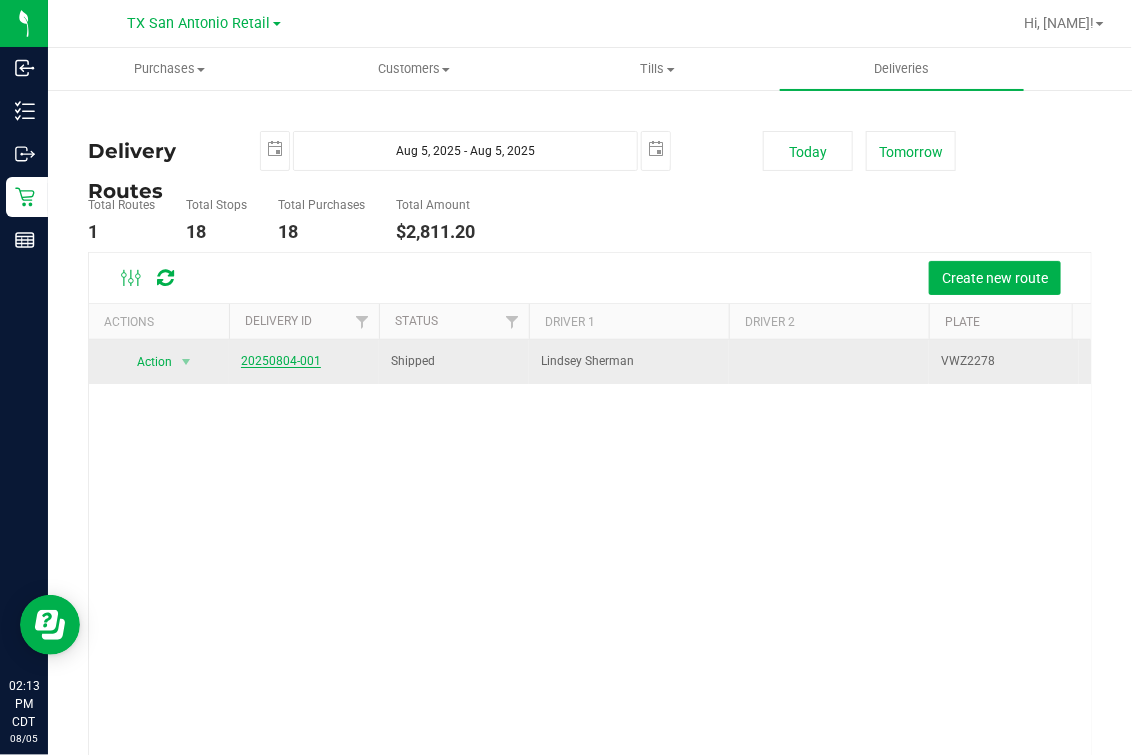 click on "20250804-001" at bounding box center (281, 361) 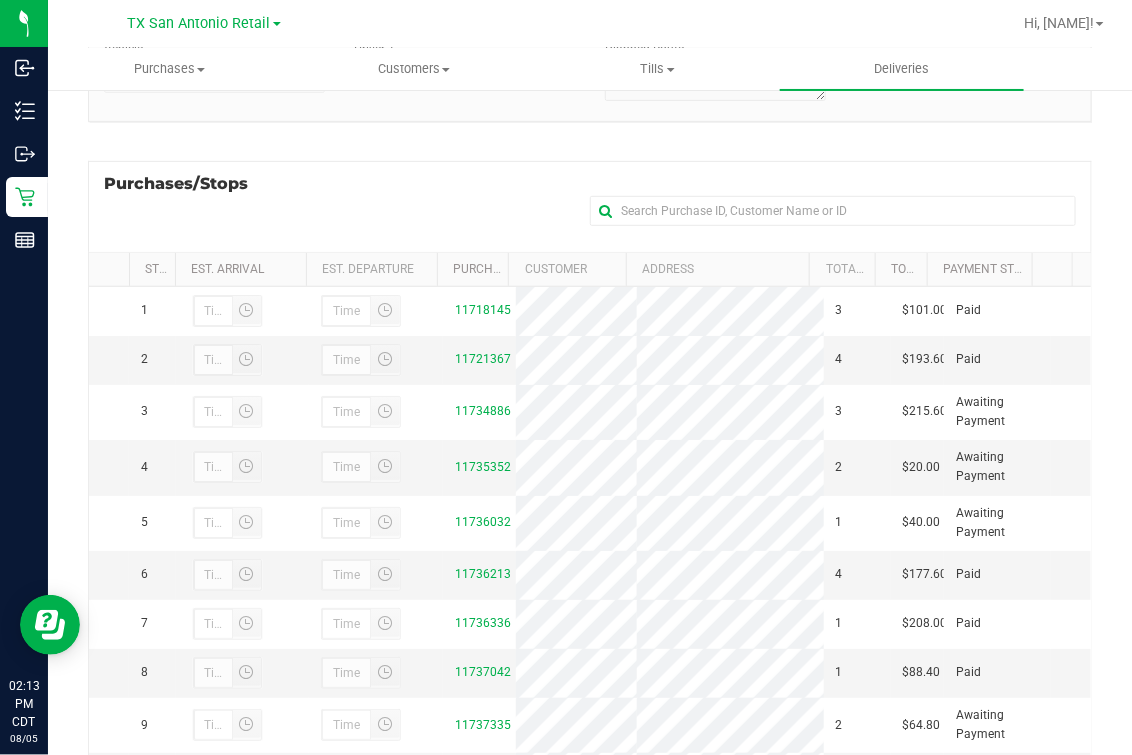 scroll, scrollTop: 295, scrollLeft: 0, axis: vertical 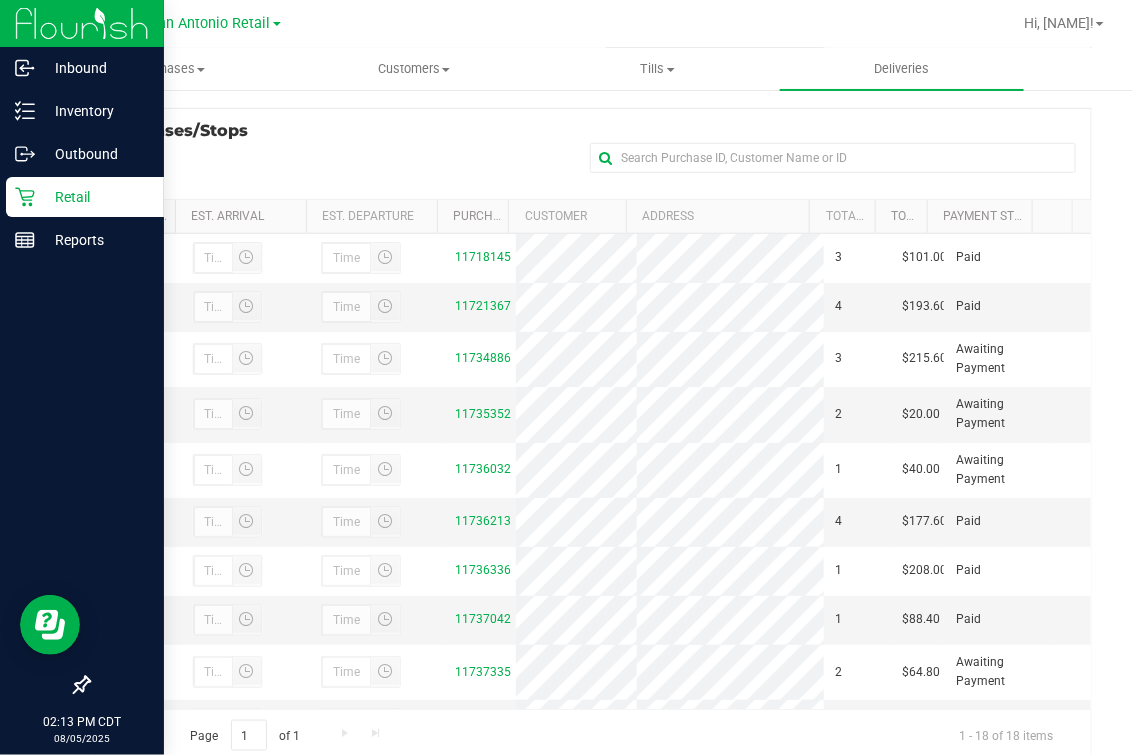 click on "Retail" at bounding box center [85, 197] 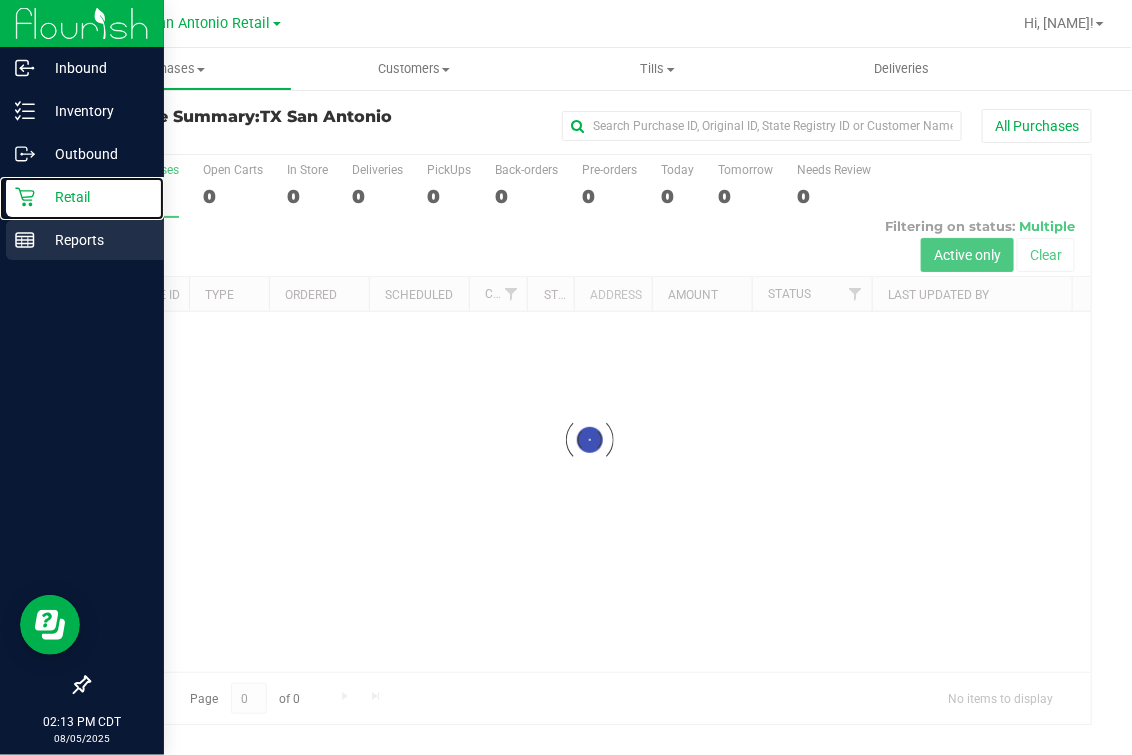 scroll, scrollTop: 0, scrollLeft: 0, axis: both 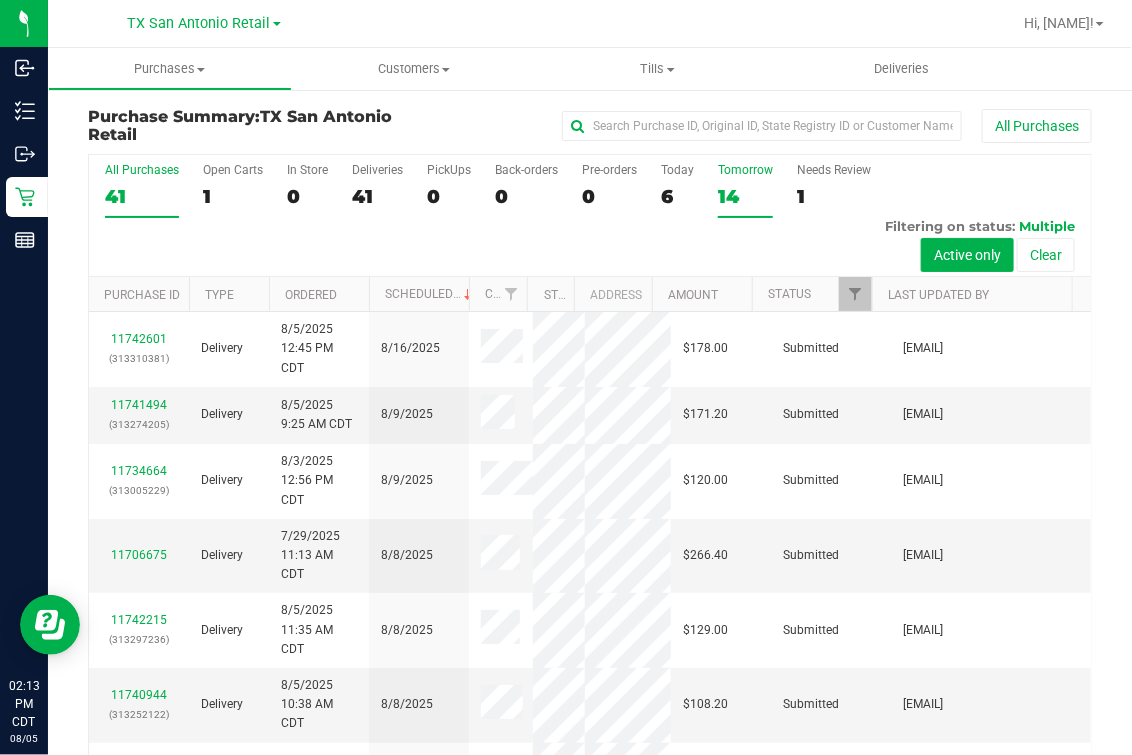 click on "Tomorrow" at bounding box center (745, 170) 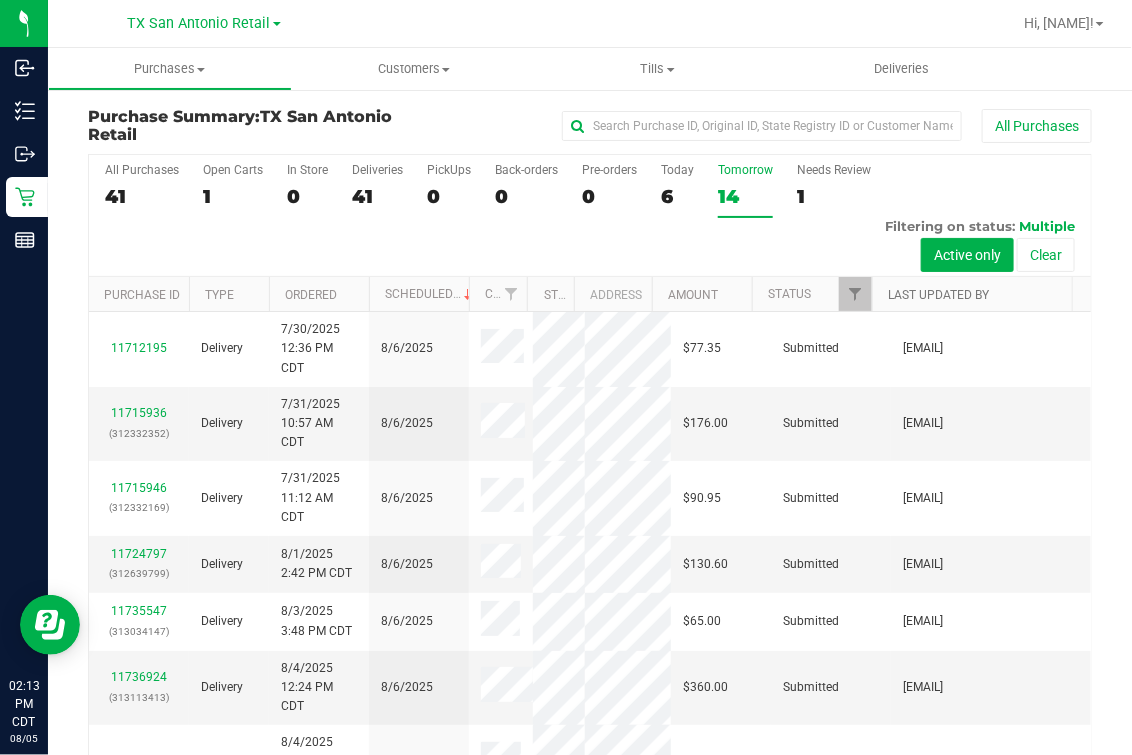 click on "Last Updated By" at bounding box center (938, 295) 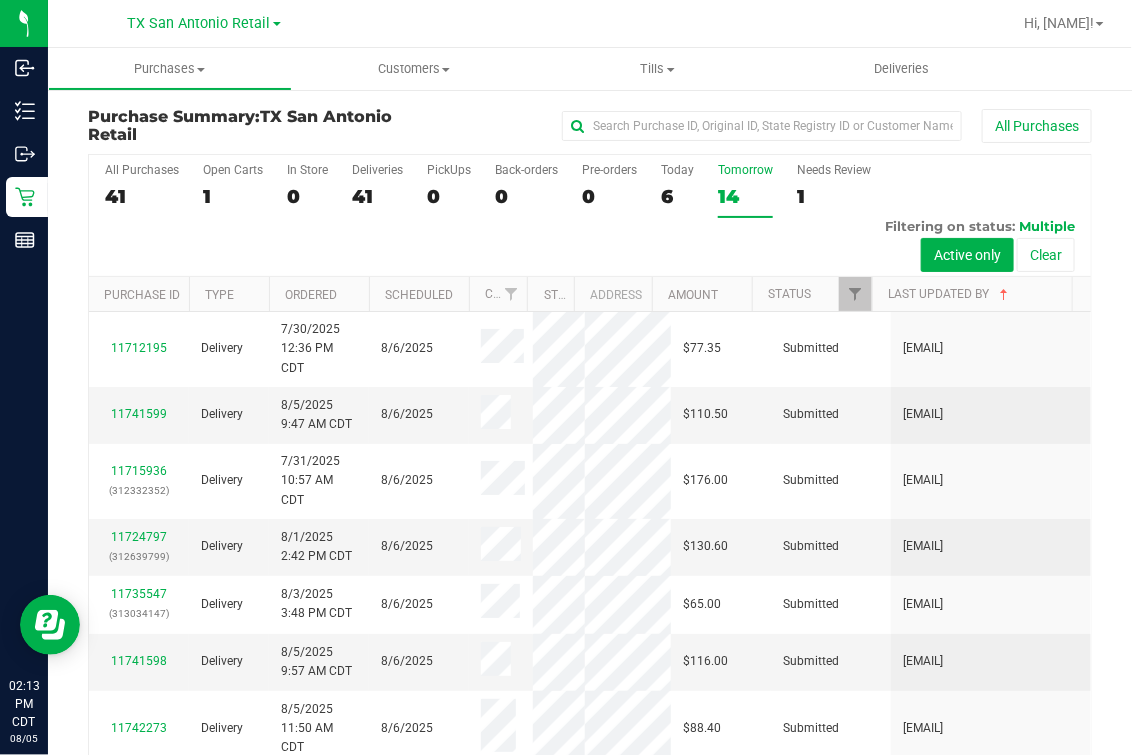 click on "14" at bounding box center [745, 196] 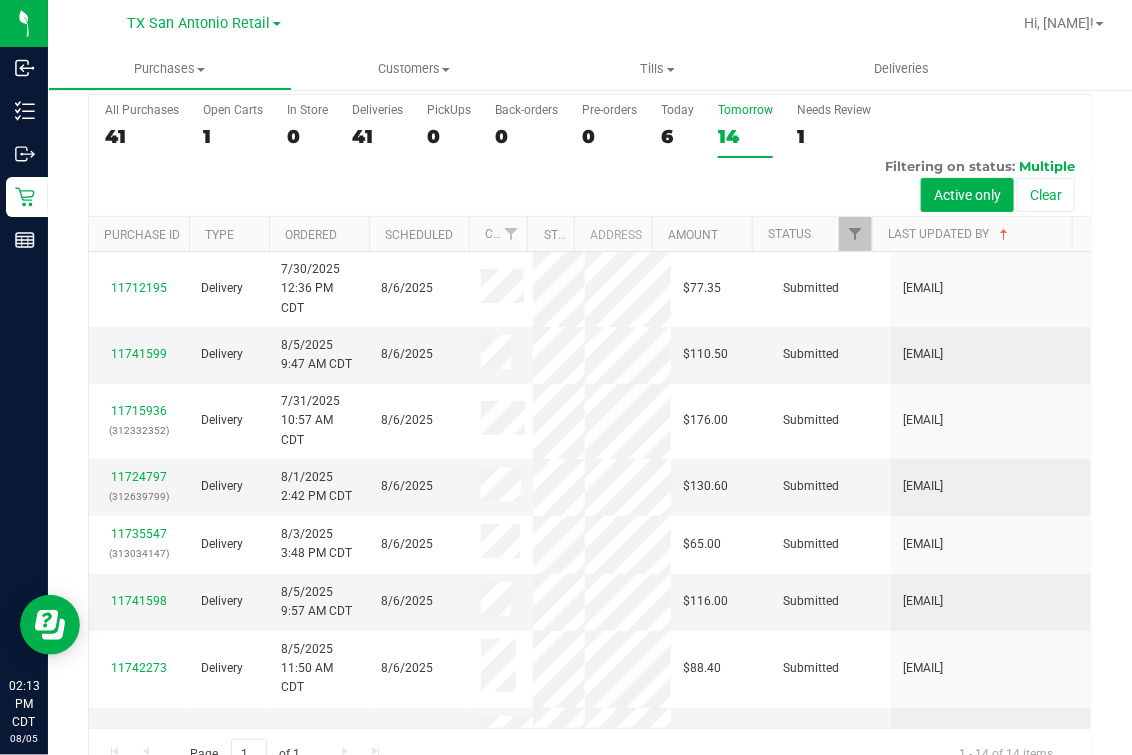 scroll, scrollTop: 105, scrollLeft: 0, axis: vertical 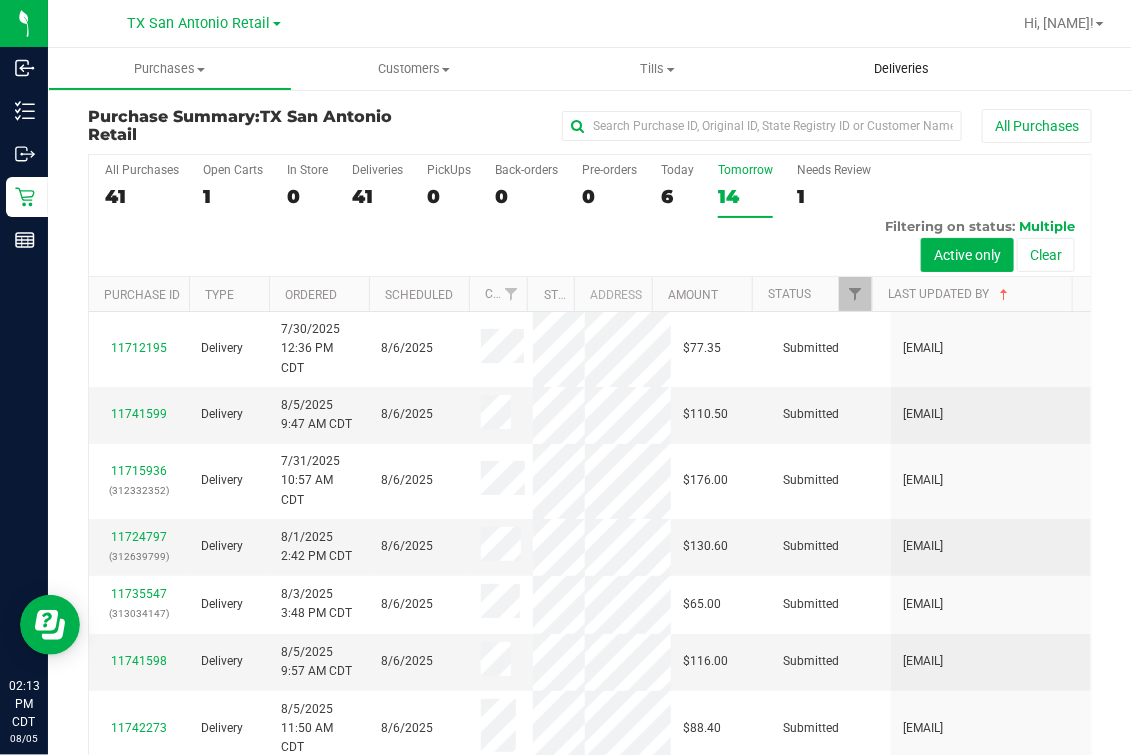 click on "Deliveries" at bounding box center [901, 69] 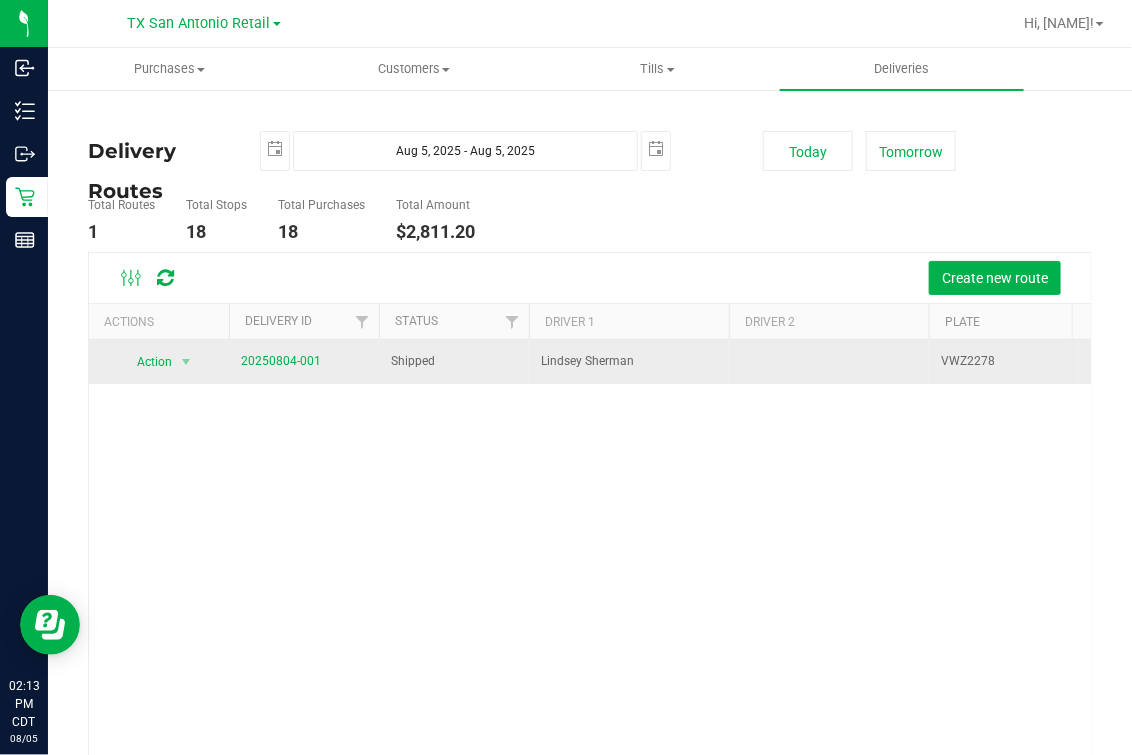 click on "20250804-001" at bounding box center (304, 362) 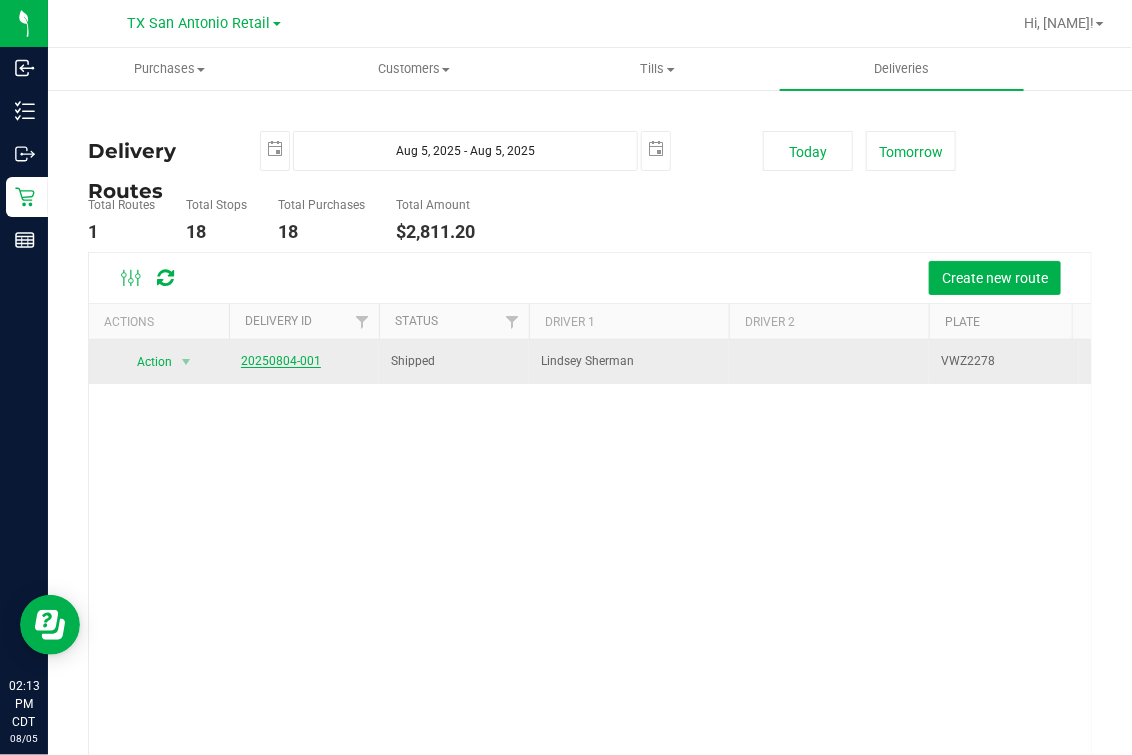 click on "20250804-001" at bounding box center (281, 361) 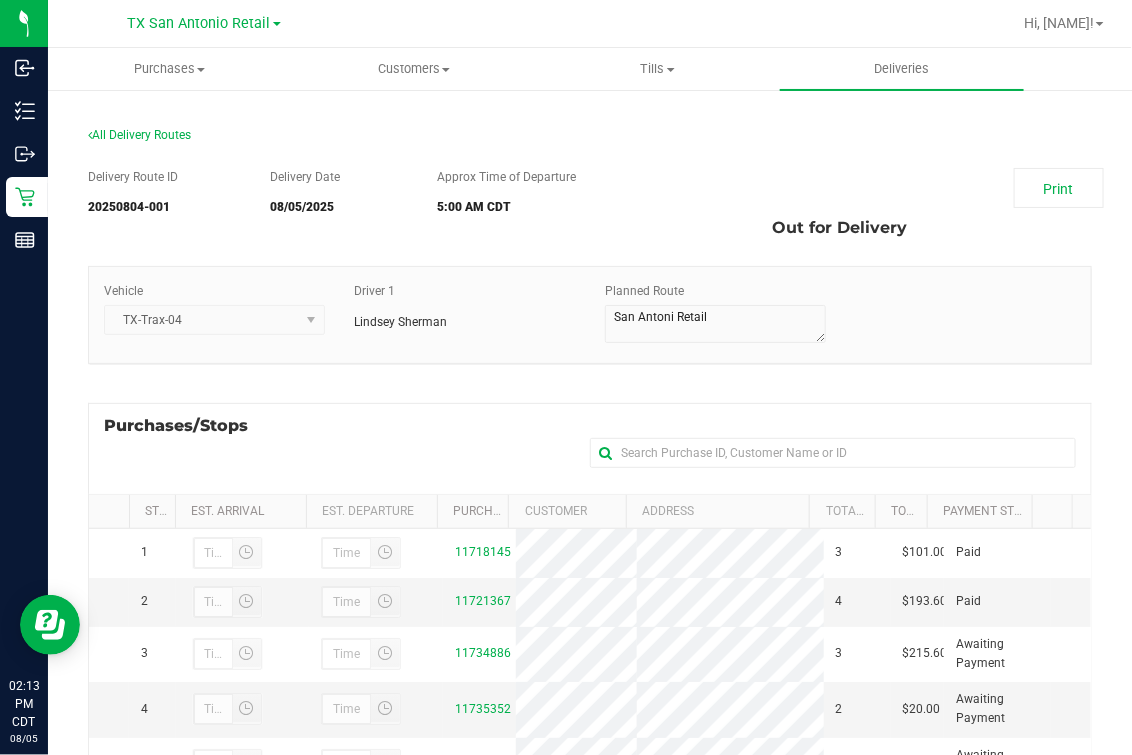 click on "Delivery Route ID
20250804-001
Delivery Date
08/05/2025
Approx Time of Departure
5:00 AM CDT
Print
Out for Delivery
Vehicle
TX-Trax-04" at bounding box center (590, 612) 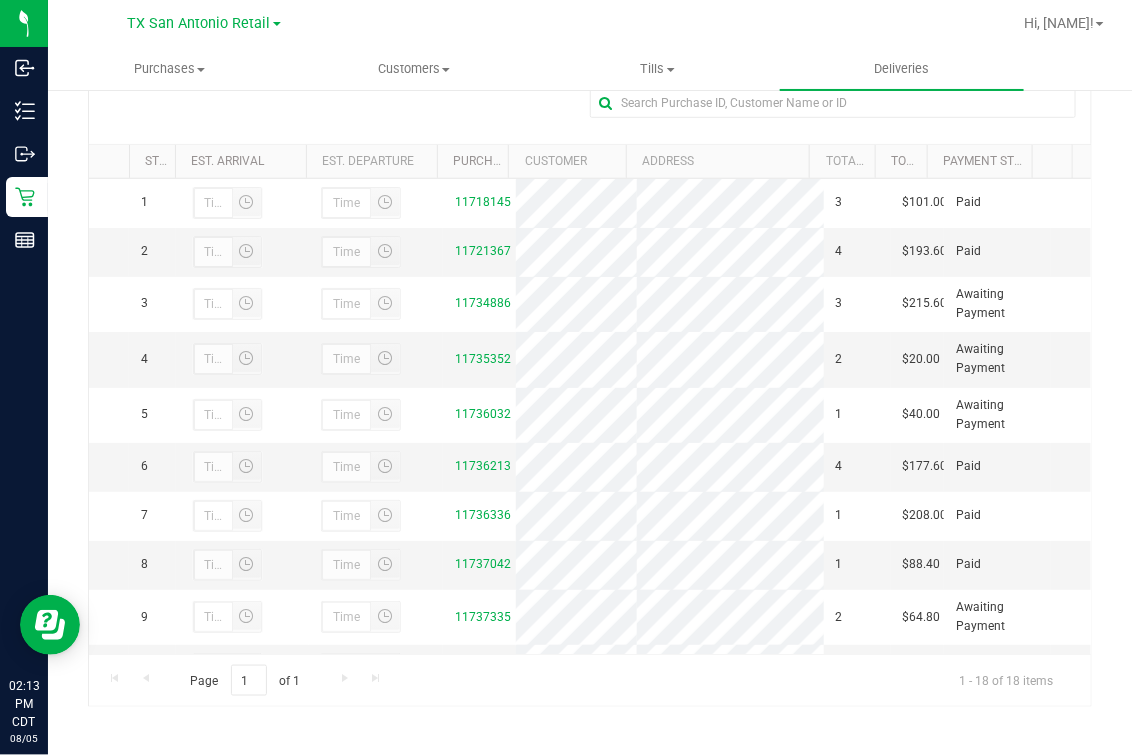 scroll, scrollTop: 357, scrollLeft: 0, axis: vertical 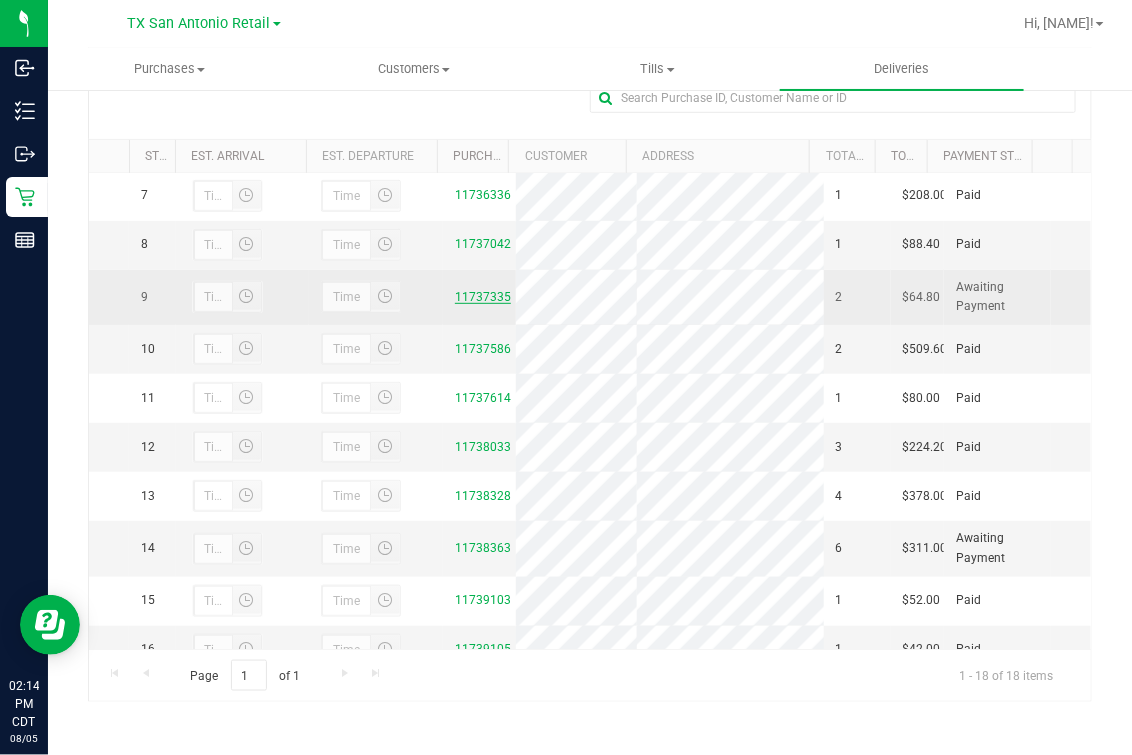 click on "11737335" at bounding box center (483, 297) 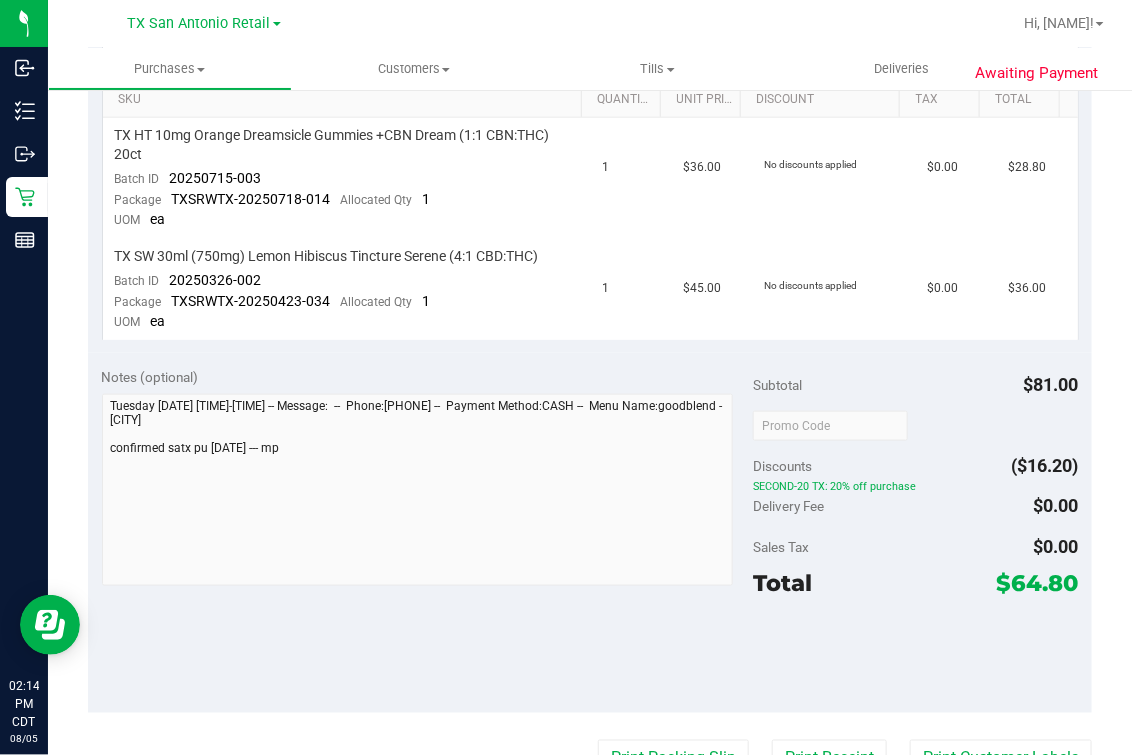 scroll, scrollTop: 407, scrollLeft: 0, axis: vertical 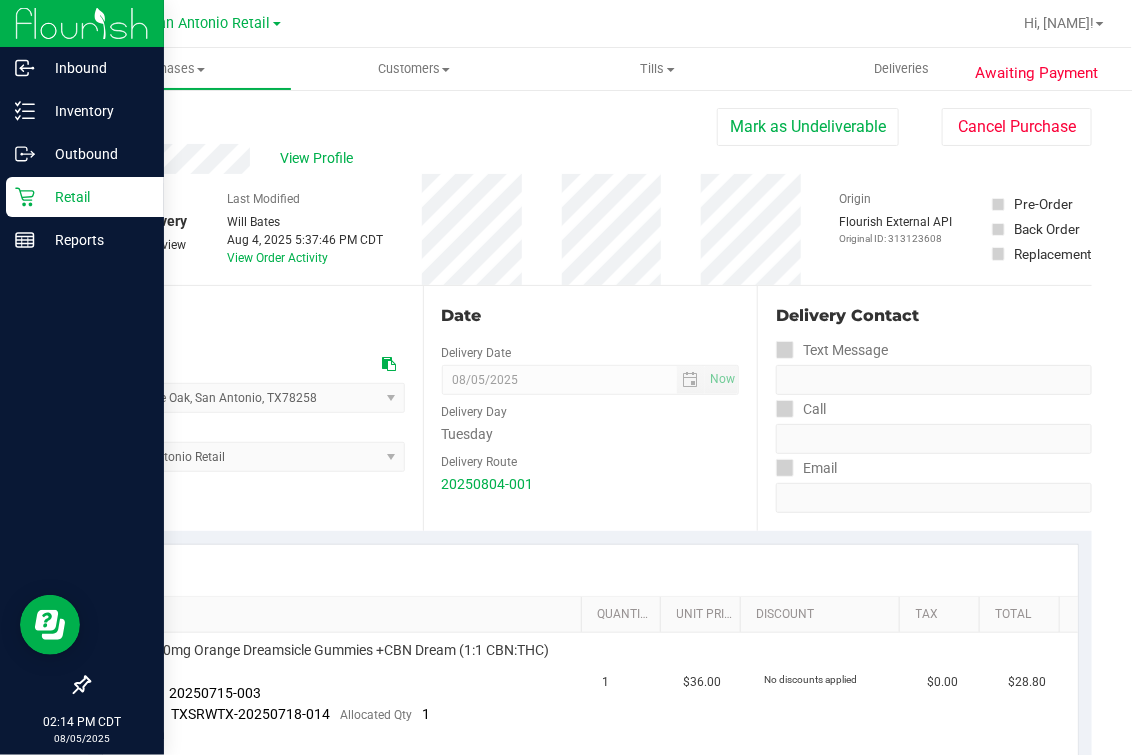 click 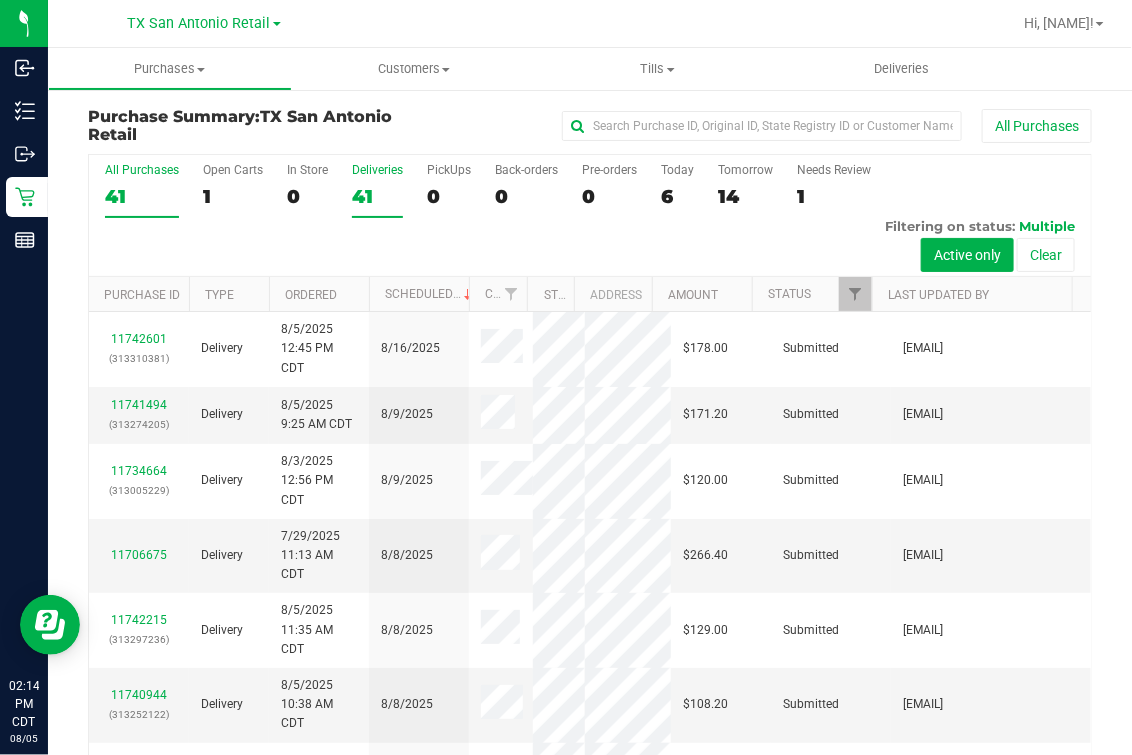 click on "Deliveries
41" at bounding box center (377, 190) 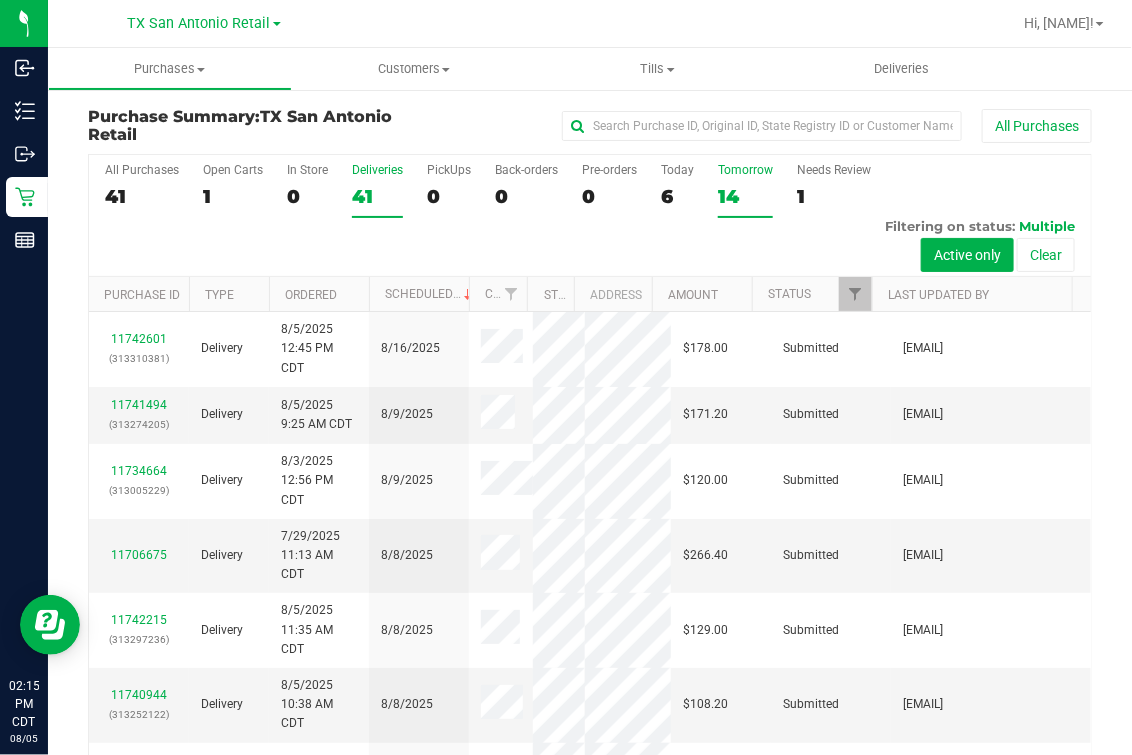 click on "14" at bounding box center (745, 196) 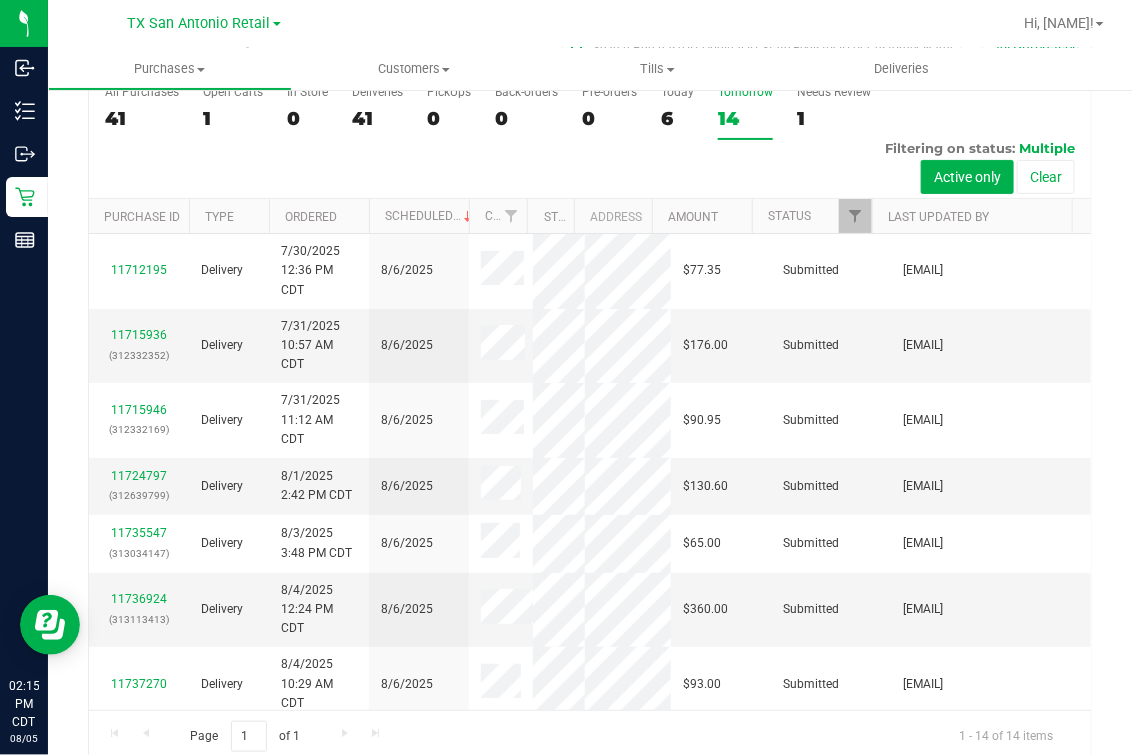scroll, scrollTop: 105, scrollLeft: 0, axis: vertical 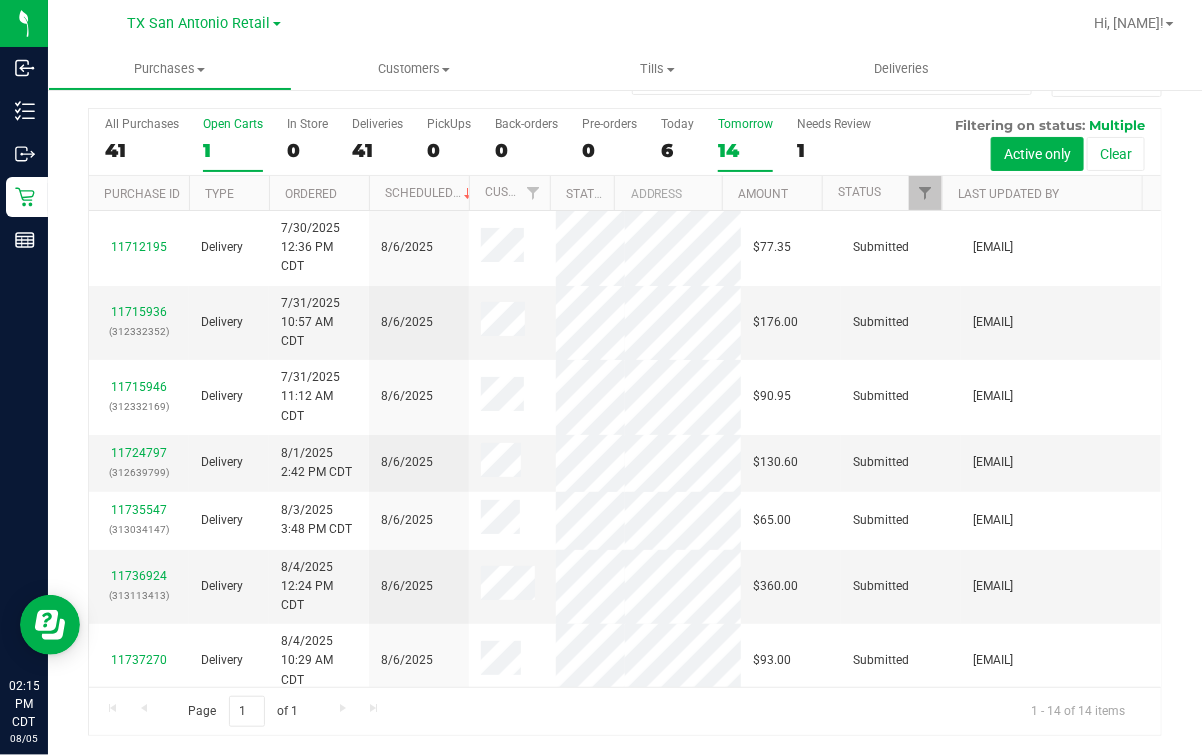 click on "Open Carts
1" at bounding box center (233, 144) 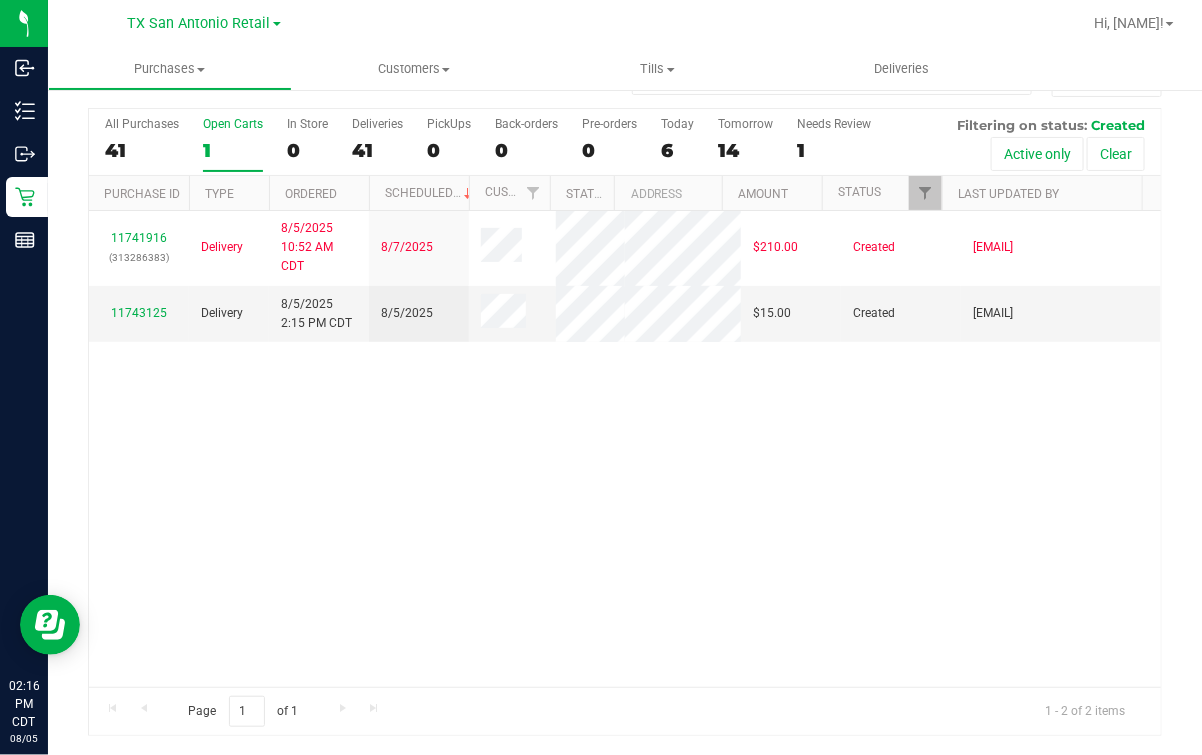 drag, startPoint x: 707, startPoint y: 120, endPoint x: 773, endPoint y: 152, distance: 73.34848 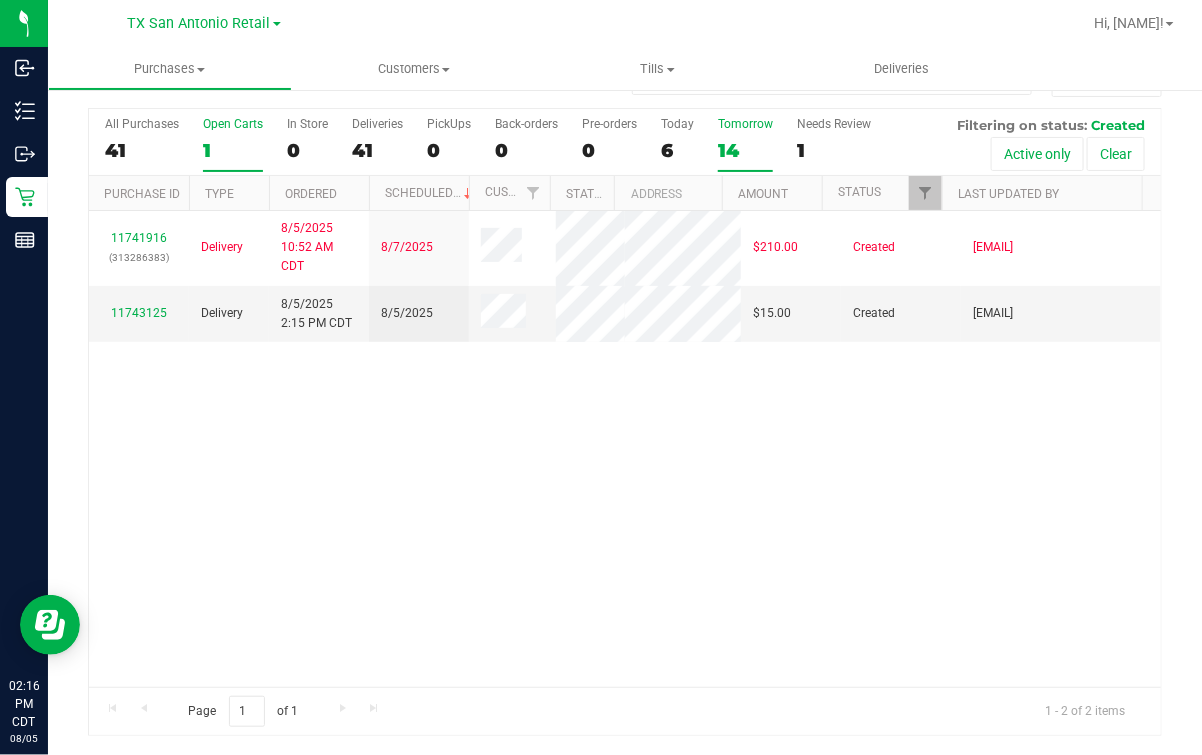 click on "14" at bounding box center (745, 150) 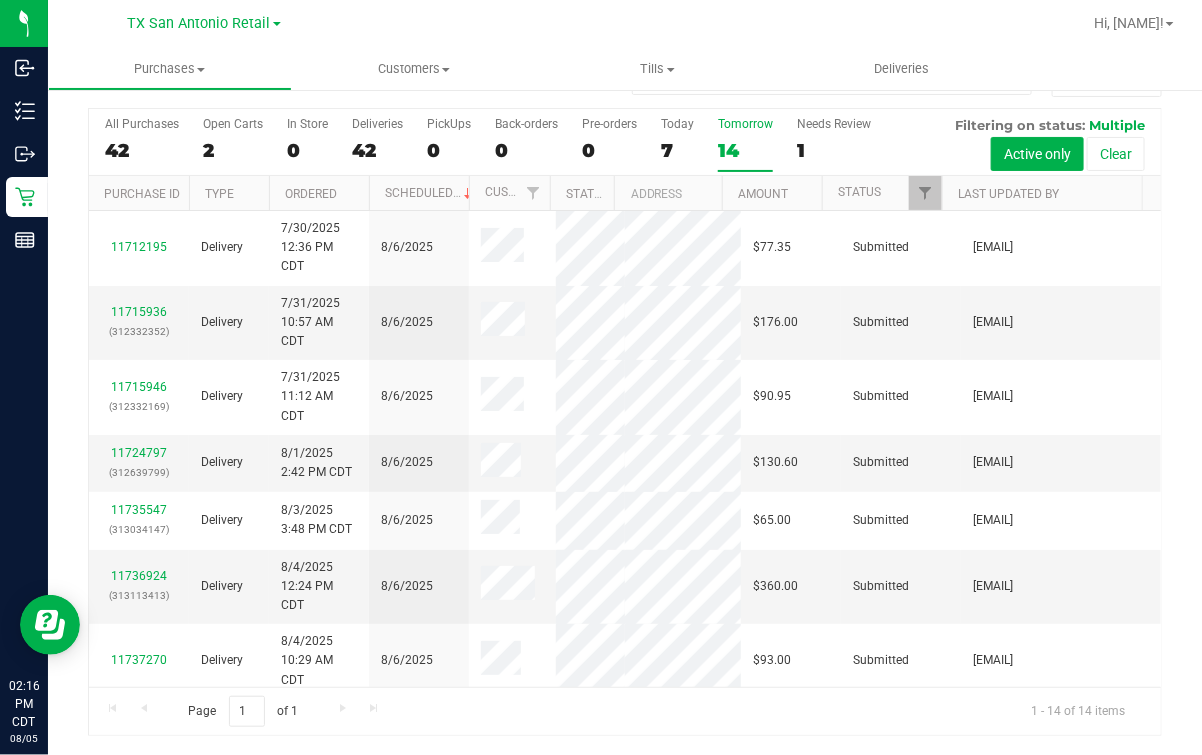click on "Last Updated By" at bounding box center [1042, 193] 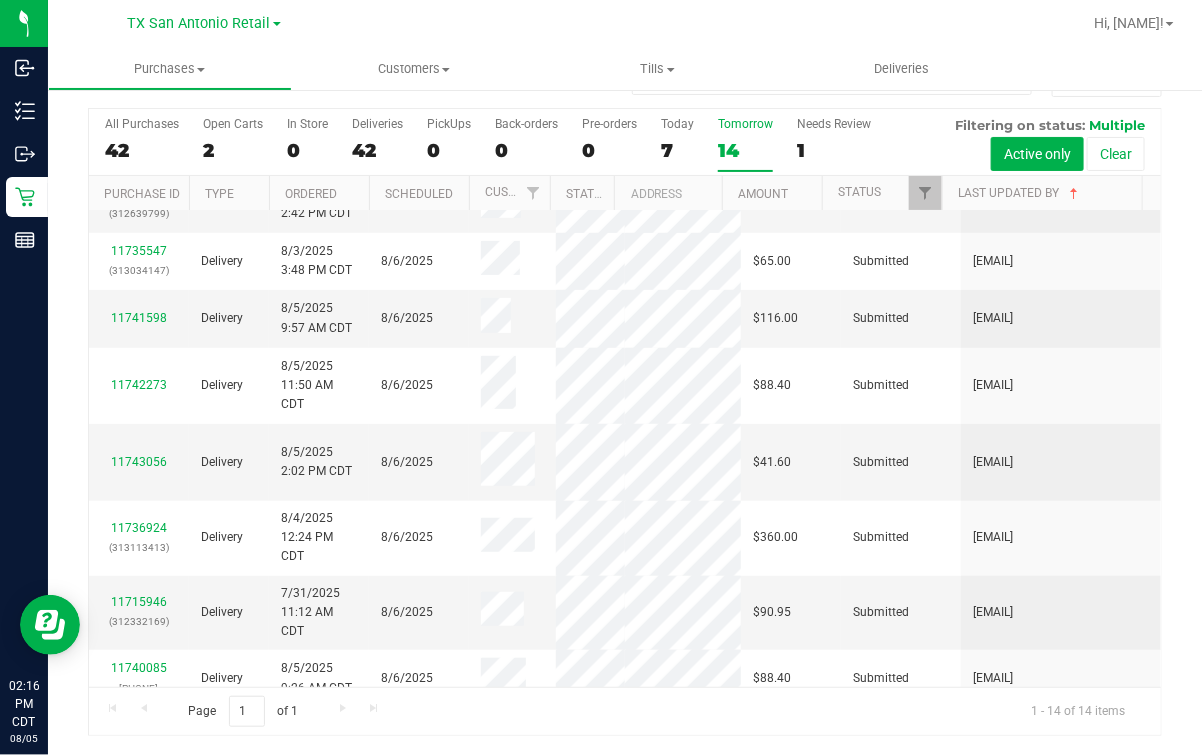 scroll, scrollTop: 295, scrollLeft: 0, axis: vertical 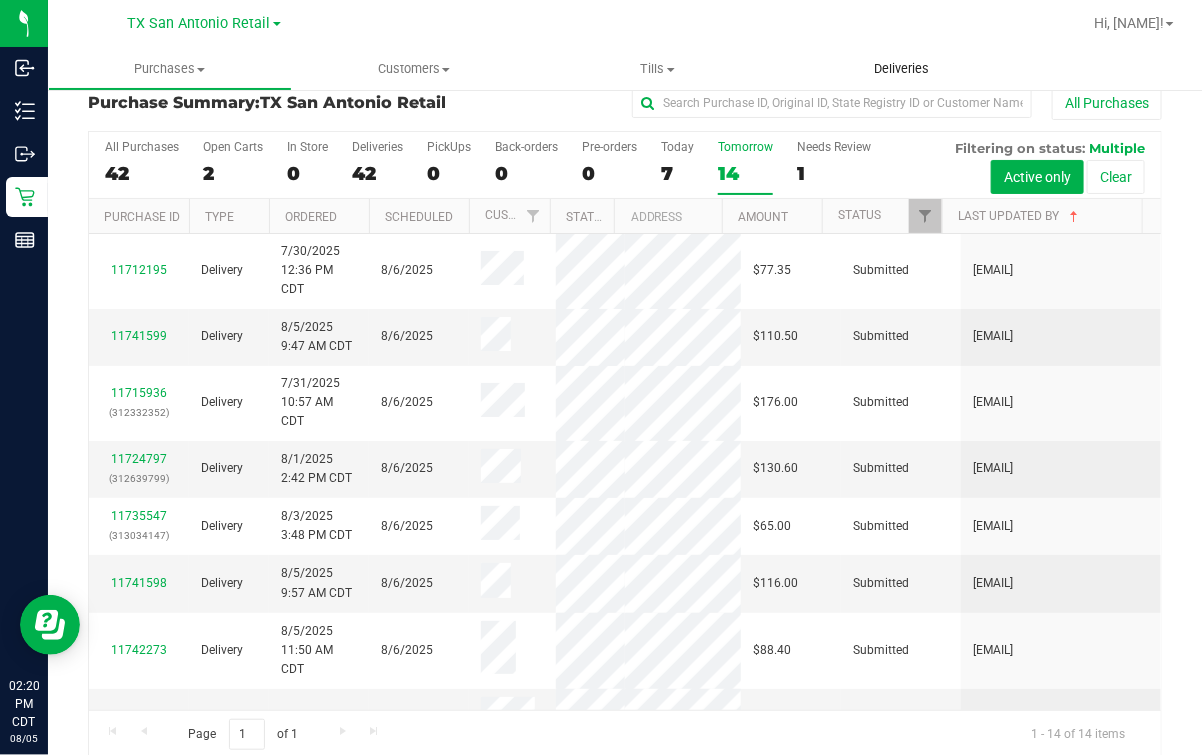 click on "Deliveries" at bounding box center [901, 69] 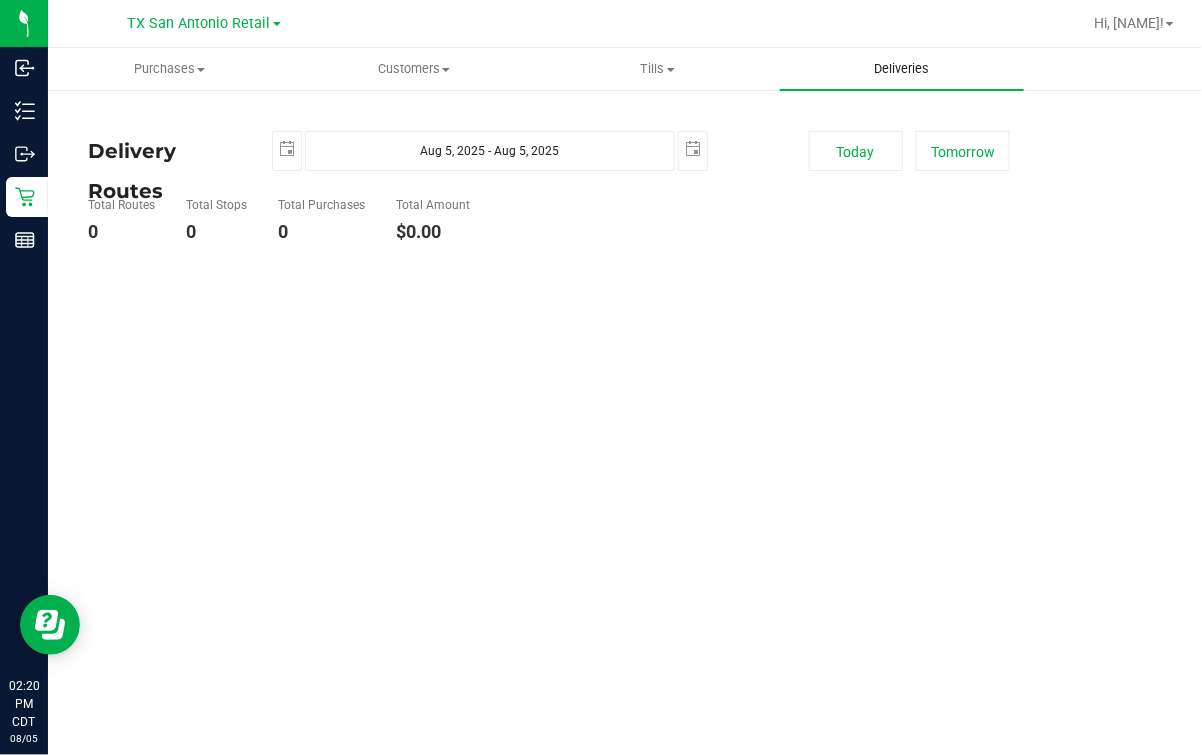 scroll, scrollTop: 0, scrollLeft: 0, axis: both 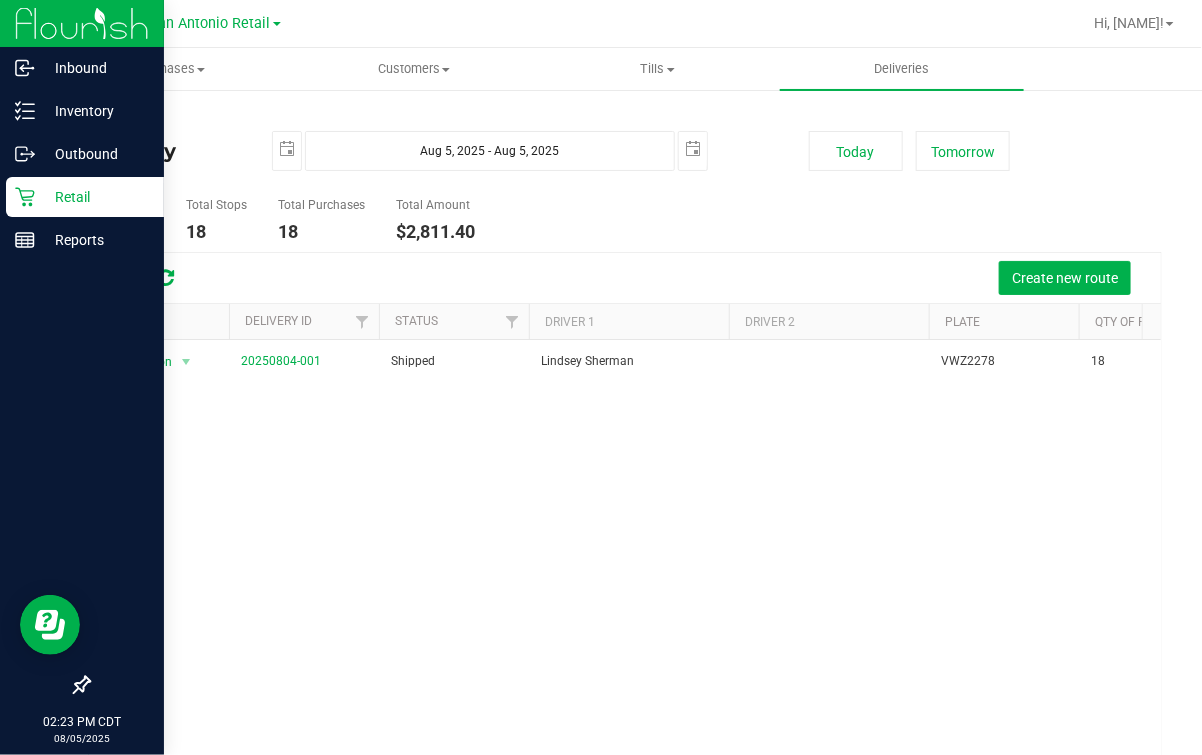 click on "Retail" at bounding box center [95, 197] 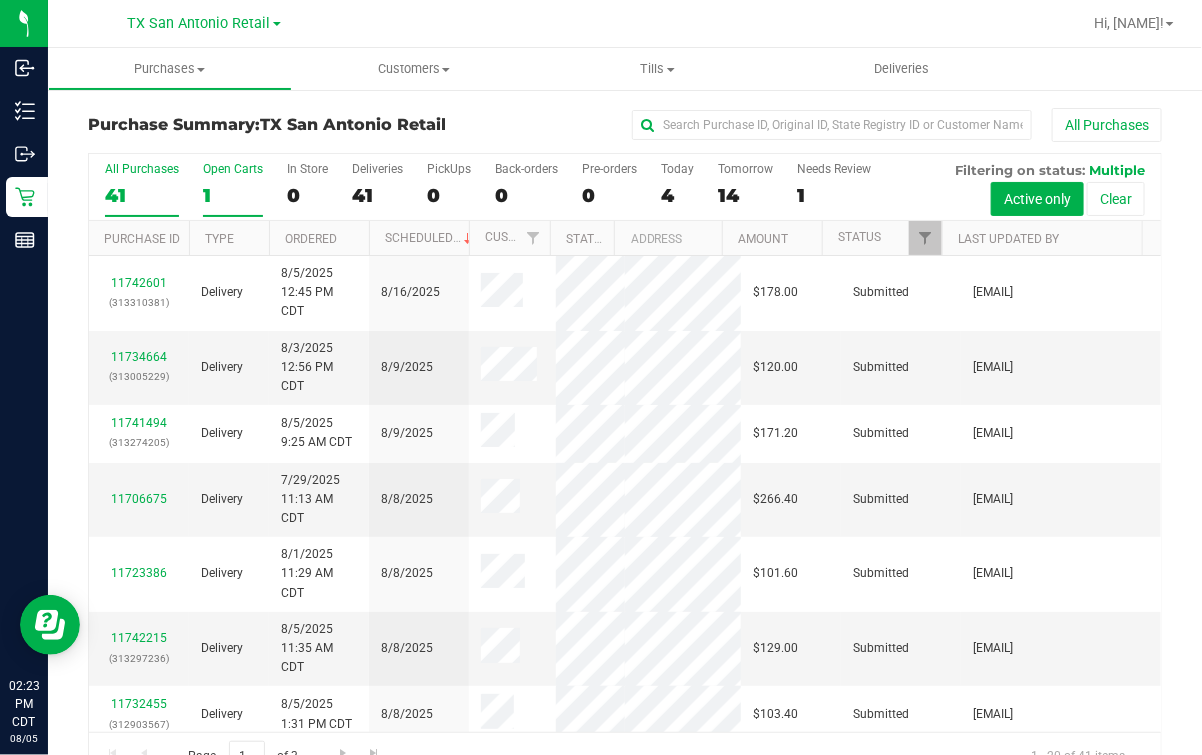 click on "Open Carts
1" at bounding box center [233, 189] 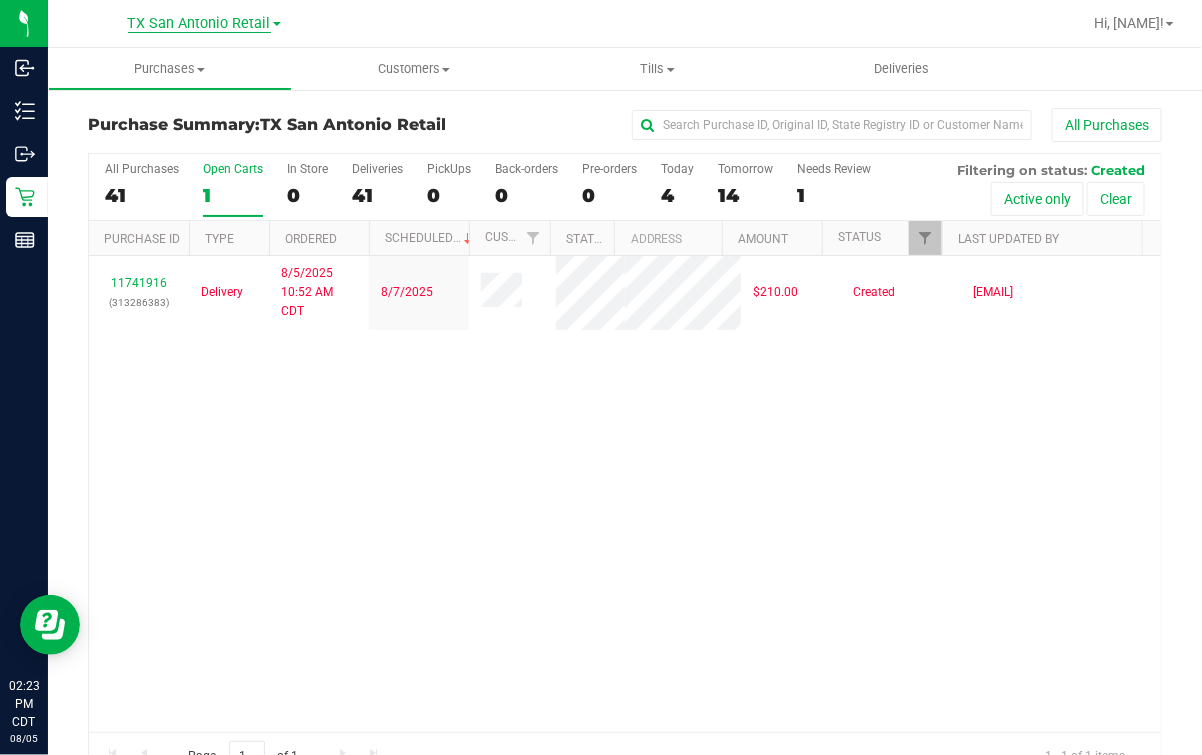 click on "TX San Antonio Retail" at bounding box center [199, 24] 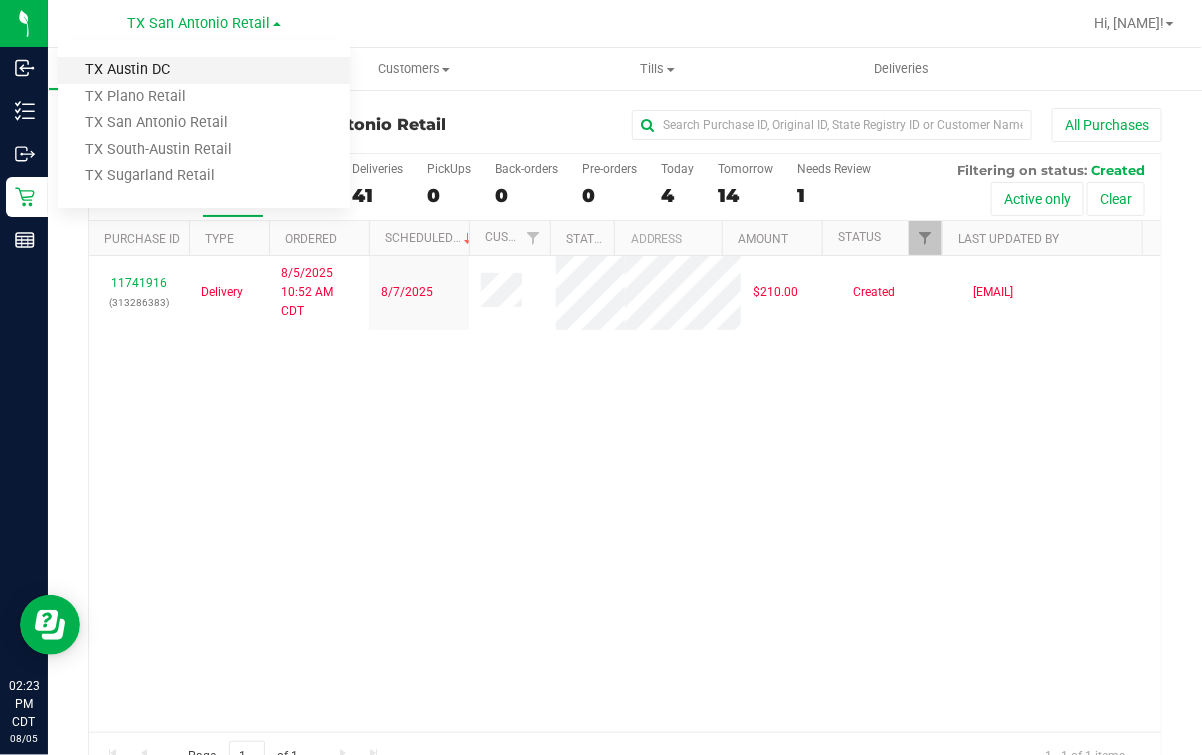 click on "TX Austin DC" at bounding box center [204, 70] 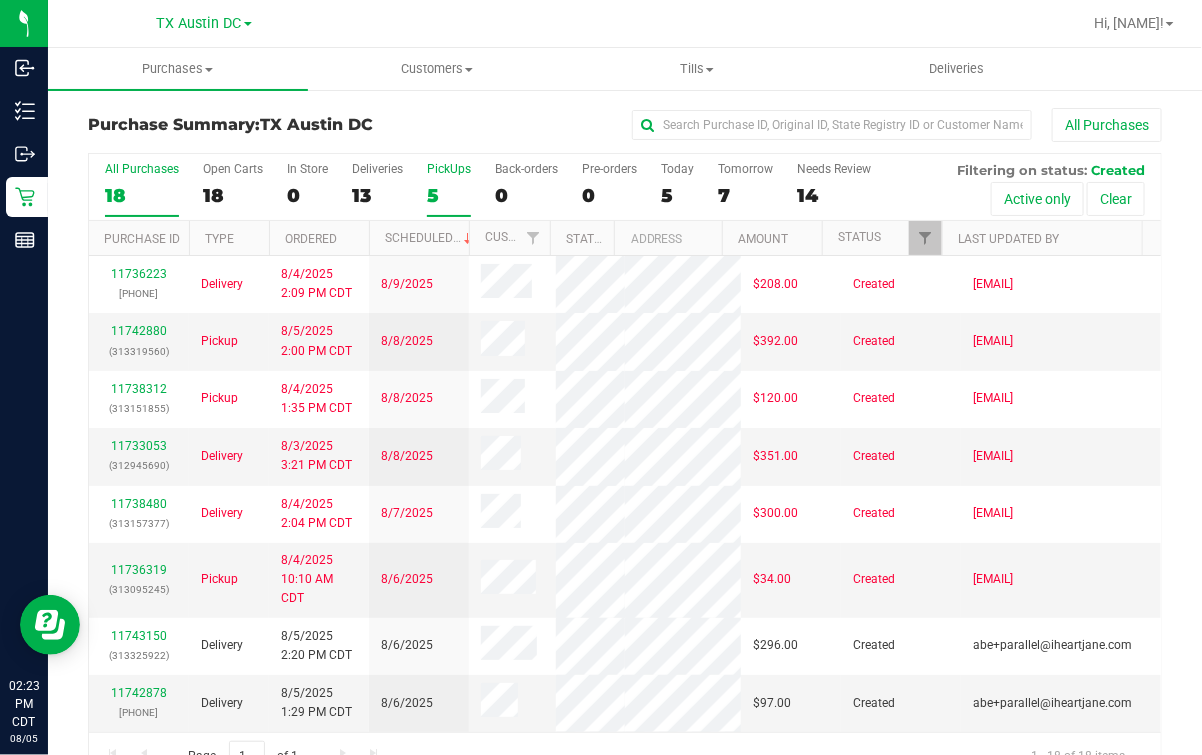 click on "5" at bounding box center [449, 195] 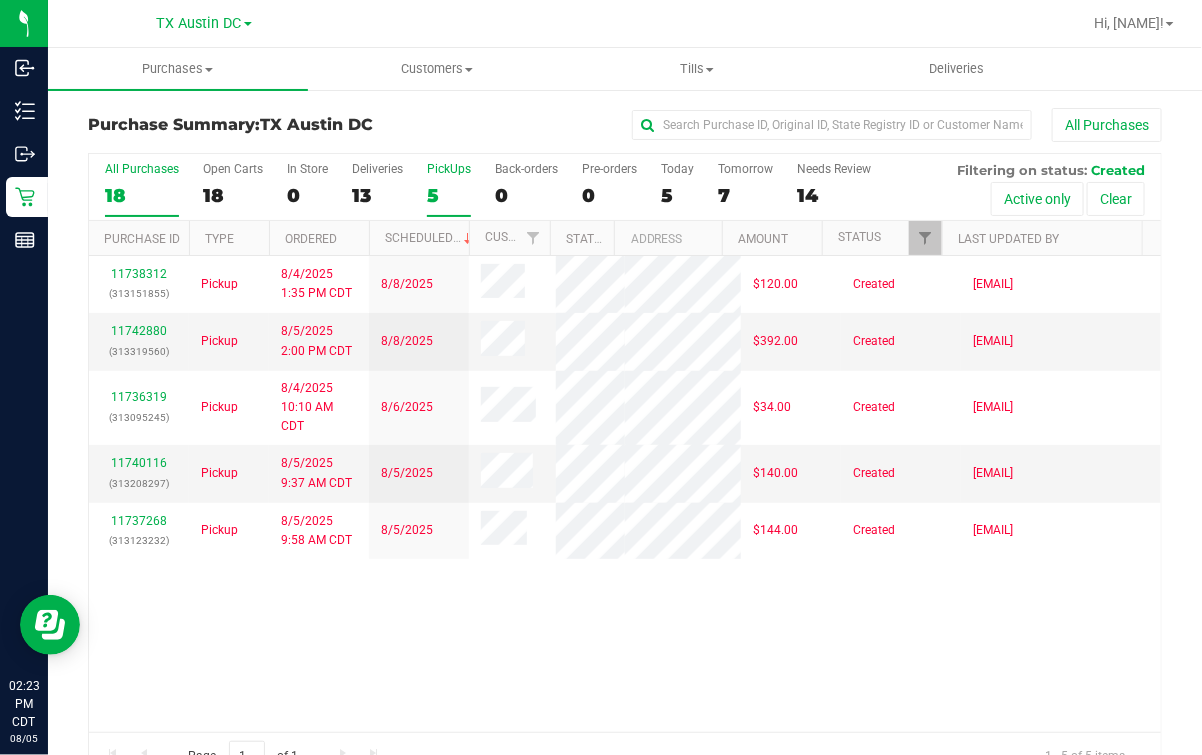click on "18" at bounding box center (142, 195) 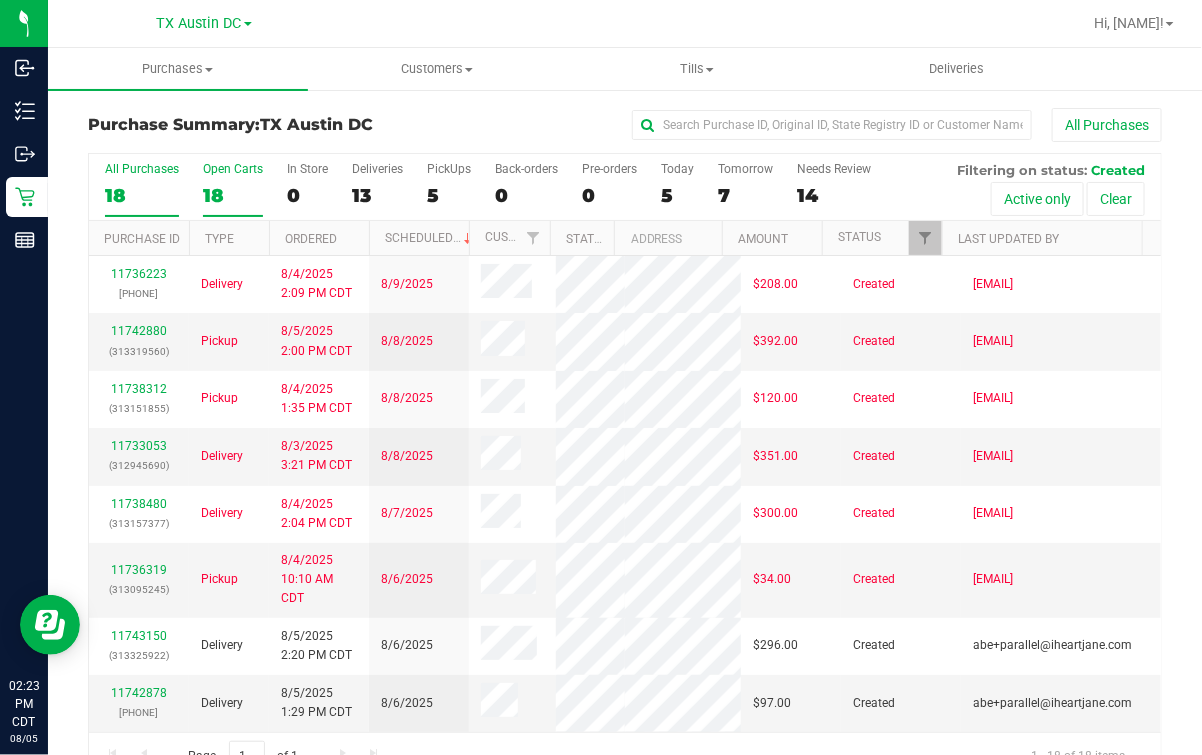 click on "18" at bounding box center [233, 195] 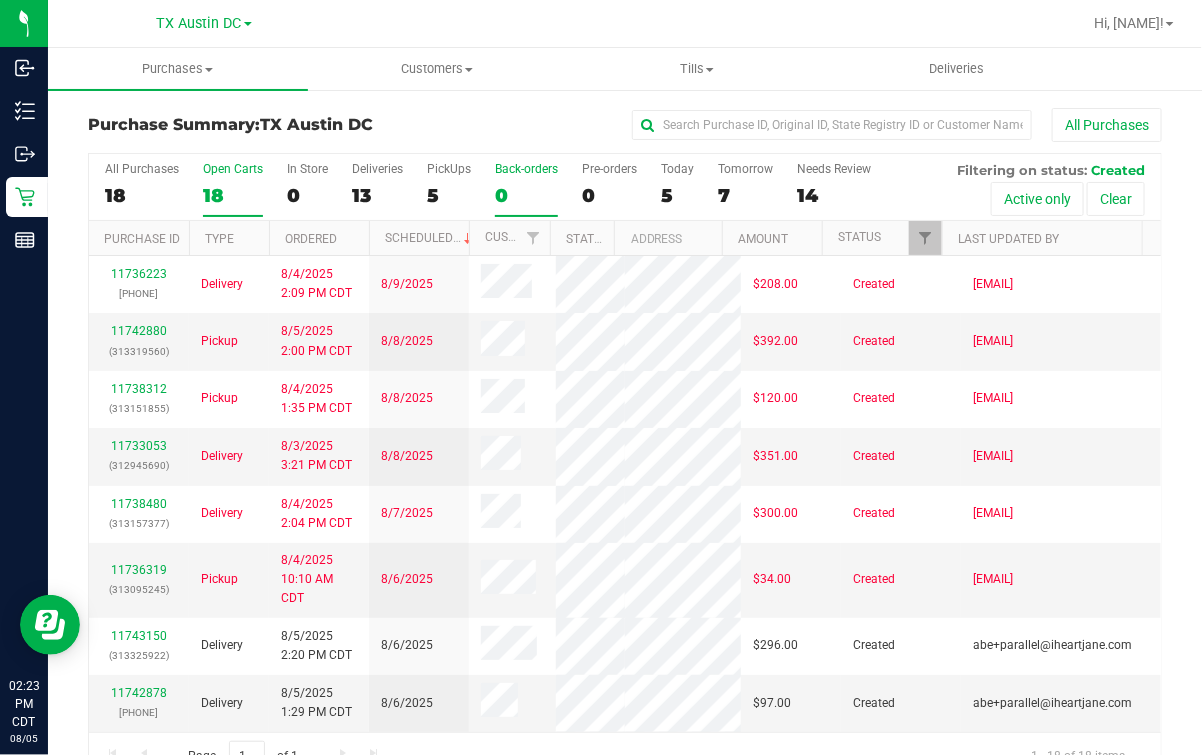 click on "0" at bounding box center [526, 195] 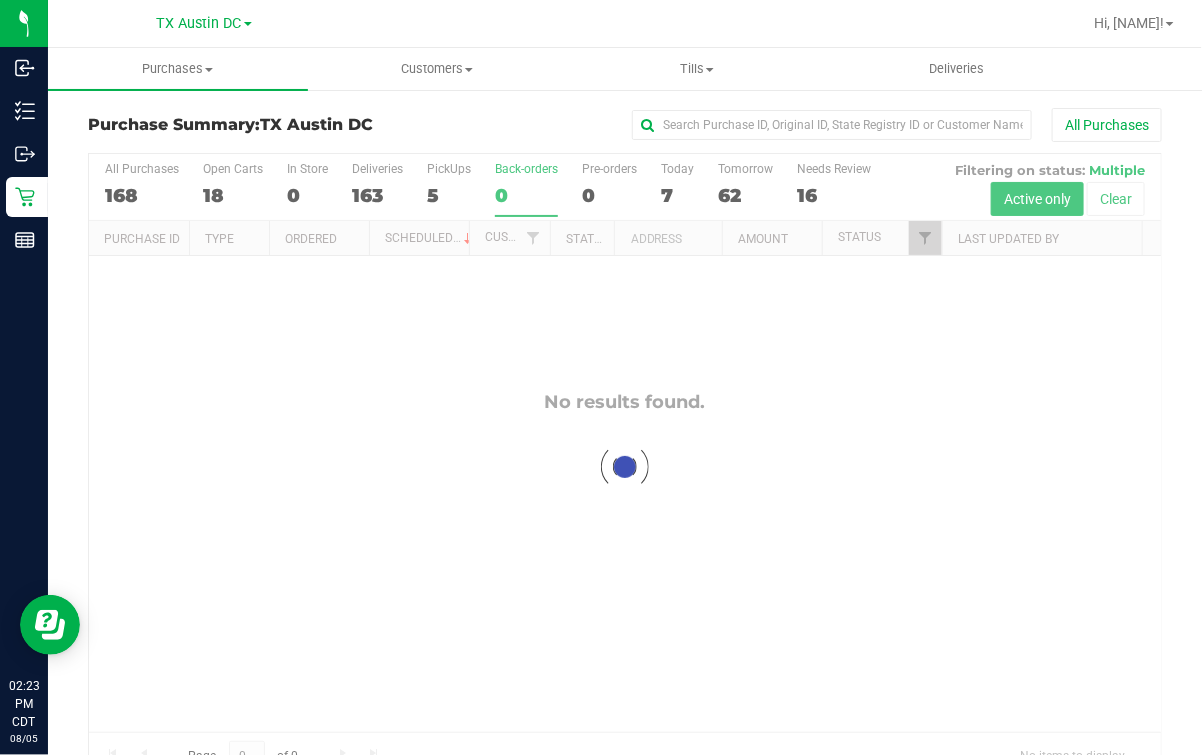 click at bounding box center [625, 467] 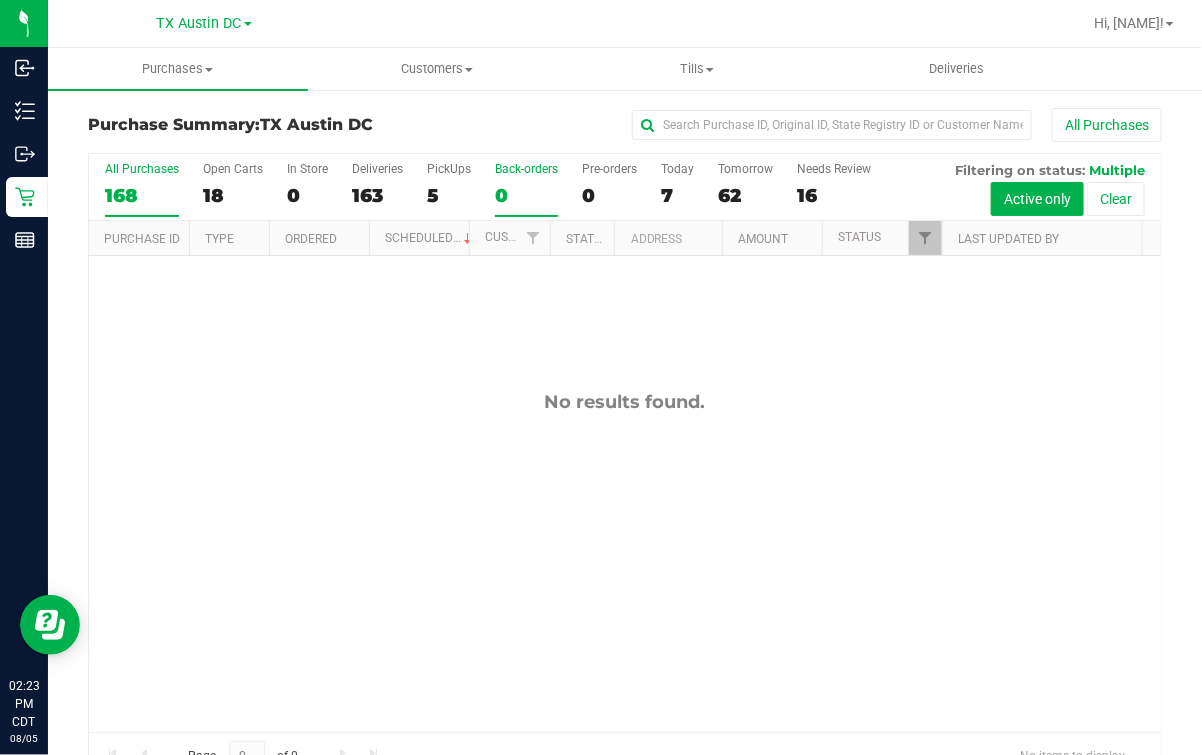 click on "168" at bounding box center [142, 195] 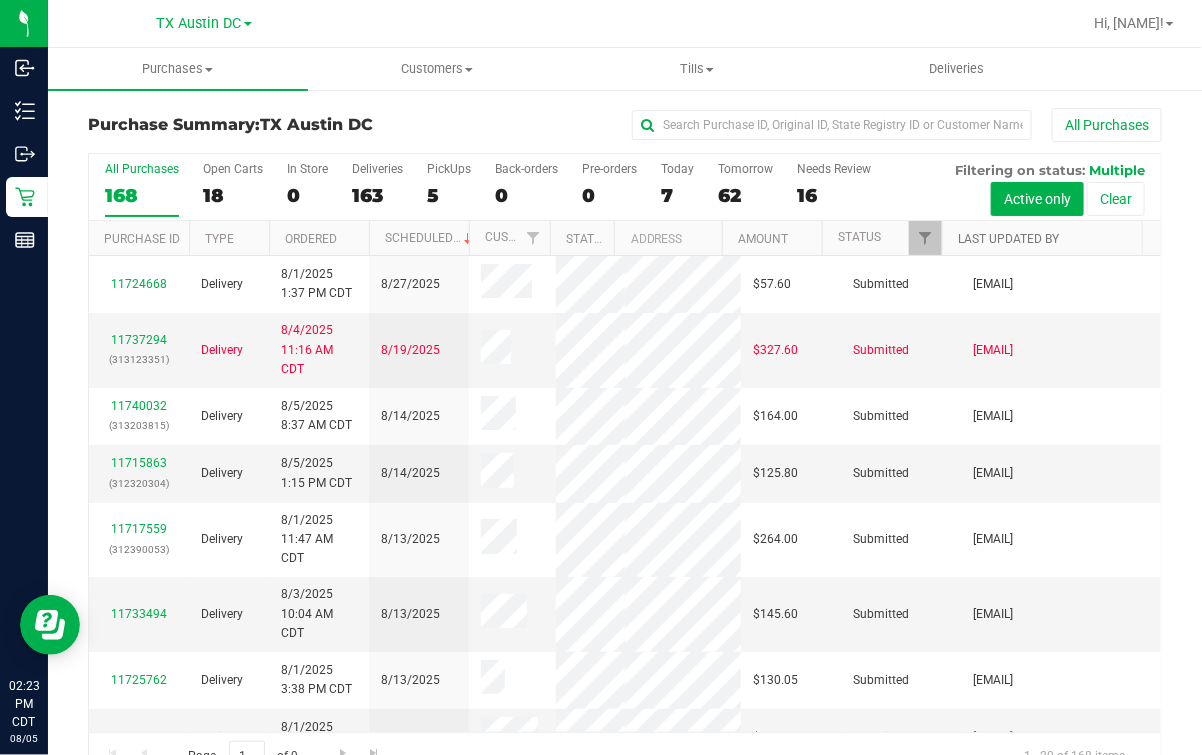 click on "Last Updated By" at bounding box center [1008, 239] 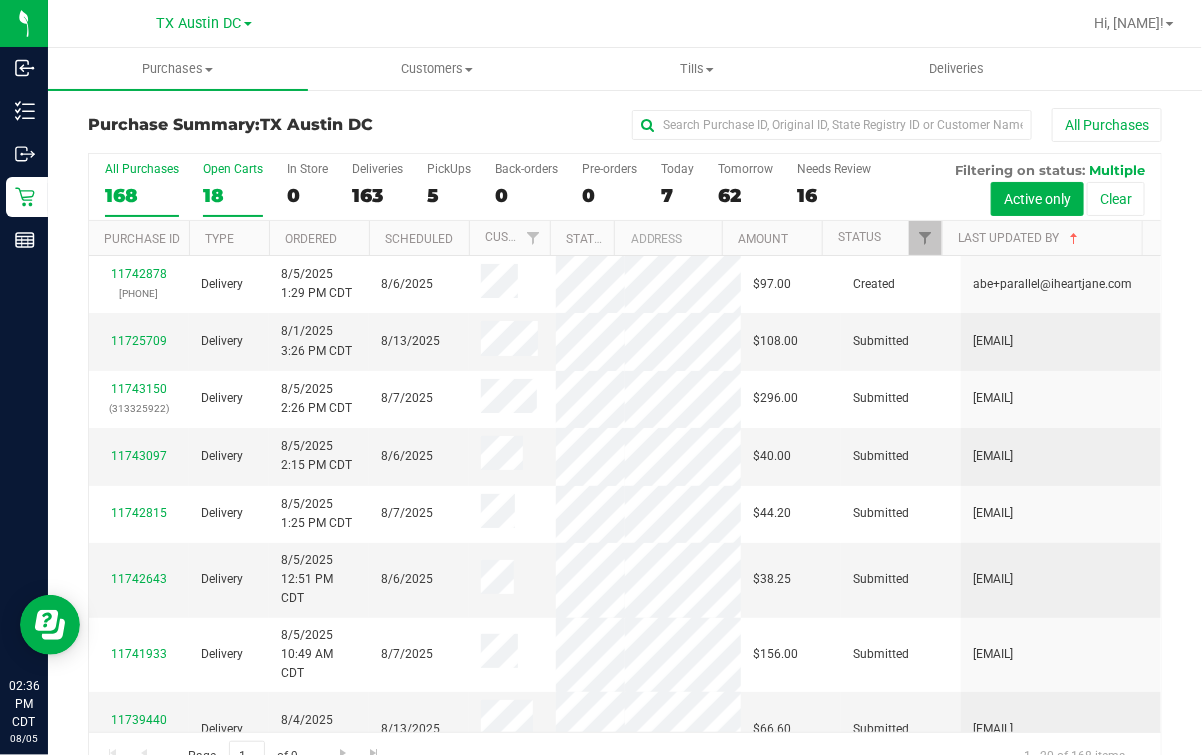 click on "Open Carts" at bounding box center [233, 169] 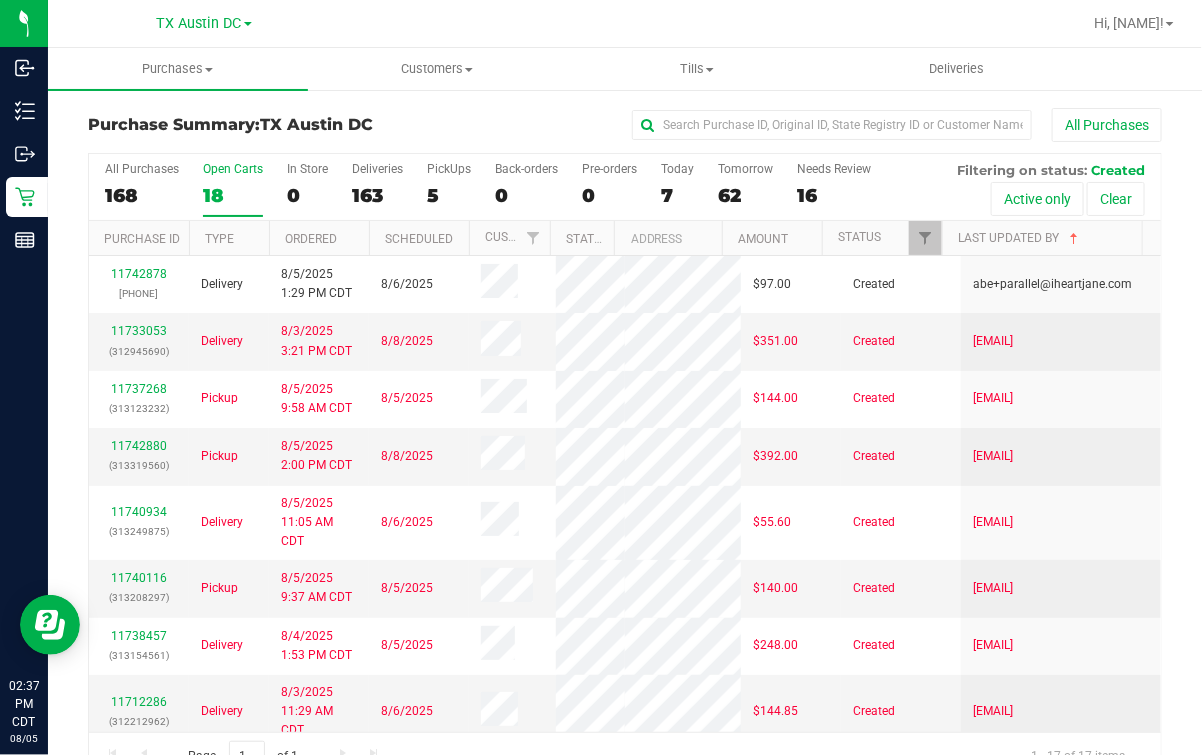 click at bounding box center [719, 23] 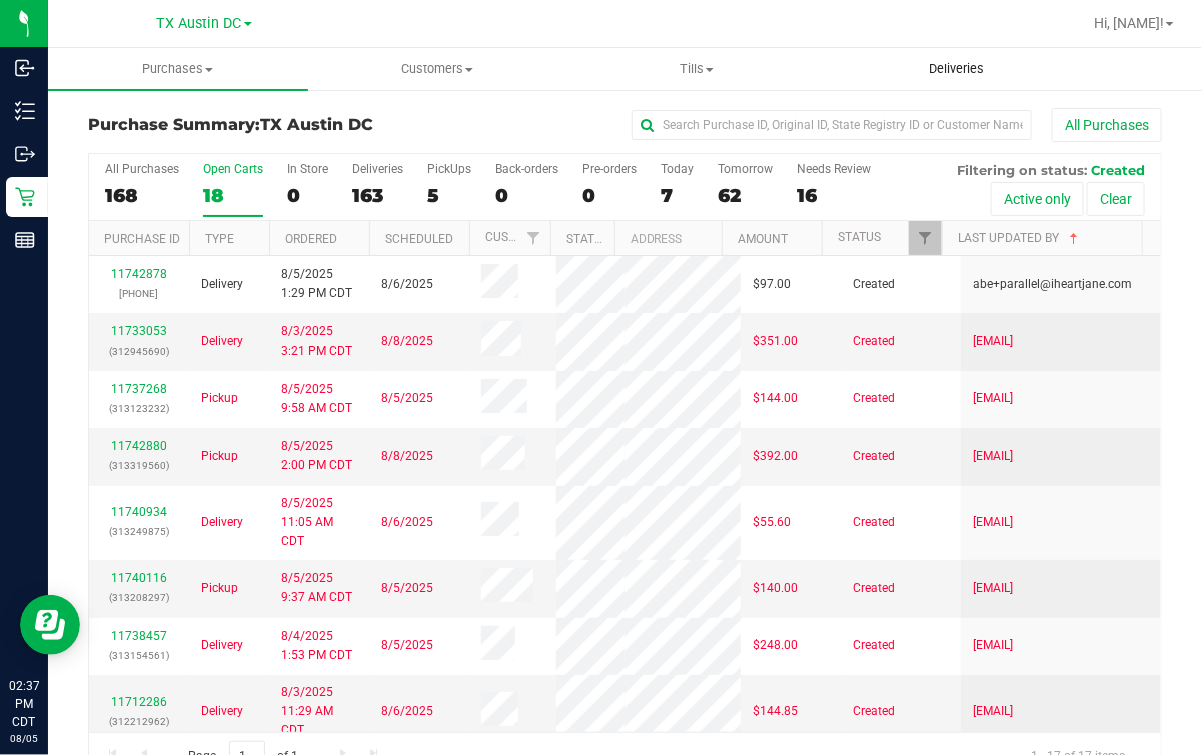 click on "Deliveries" at bounding box center (957, 69) 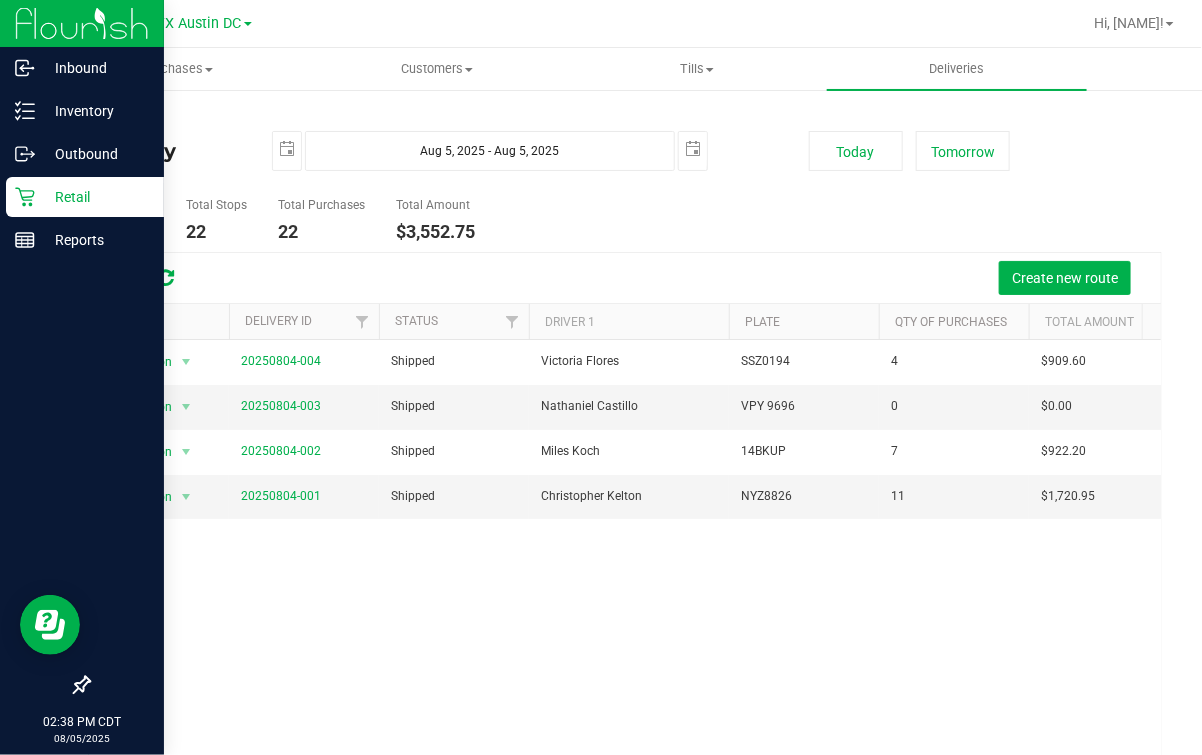 click 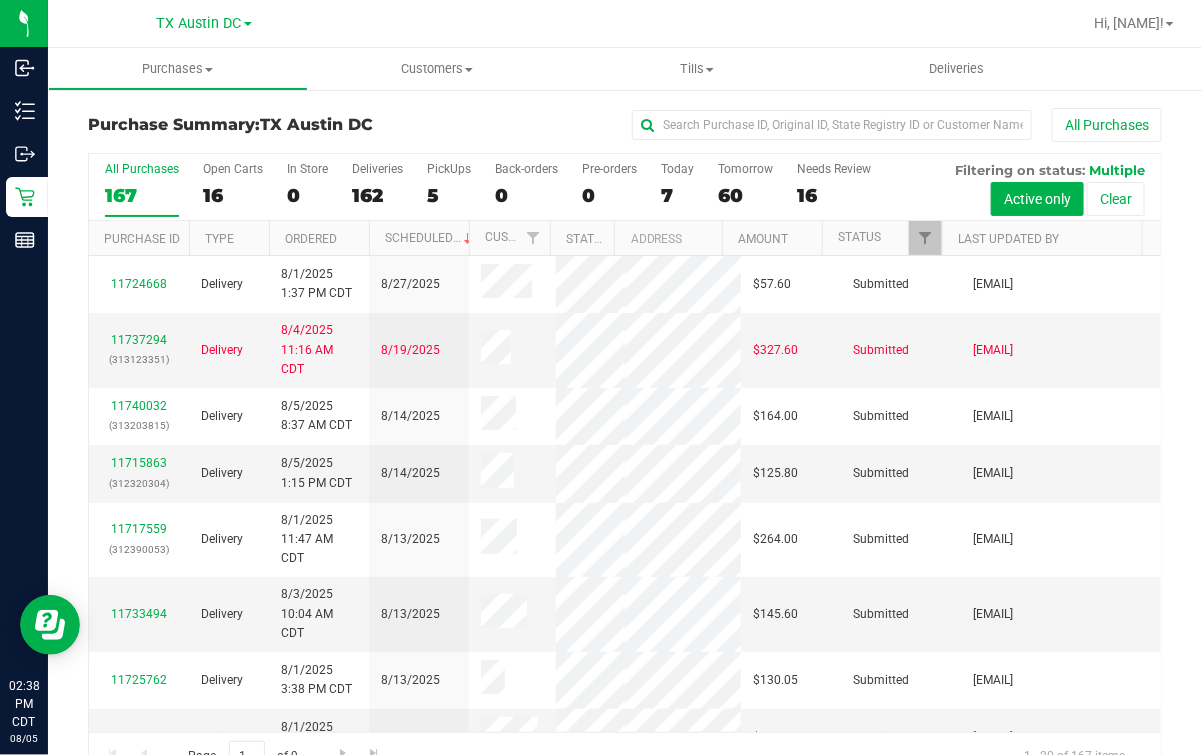click on "Active only
Clear" at bounding box center (1050, 199) 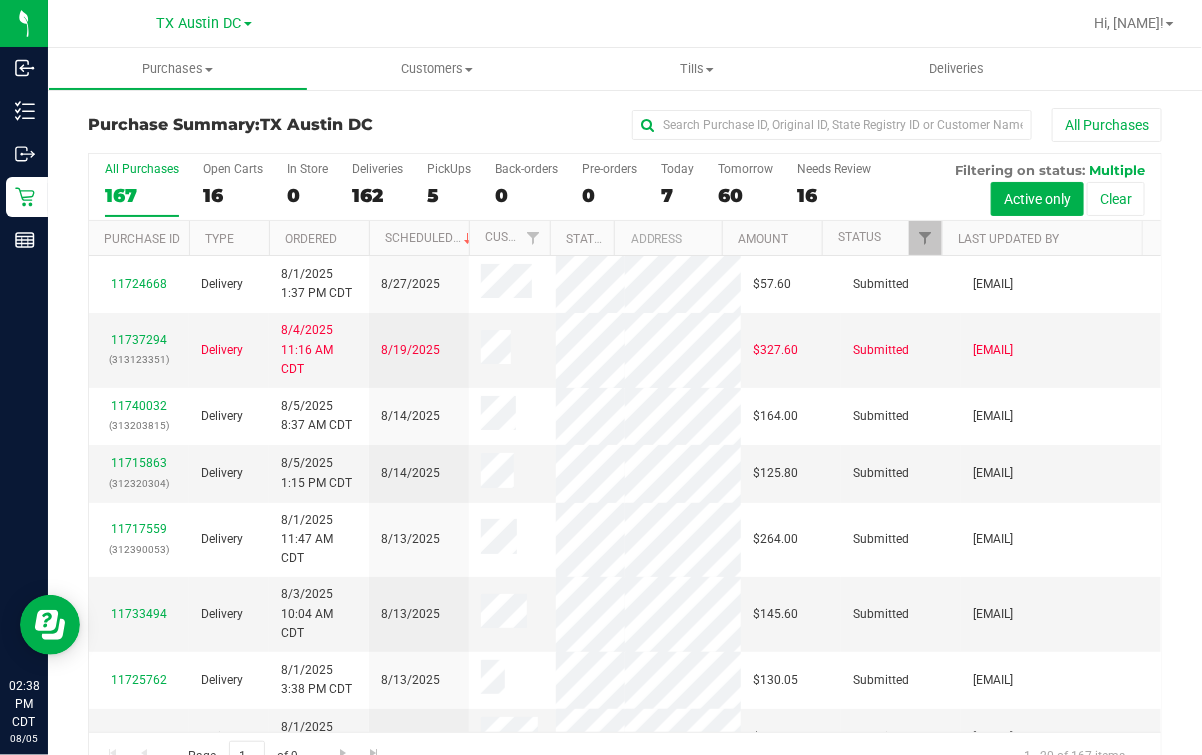 click on "Last Updated By" at bounding box center [1042, 238] 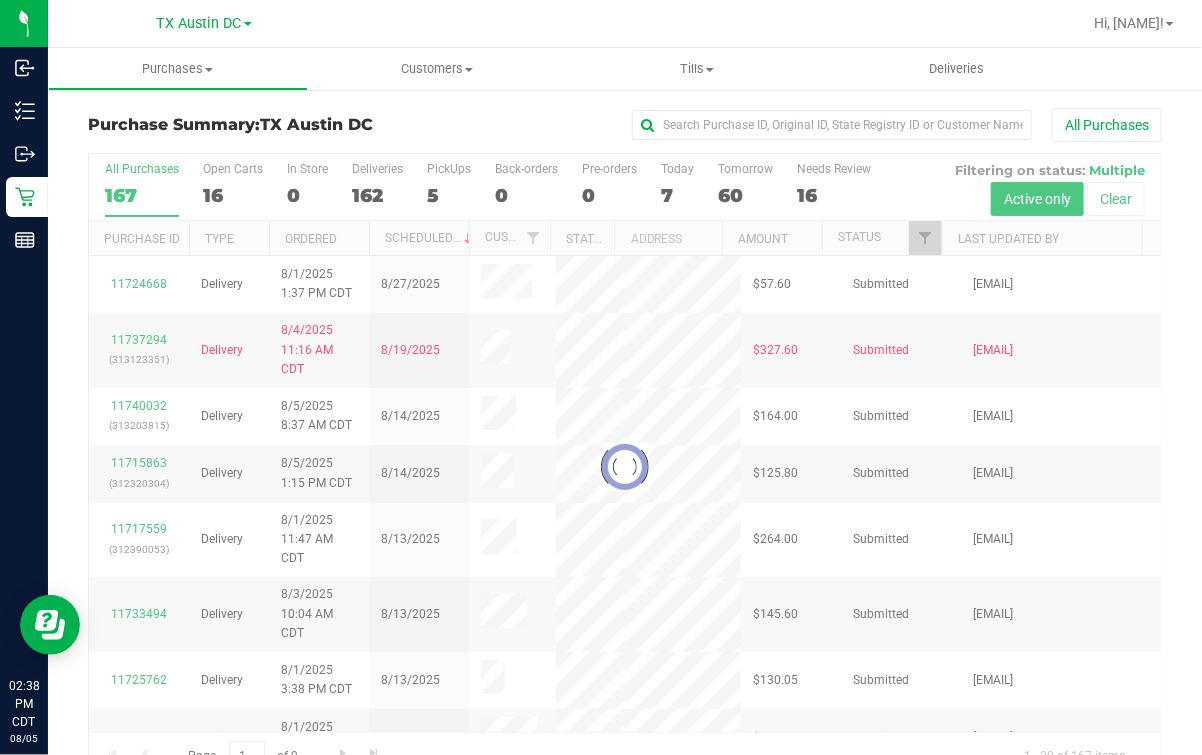 click at bounding box center (625, 467) 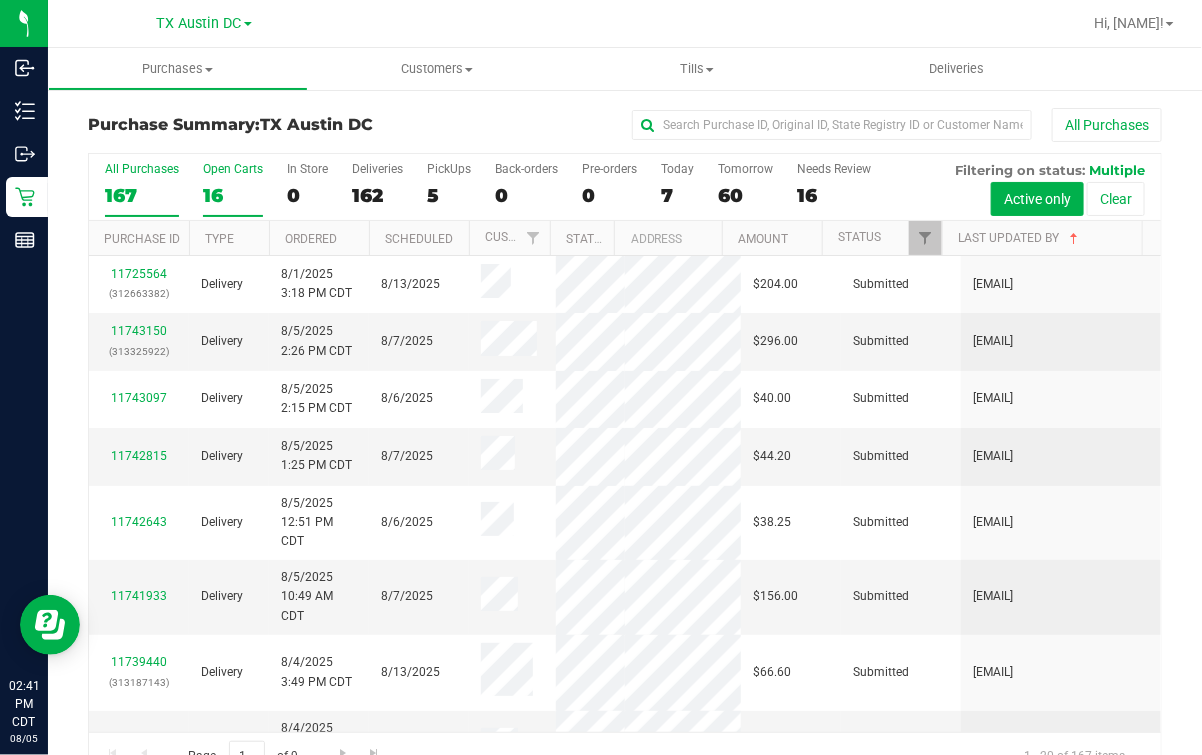 click on "16" at bounding box center [233, 195] 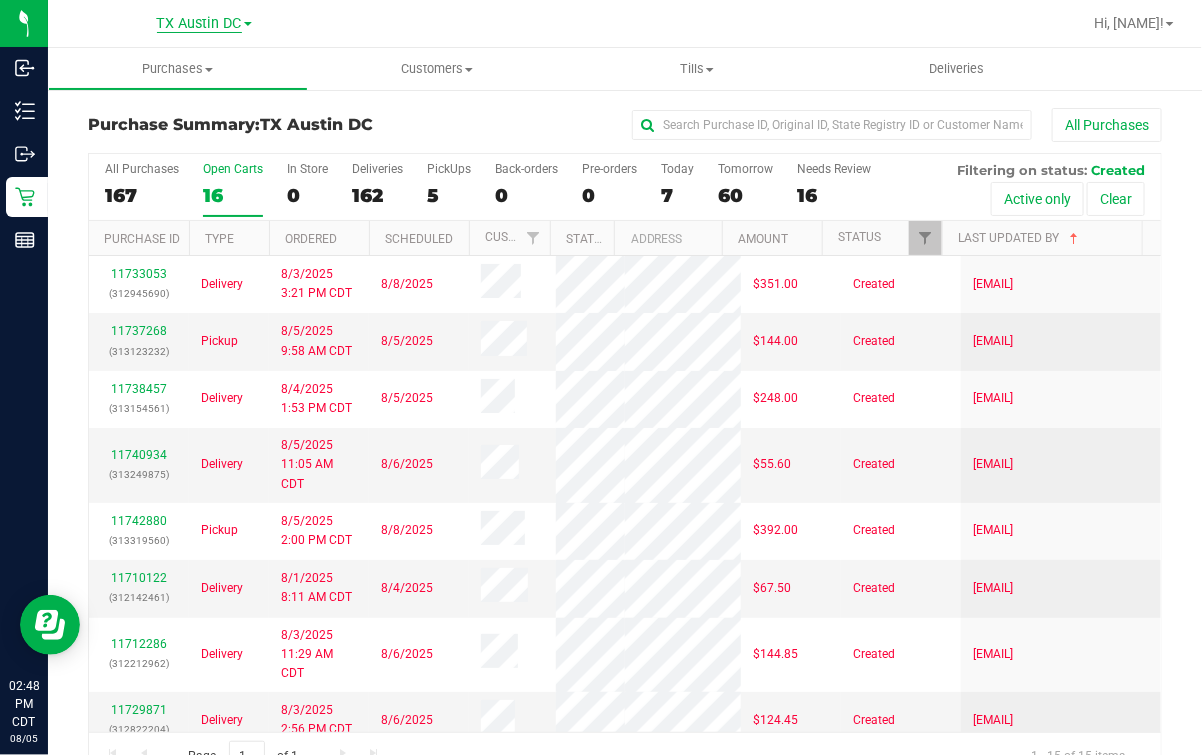click on "TX Austin DC" at bounding box center [199, 24] 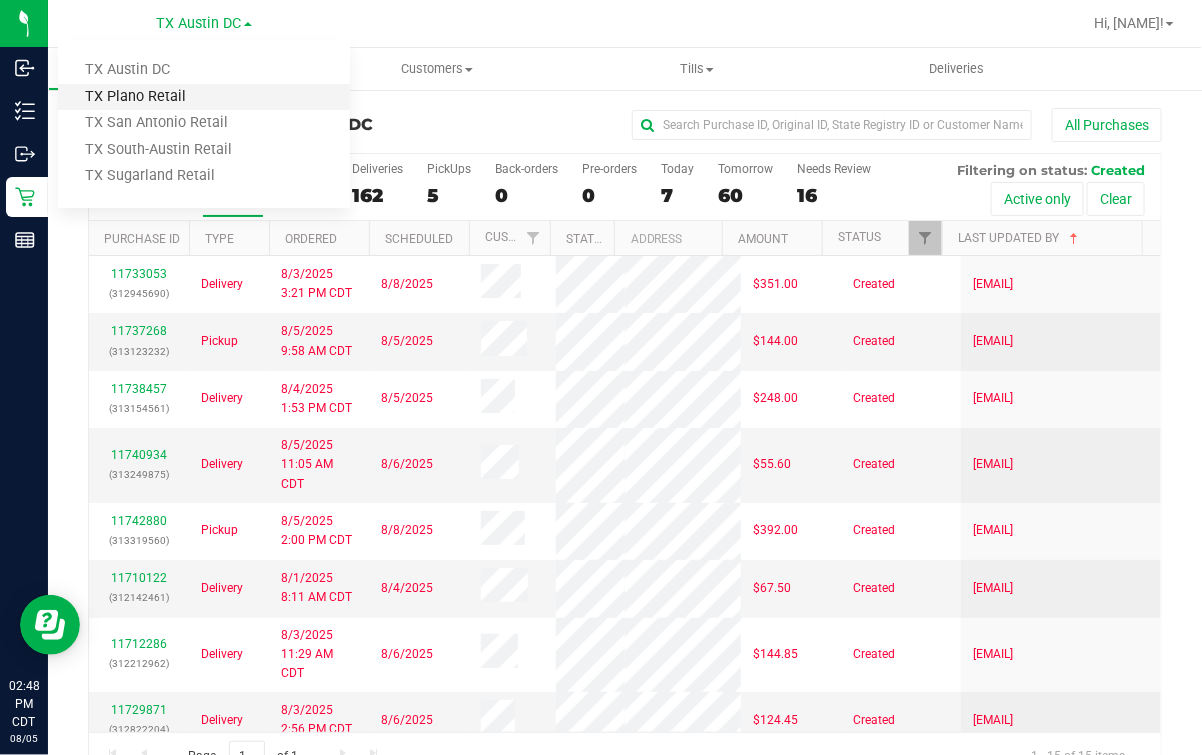 click on "TX Plano Retail" at bounding box center (204, 97) 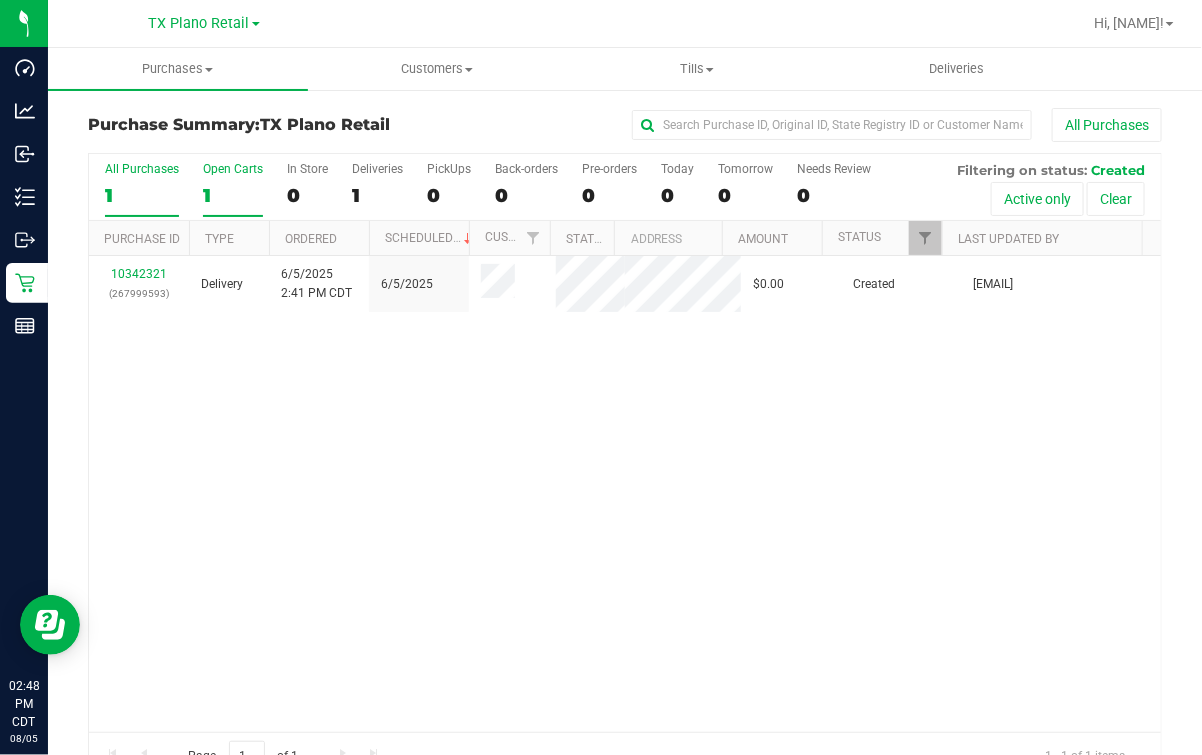 click on "1" at bounding box center [233, 195] 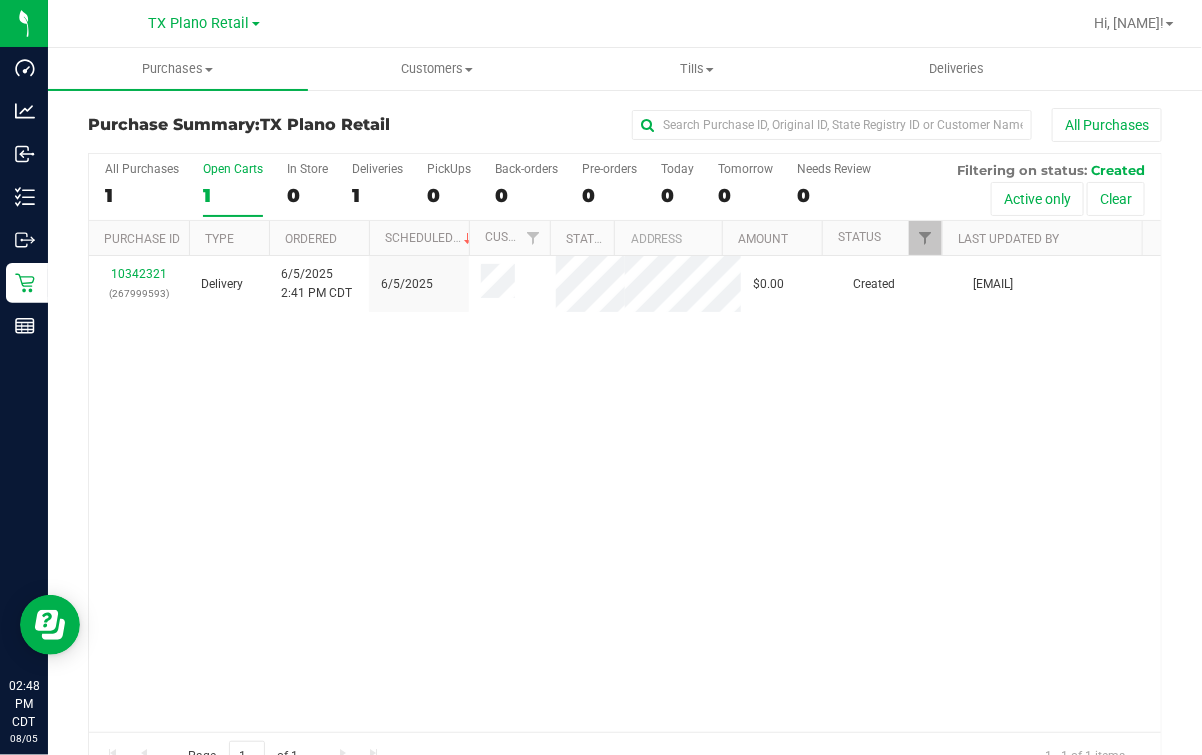 click on "10342321
(267999593)
Delivery 6/5/2025 2:41 PM CDT 6/5/2025
$0.00
Created jusramos@liveparallel.com" at bounding box center (625, 494) 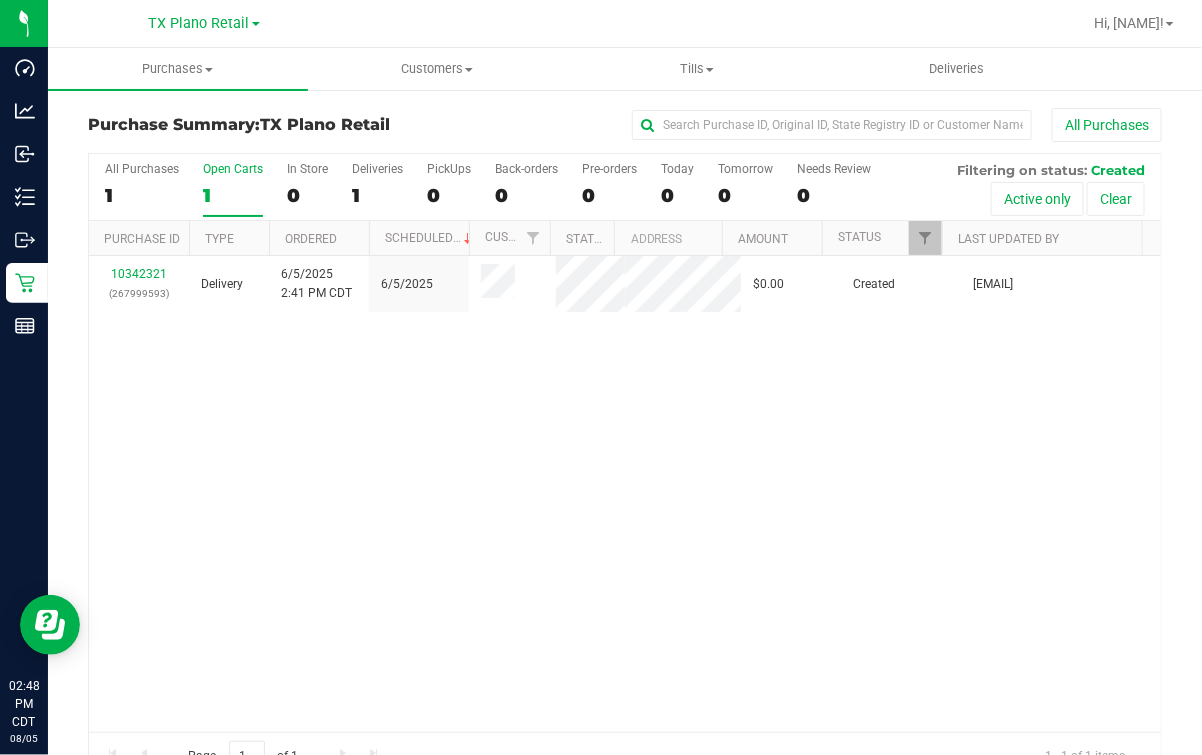 drag, startPoint x: 547, startPoint y: 456, endPoint x: 567, endPoint y: 384, distance: 74.726166 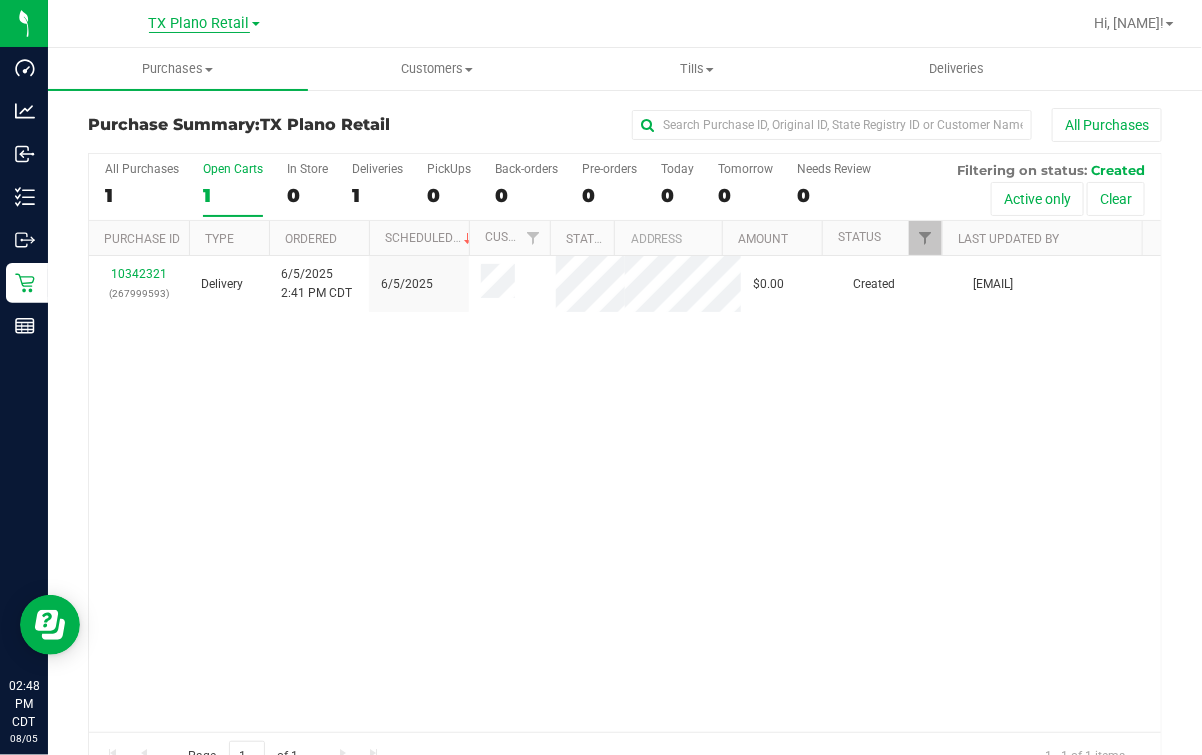 click on "TX Plano Retail" at bounding box center [199, 24] 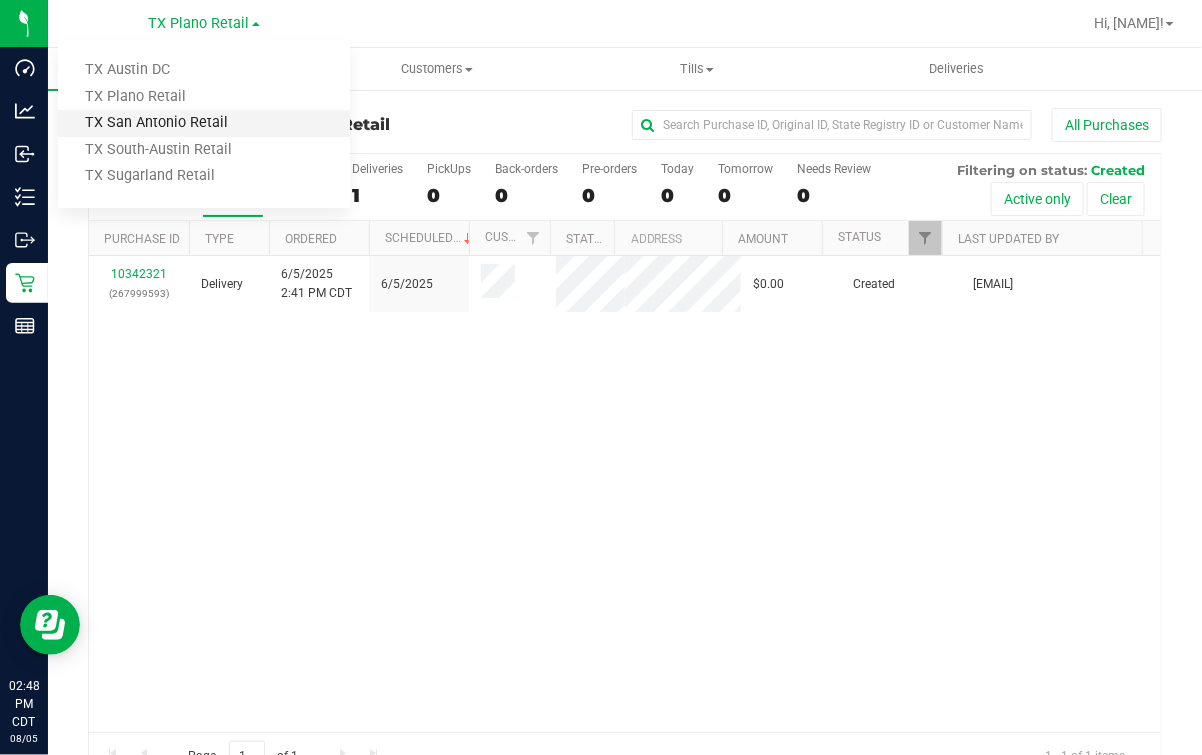 click on "TX San Antonio Retail" at bounding box center (204, 123) 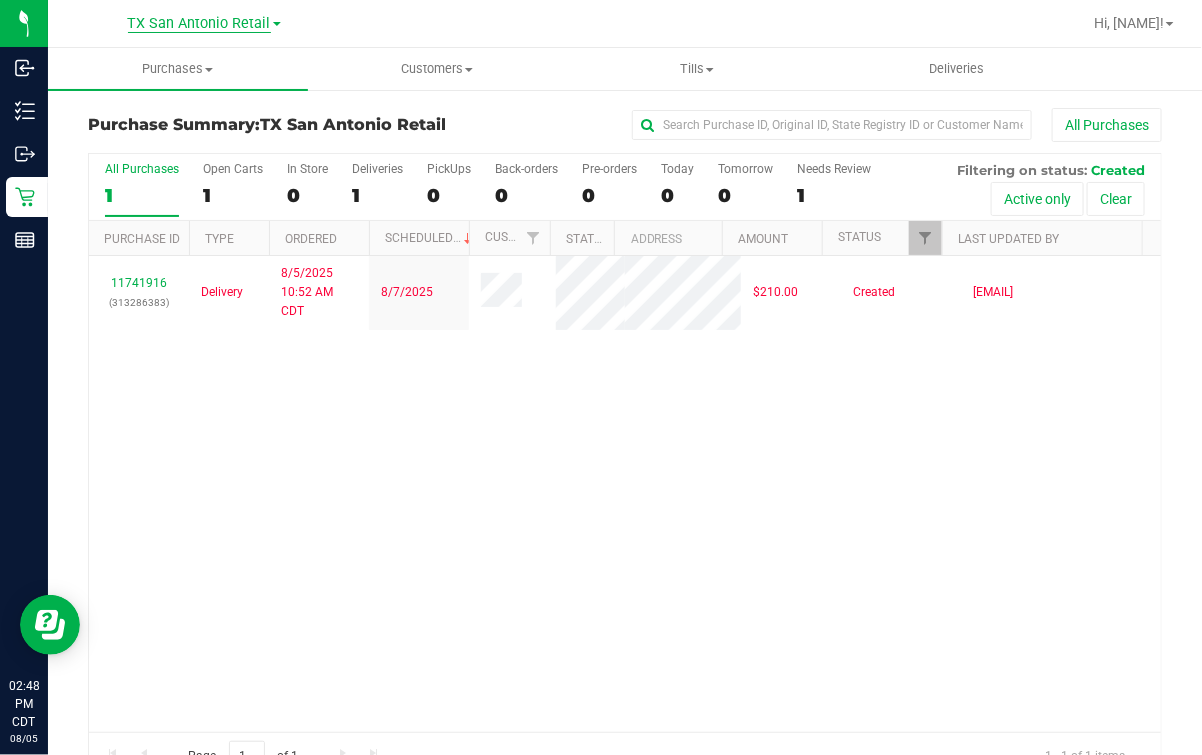 click on "TX San Antonio Retail" at bounding box center [199, 24] 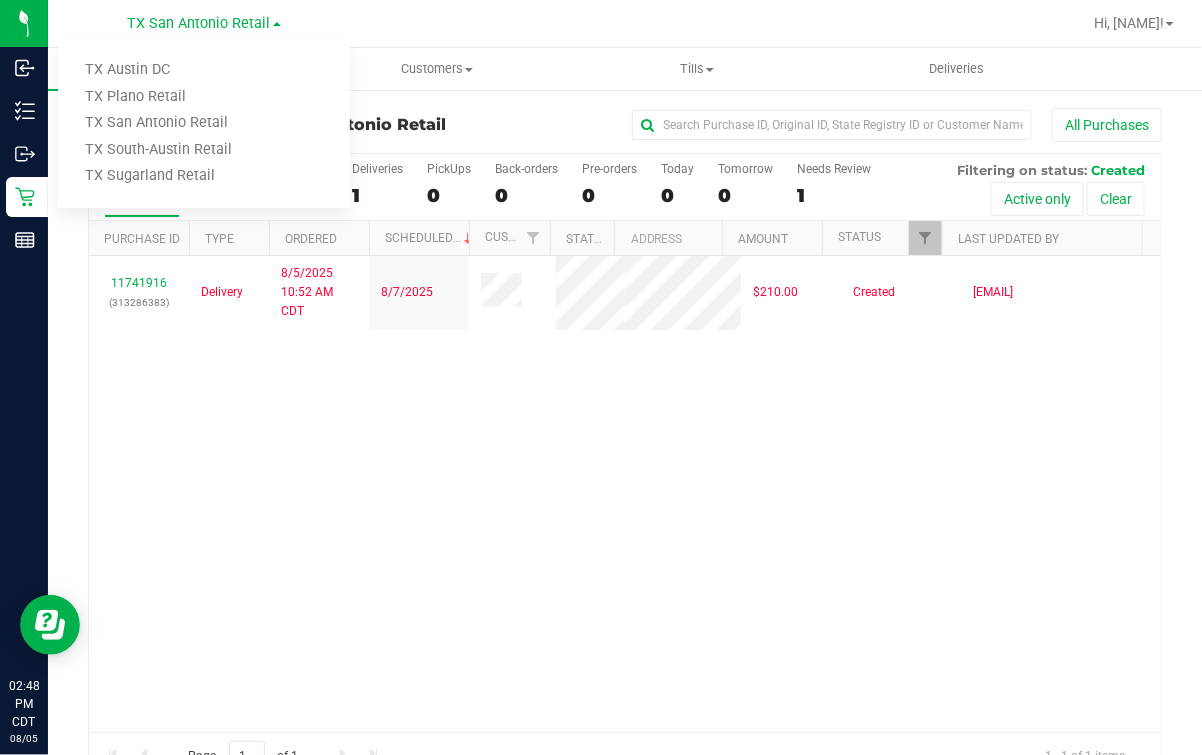 click on "TX Austin DC   TX Plano Retail   TX San Antonio Retail    TX South-Austin Retail   TX Sugarland Retail" at bounding box center [204, 123] 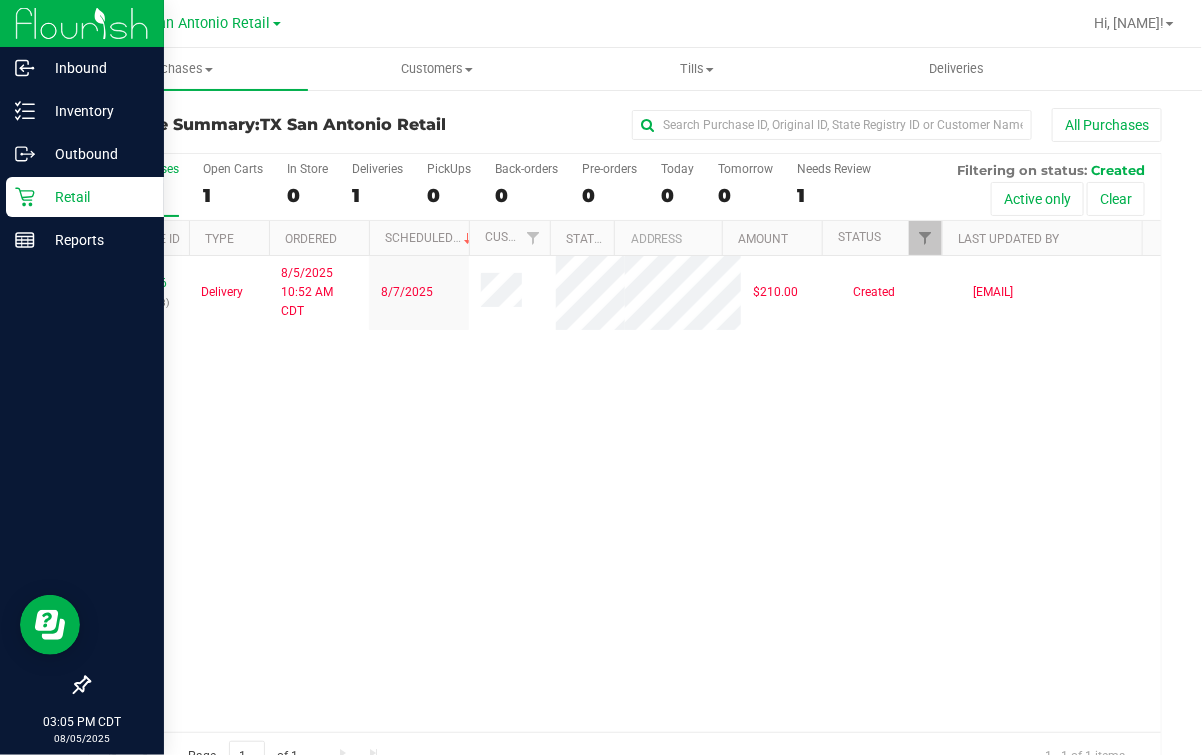 click 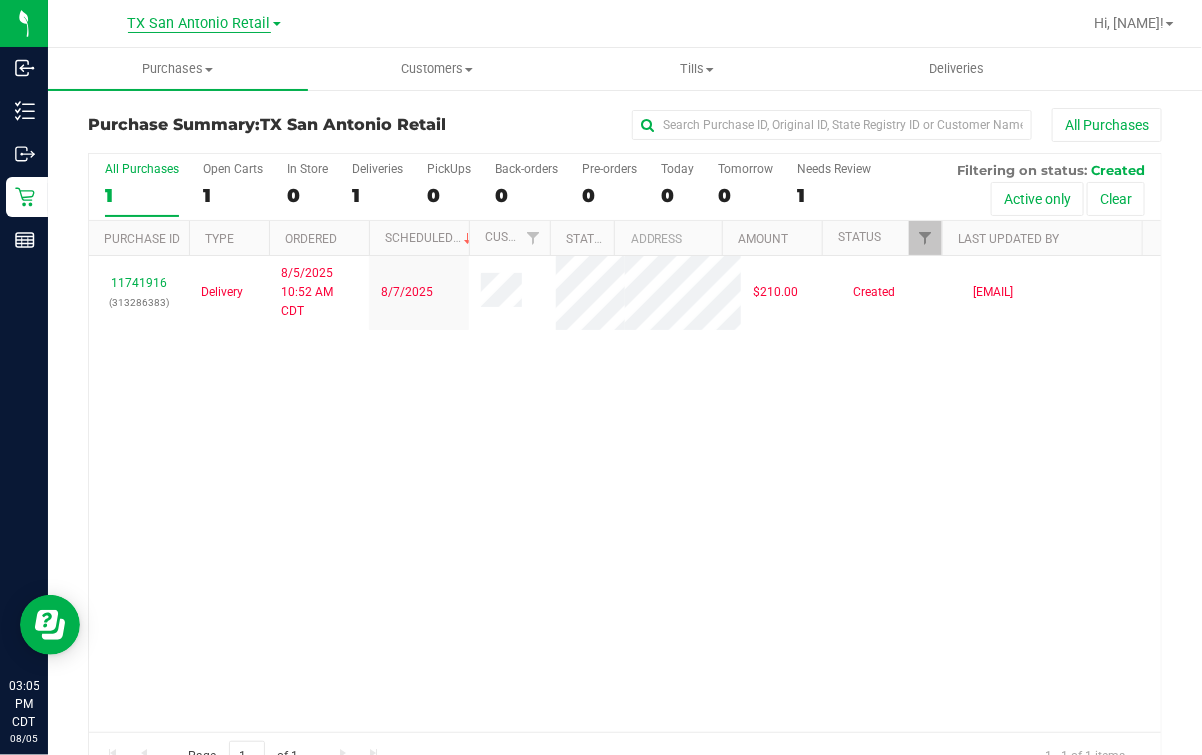 click on "TX San Antonio Retail" at bounding box center (199, 24) 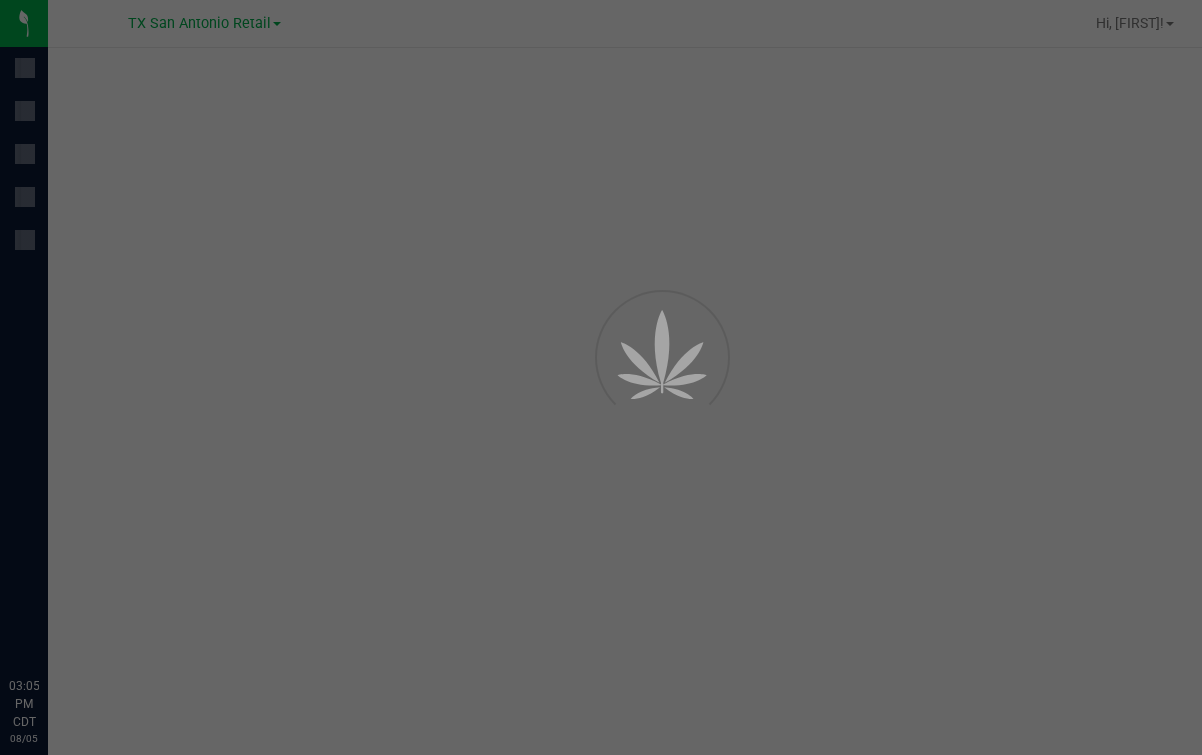 scroll, scrollTop: 0, scrollLeft: 0, axis: both 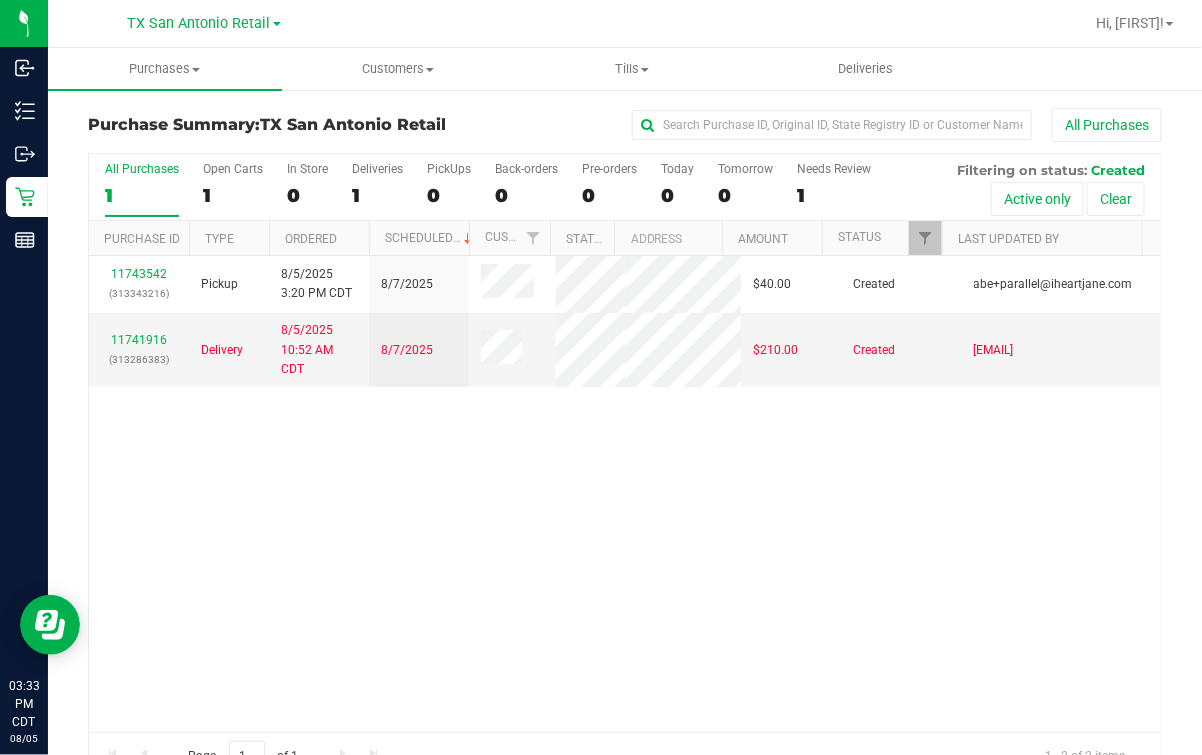 click on "11743542
([PHONE])
Pickup 8/5/2025 3:20 PM CDT 8/7/2025
$40.00
Created [EMAIL]
11741916
([PHONE])
Delivery 8/5/2025 10:52 AM CDT 8/7/2025
$210.00
Created [EMAIL]" at bounding box center (625, 494) 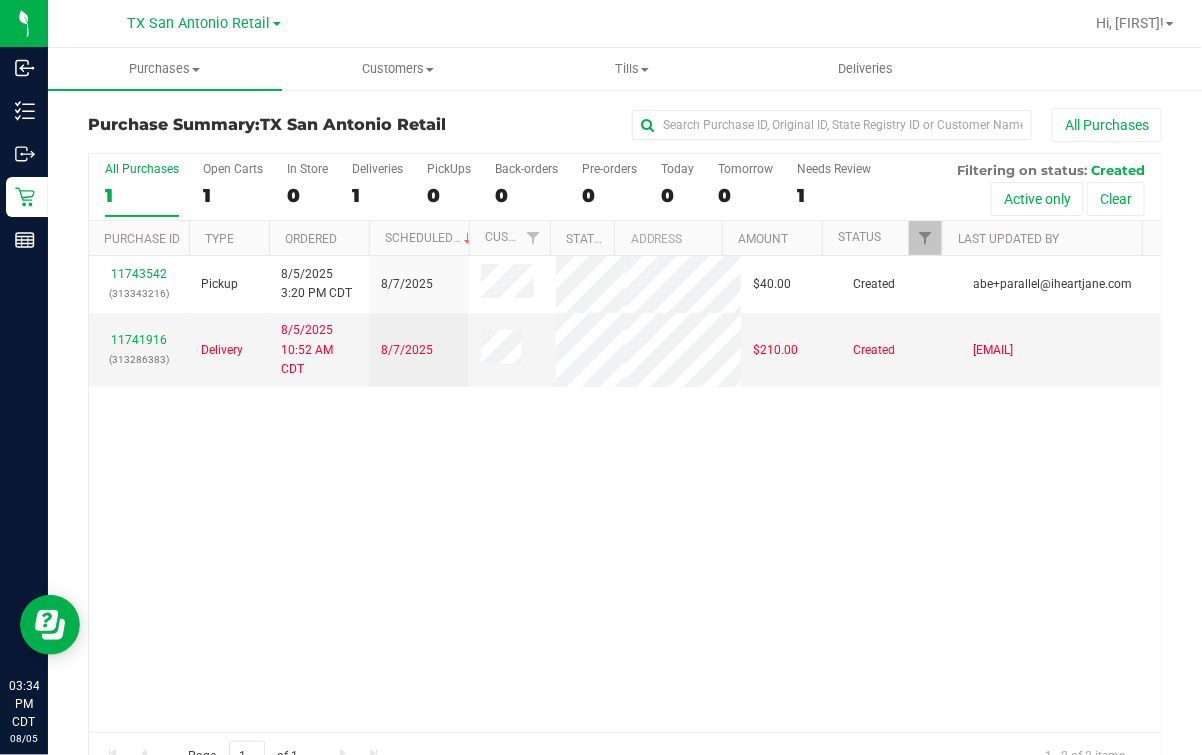 click on "11743542
([PHONE])
Pickup 8/5/2025 3:20 PM CDT 8/7/2025
$40.00
Created [EMAIL]
11741916
([PHONE])
Delivery 8/5/2025 10:52 AM CDT 8/7/2025
$210.00
Created [EMAIL]" at bounding box center (625, 494) 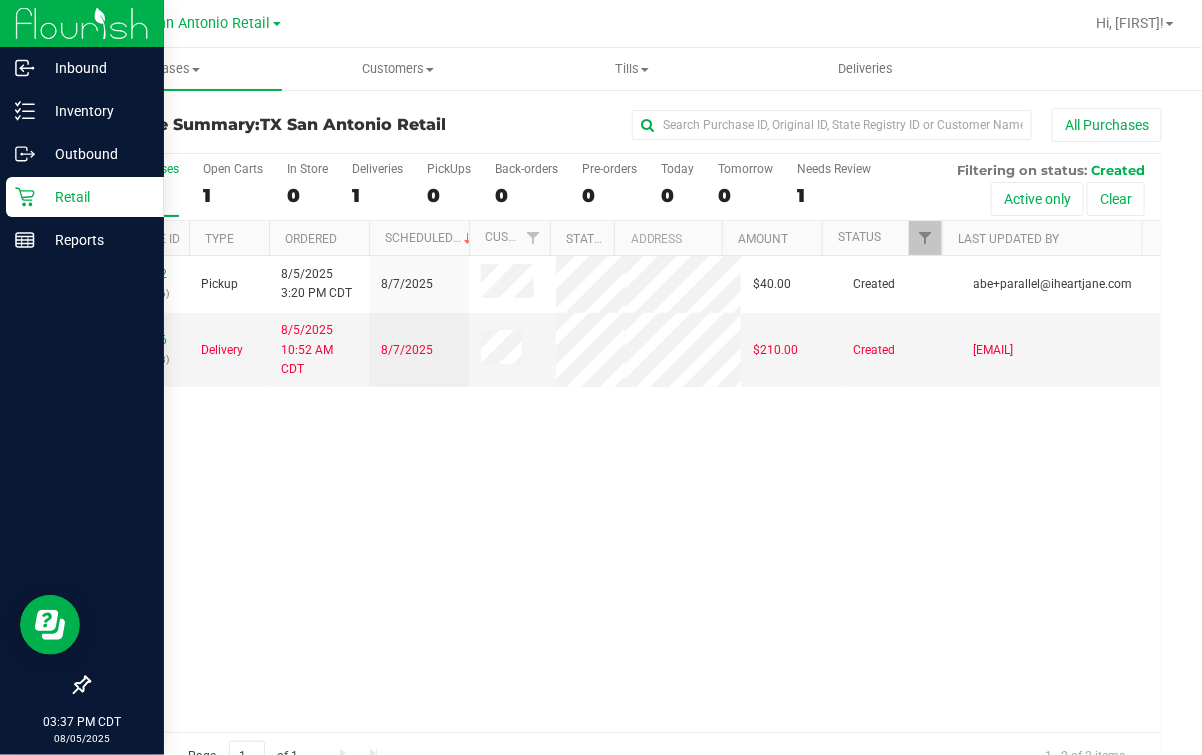 click 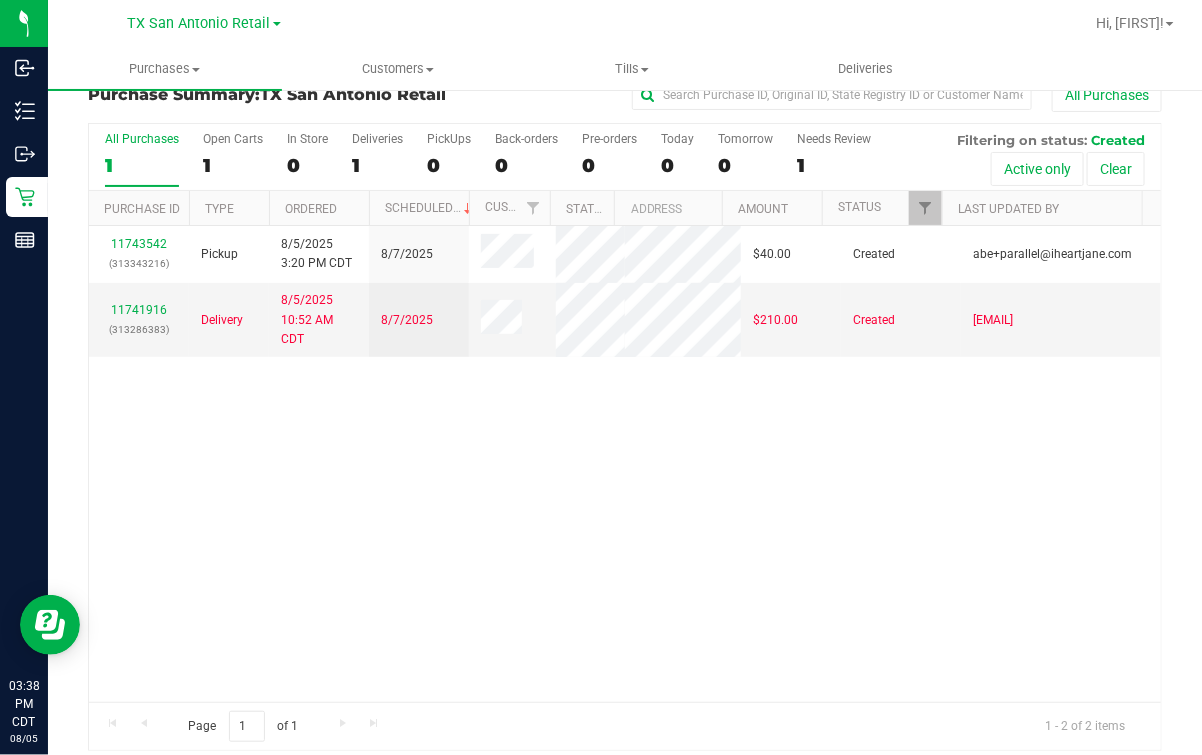 scroll, scrollTop: 45, scrollLeft: 0, axis: vertical 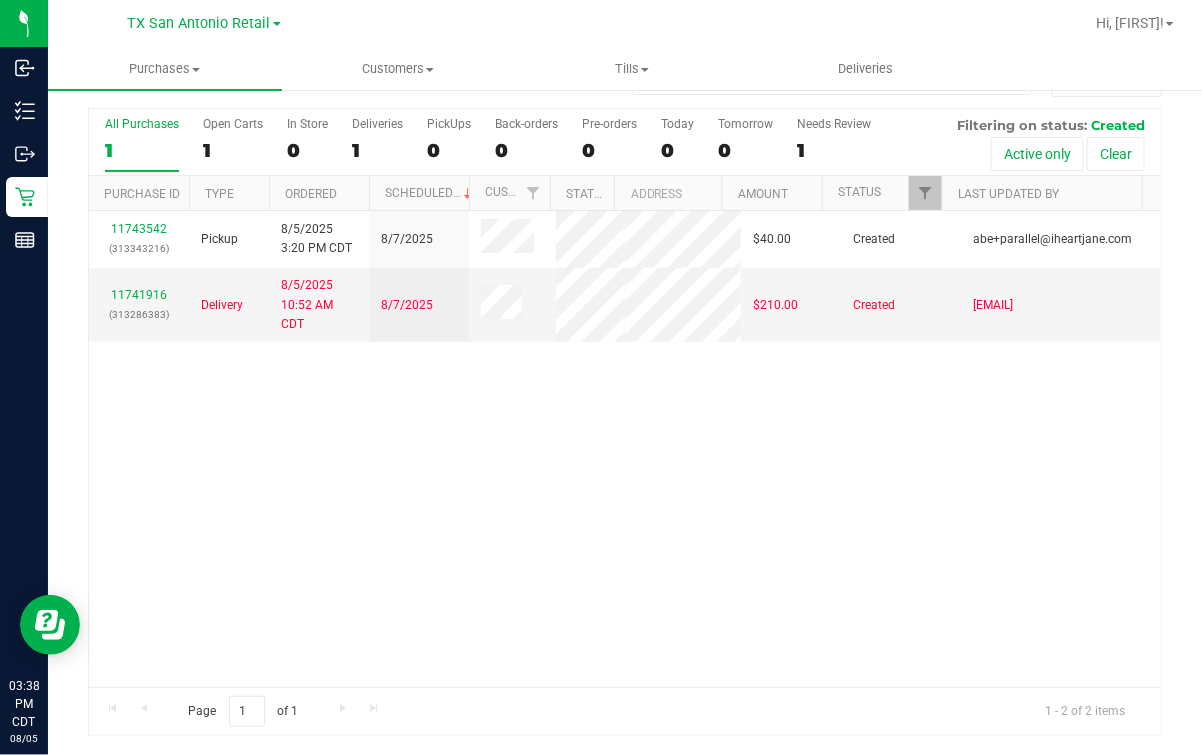 click on "11743542
([PHONE])
Pickup 8/5/2025 3:20 PM CDT 8/7/2025
$40.00
Created [EMAIL]
11741916
([PHONE])
Delivery 8/5/2025 10:52 AM CDT 8/7/2025
$210.00
Created [EMAIL]" at bounding box center [625, 449] 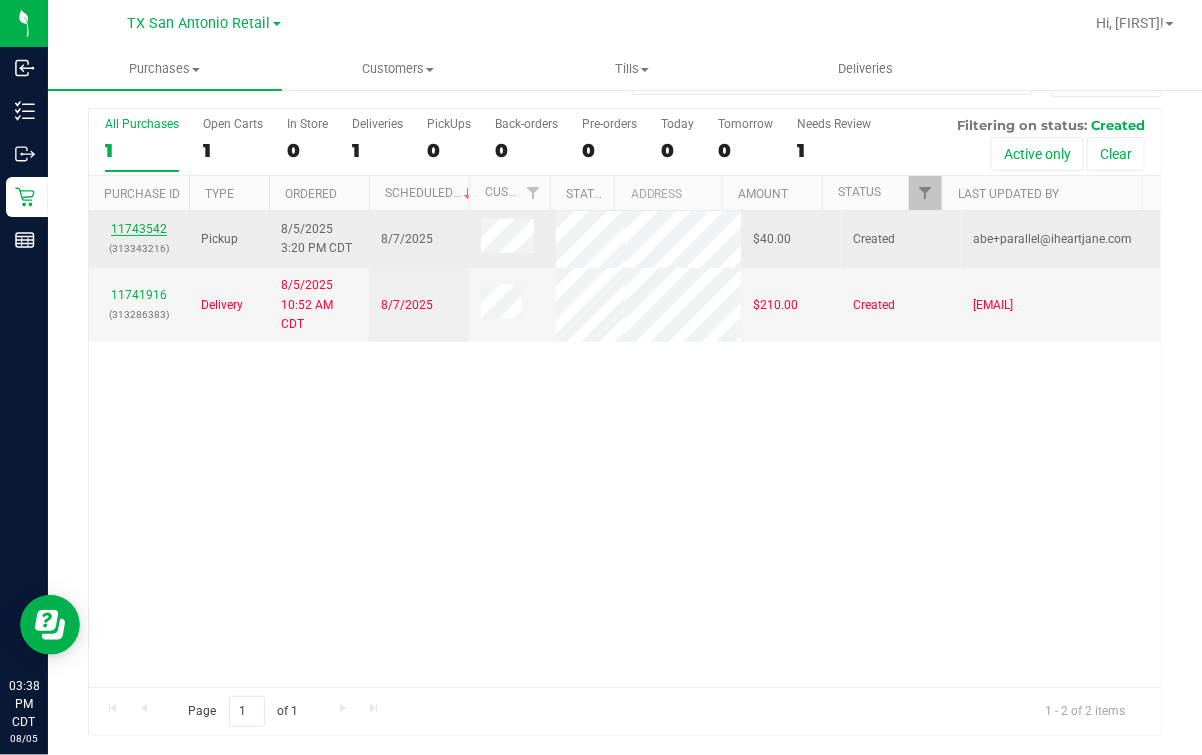 click on "11743542" at bounding box center (139, 229) 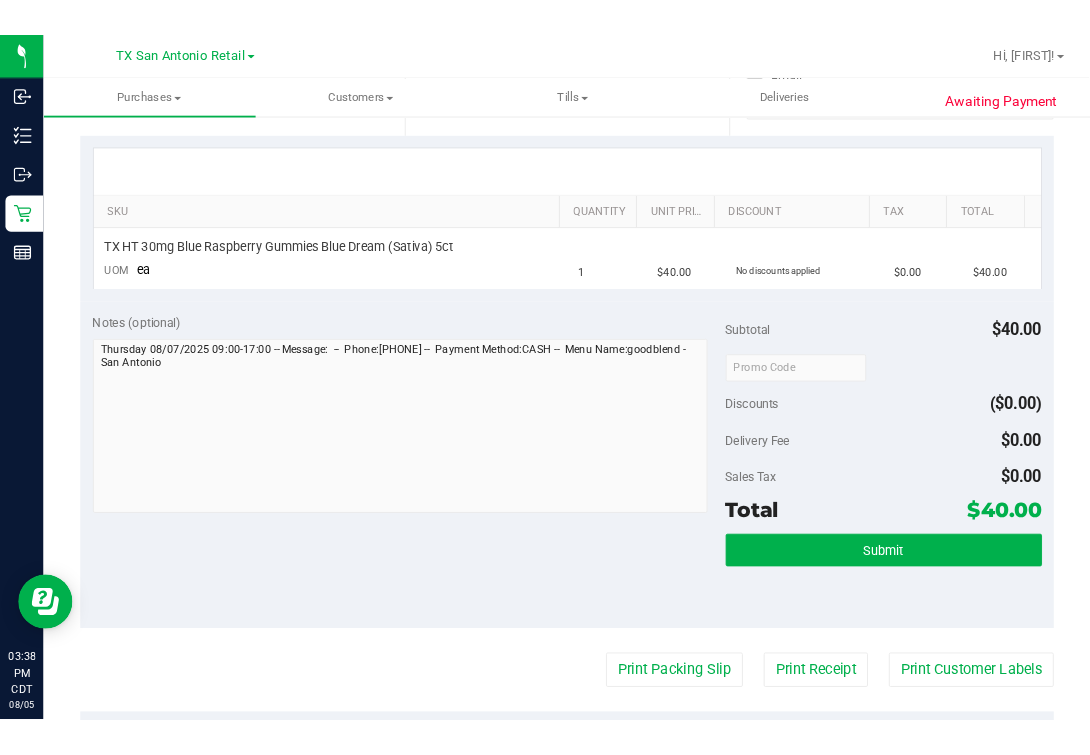scroll, scrollTop: 0, scrollLeft: 0, axis: both 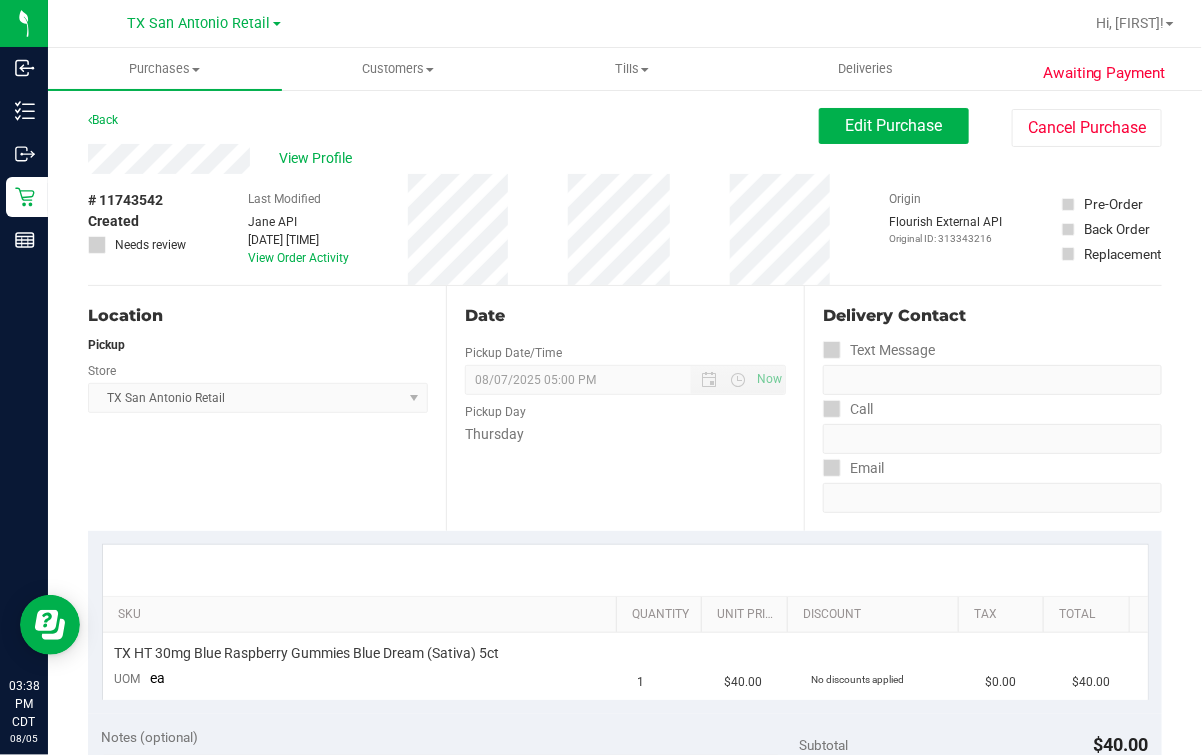 click on "Back
Edit Purchase
Cancel Purchase" at bounding box center (625, 126) 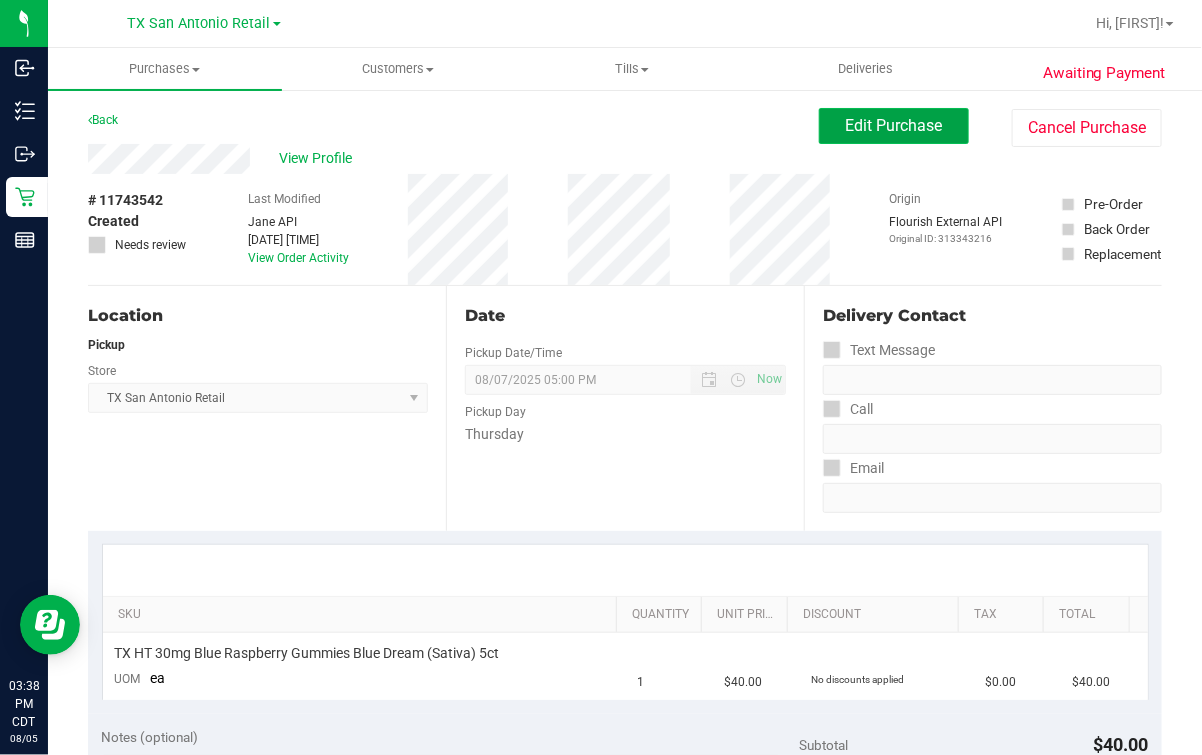 click on "Edit Purchase" at bounding box center [894, 126] 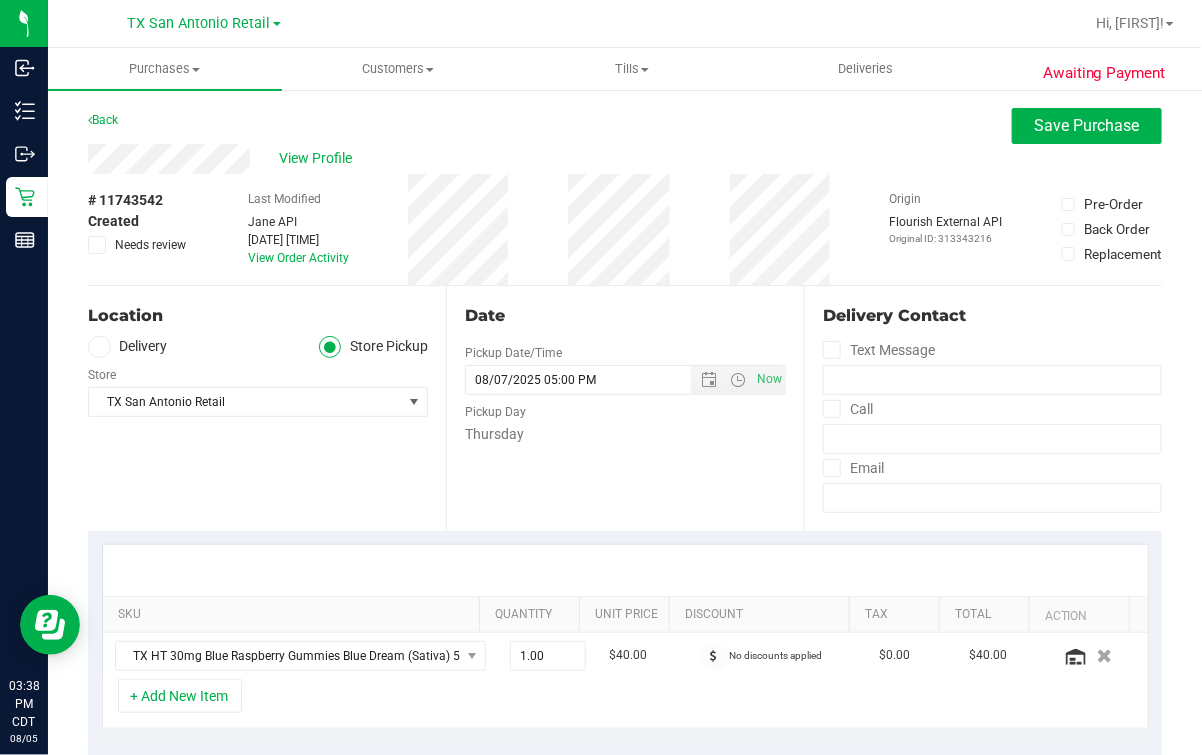 click on "# 11743542
Created
Needs review
Last Modified
Jane API
Aug 5, 2025 3:20:12 PM CDT
View Order Activity
Origin
Flourish External API
Original ID: 313343216
Pre-Order
Back Order" at bounding box center (625, 229) 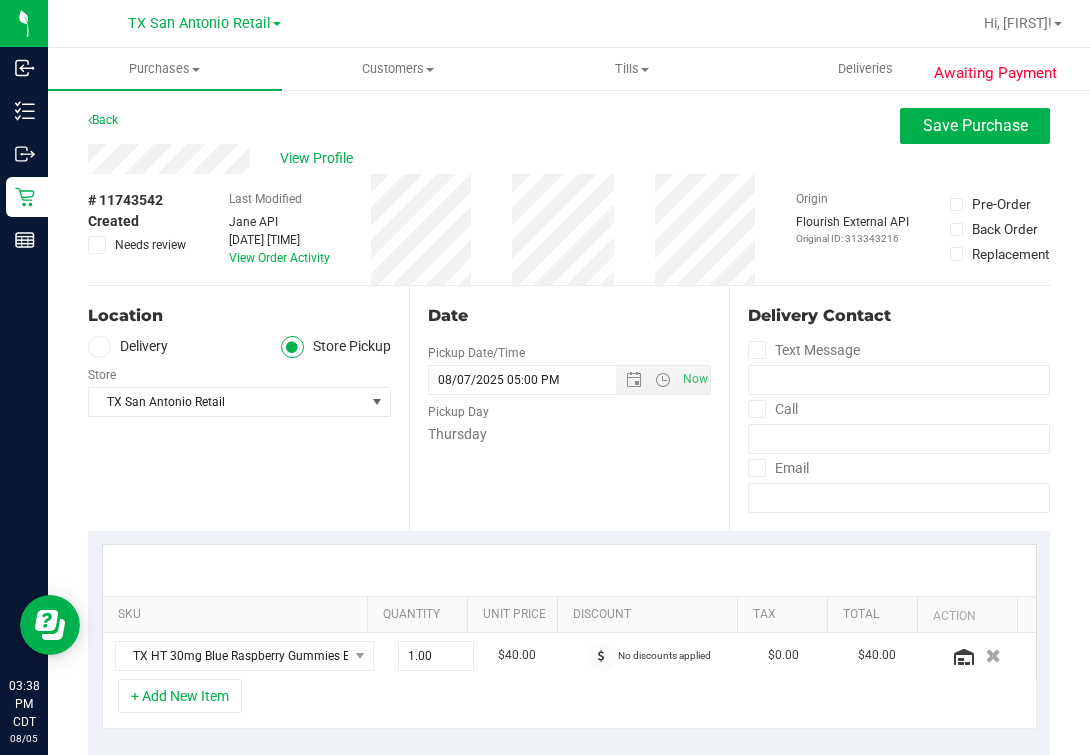 click on "Store" at bounding box center (239, 372) 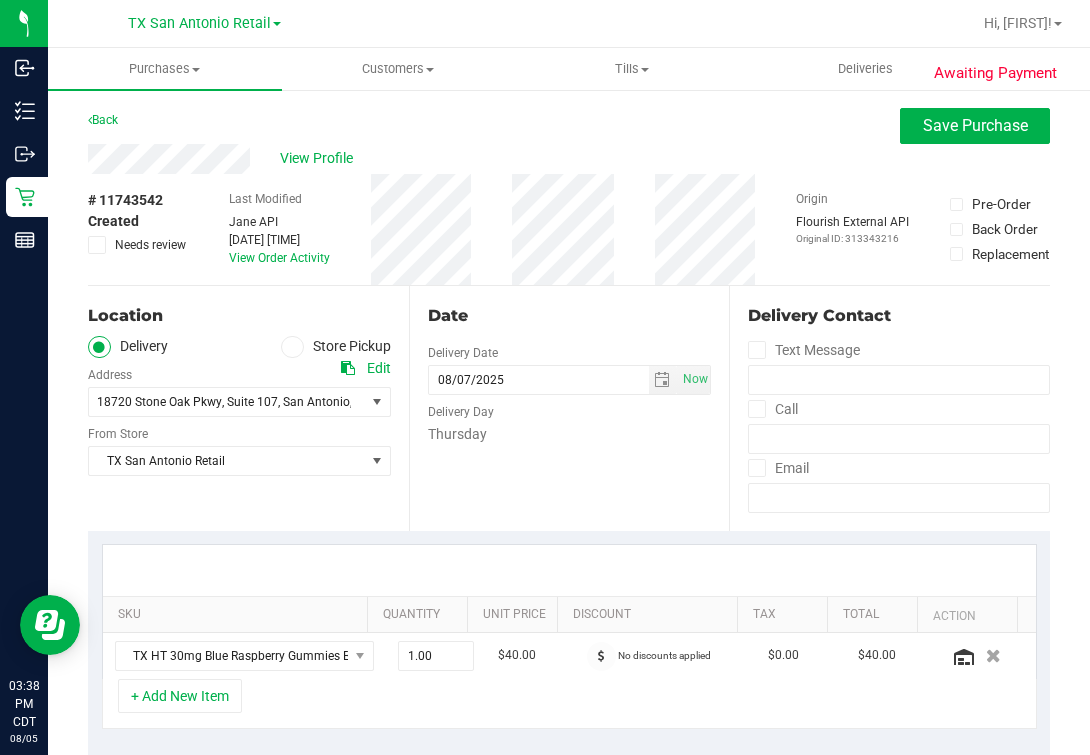click on "18720 Stone Oak Pkwy
, Suite 107
, San Antonio
, TX
78258
Select address SAN ANTONIO ROUTE - 3303 Stoney Briar 18720 Stone Oak Pkwy" at bounding box center (239, 387) 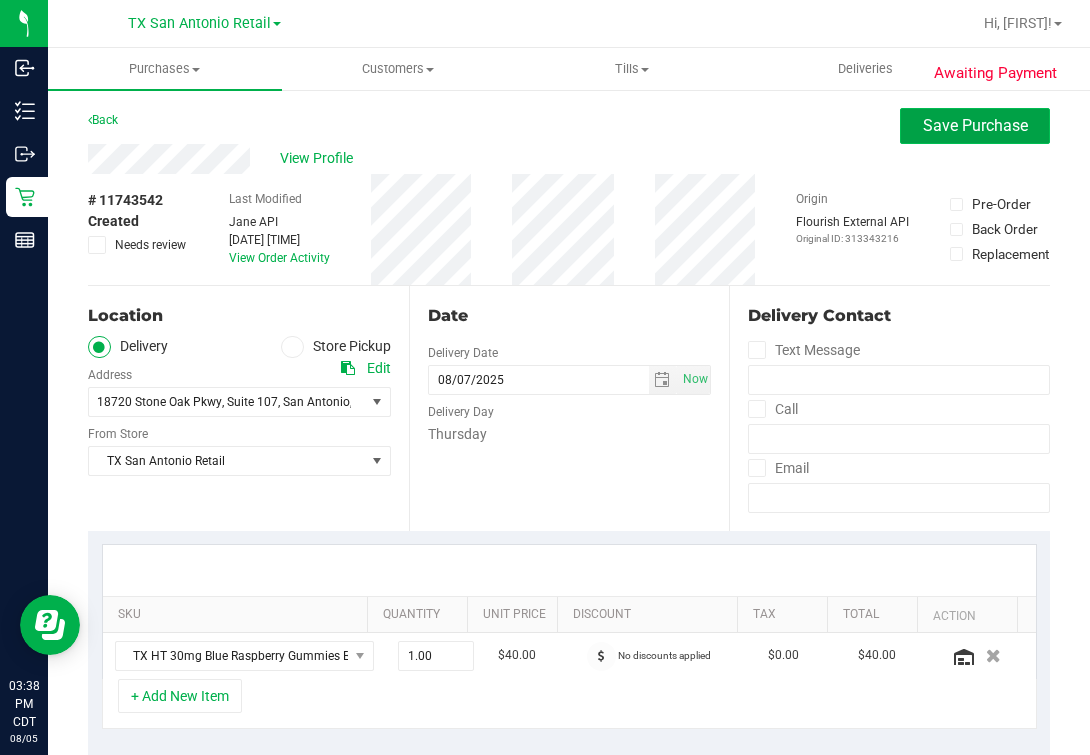 click on "Save Purchase" at bounding box center (975, 125) 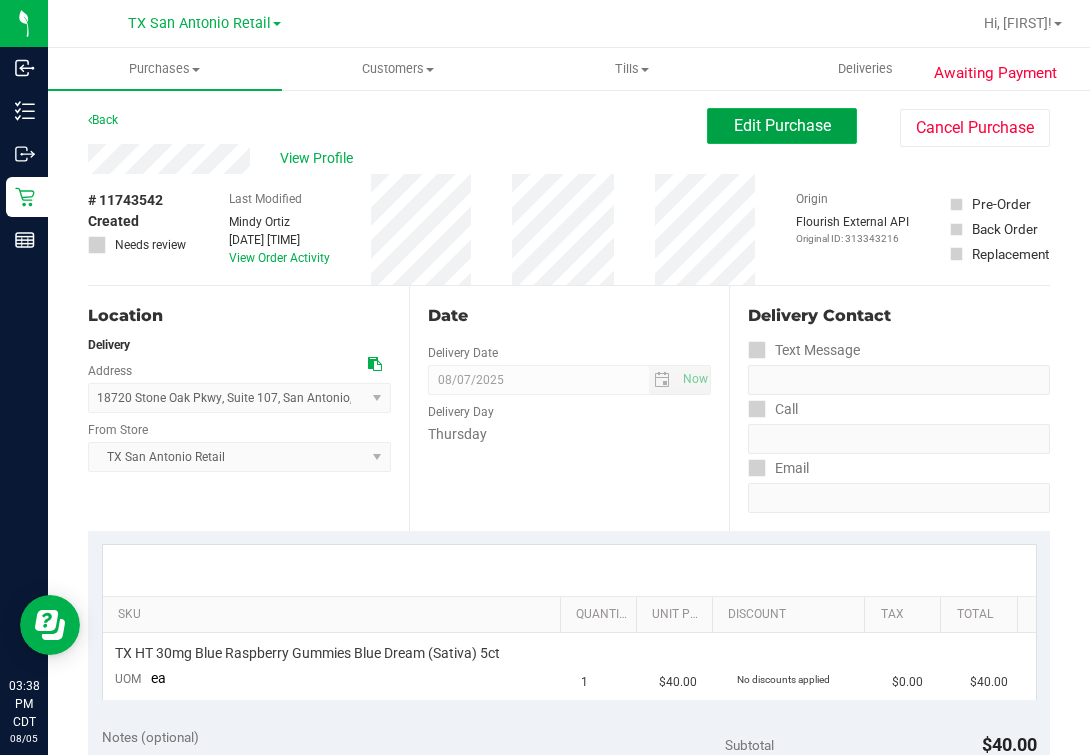 click on "Edit Purchase" at bounding box center [782, 126] 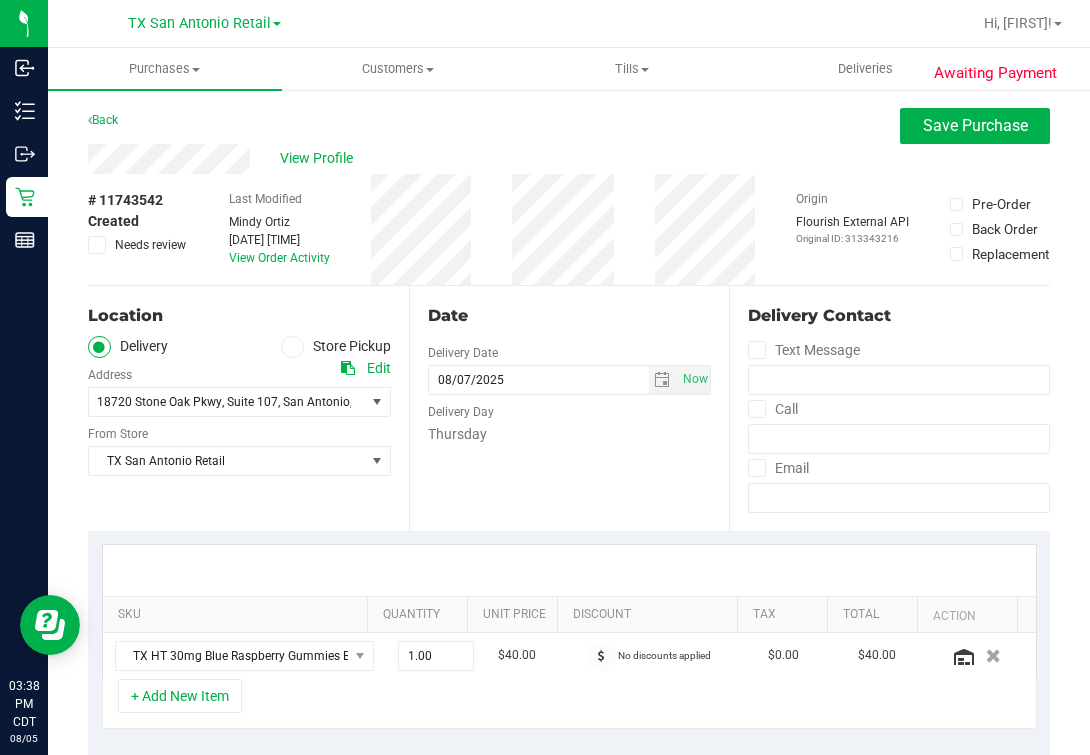 scroll, scrollTop: 249, scrollLeft: 0, axis: vertical 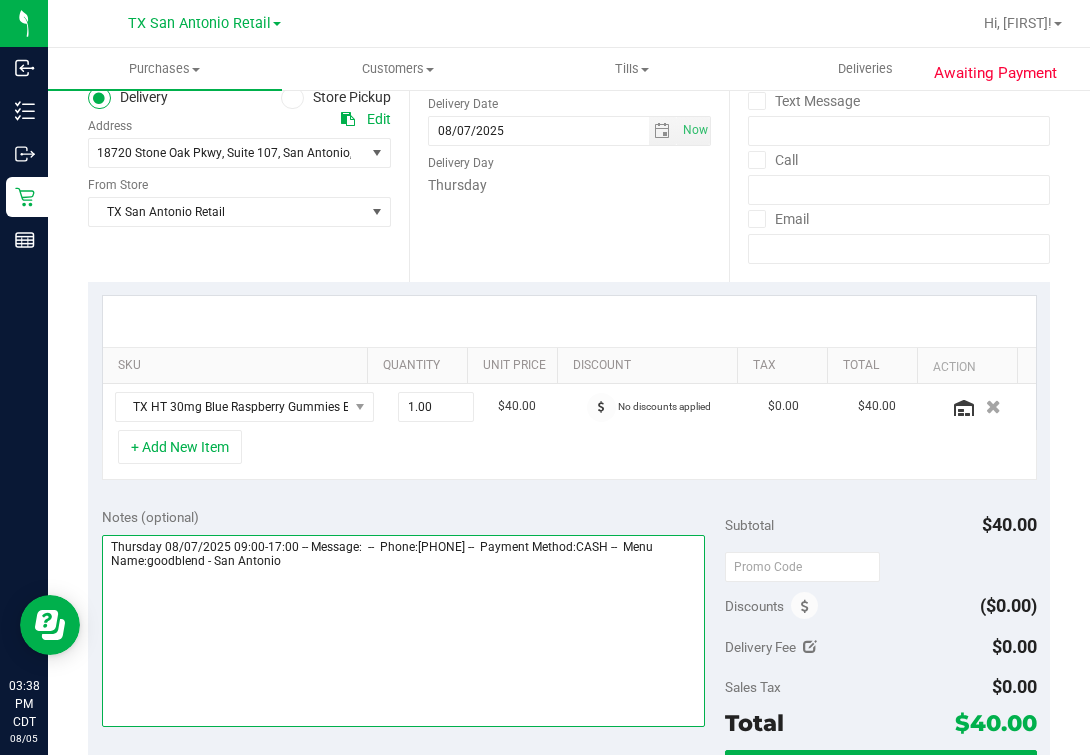 click at bounding box center (403, 631) 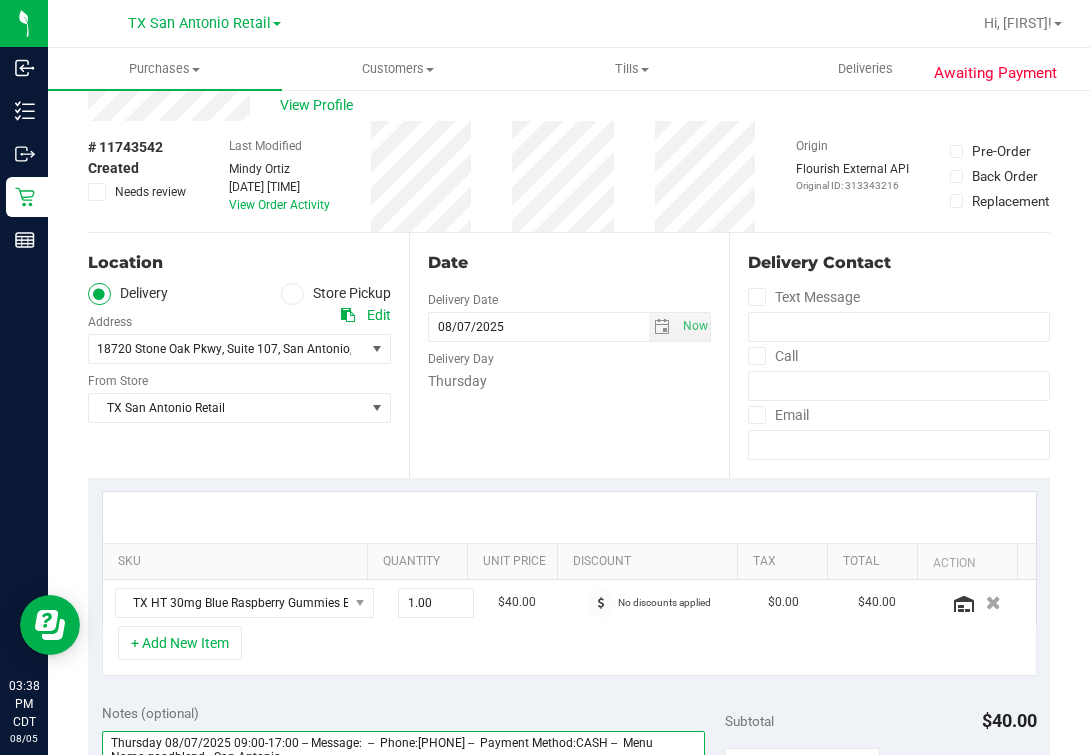scroll, scrollTop: 0, scrollLeft: 0, axis: both 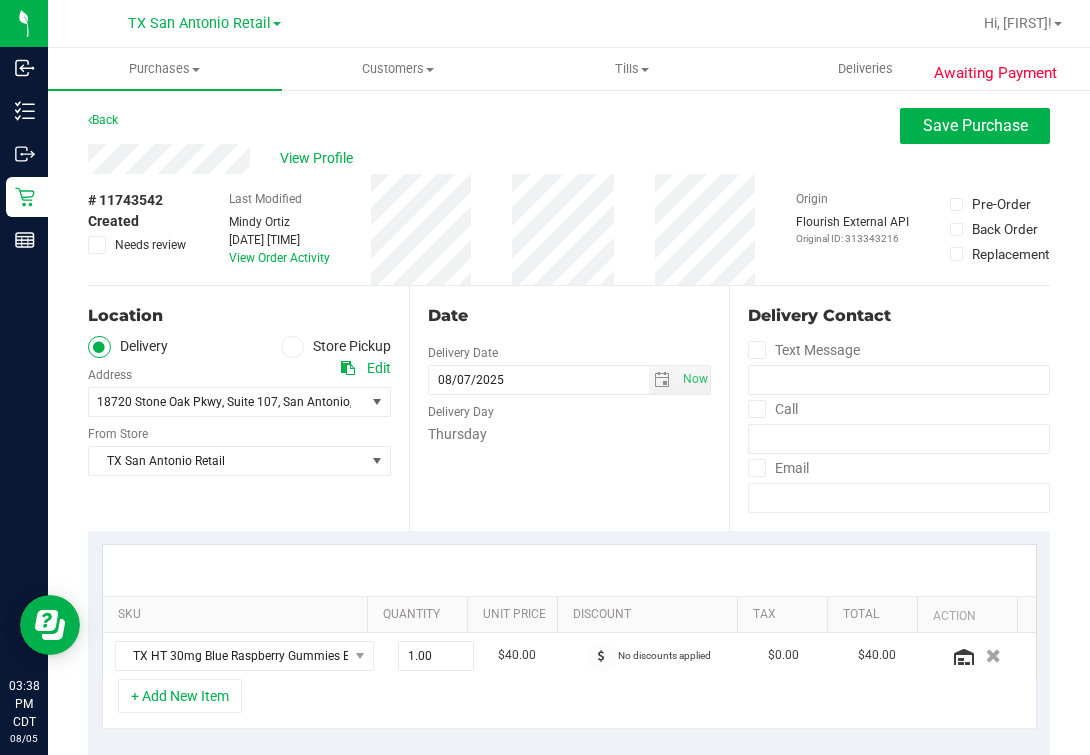 type on "Thursday 08/07/2025 09:00-17:00 -- Message:  --  Phone:2104260961 --  Payment Method:CASH --  Menu Name:goodblend - San Antonio
**Confirmed RX satx, p/u thurs 8/7** M.O." 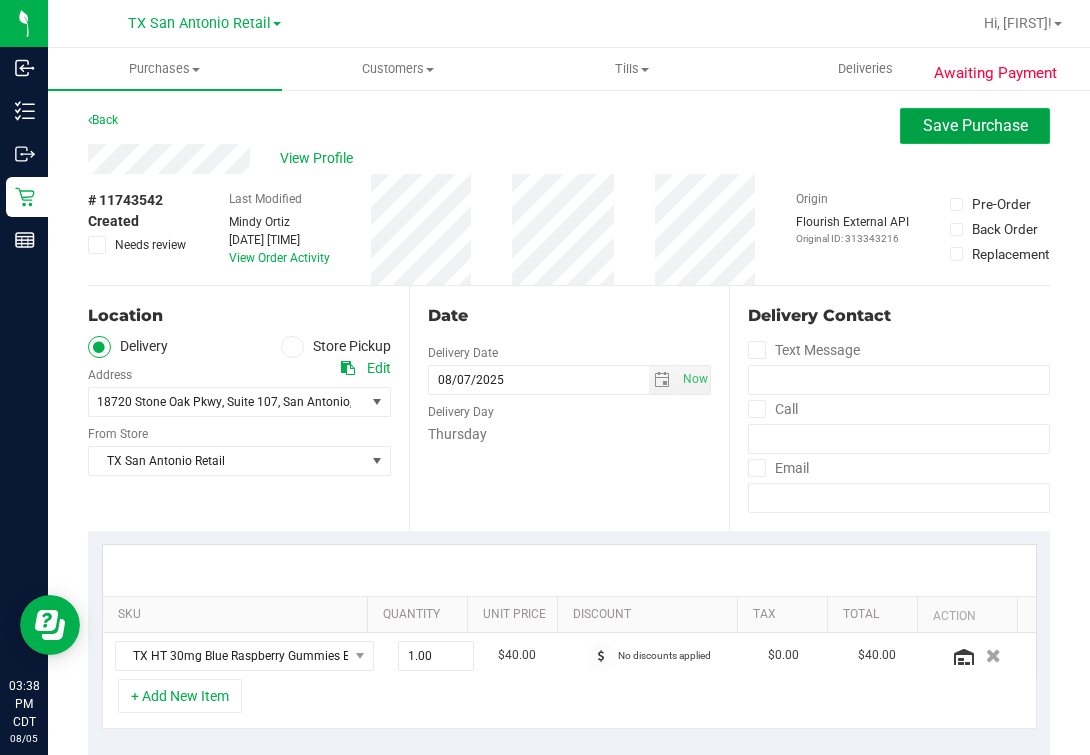 click on "Save Purchase" at bounding box center [975, 125] 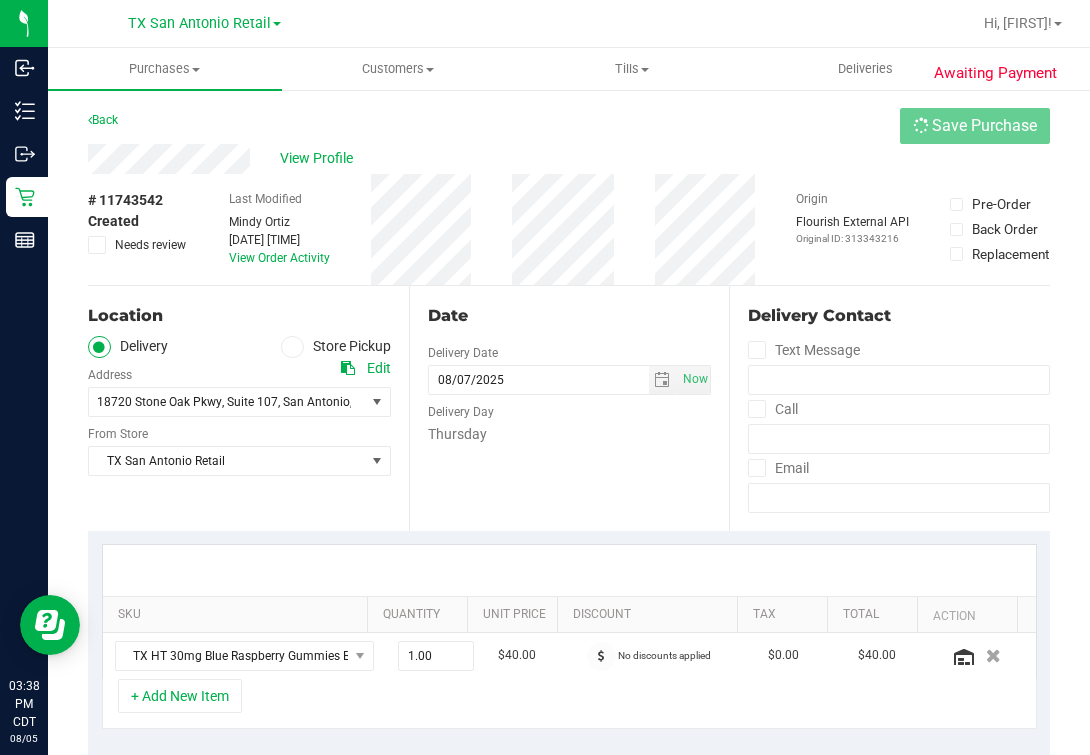 click on "View Profile" at bounding box center [569, 159] 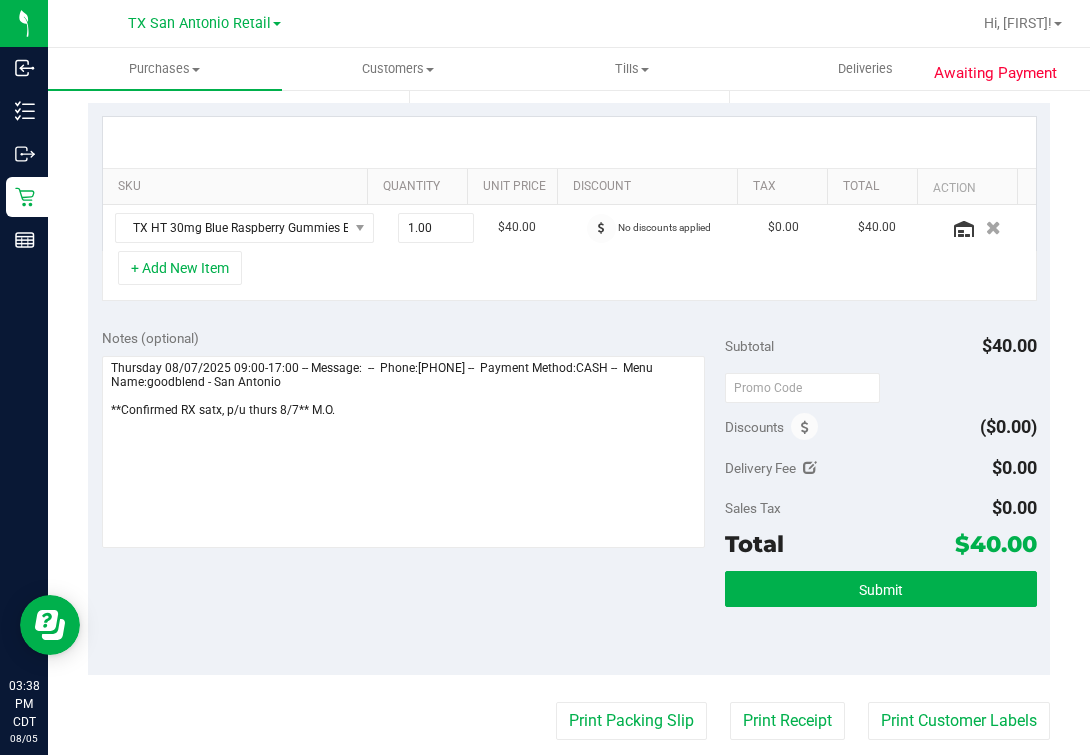 scroll, scrollTop: 750, scrollLeft: 0, axis: vertical 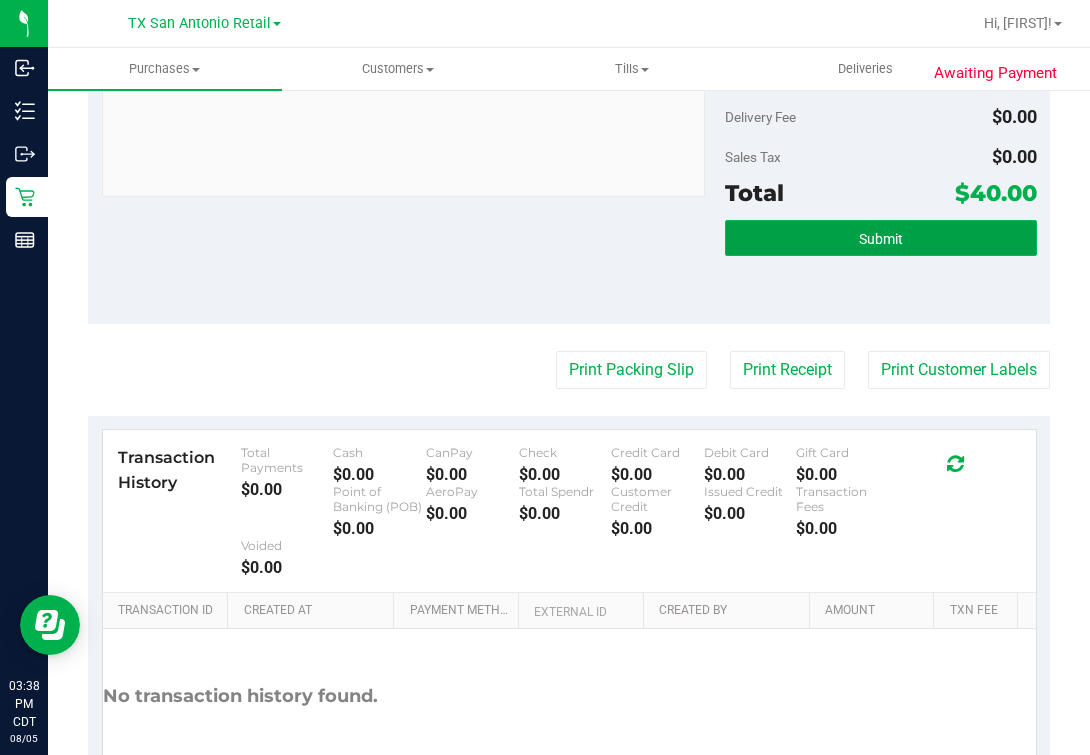 click on "Submit" at bounding box center (881, 238) 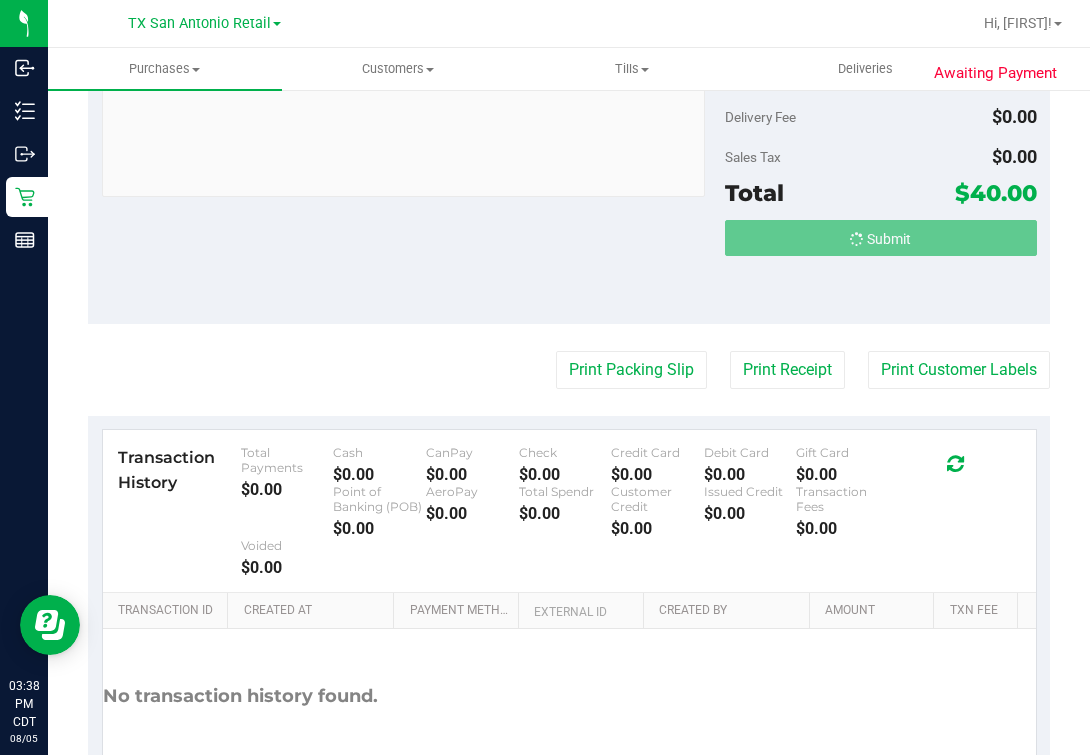 scroll, scrollTop: 249, scrollLeft: 0, axis: vertical 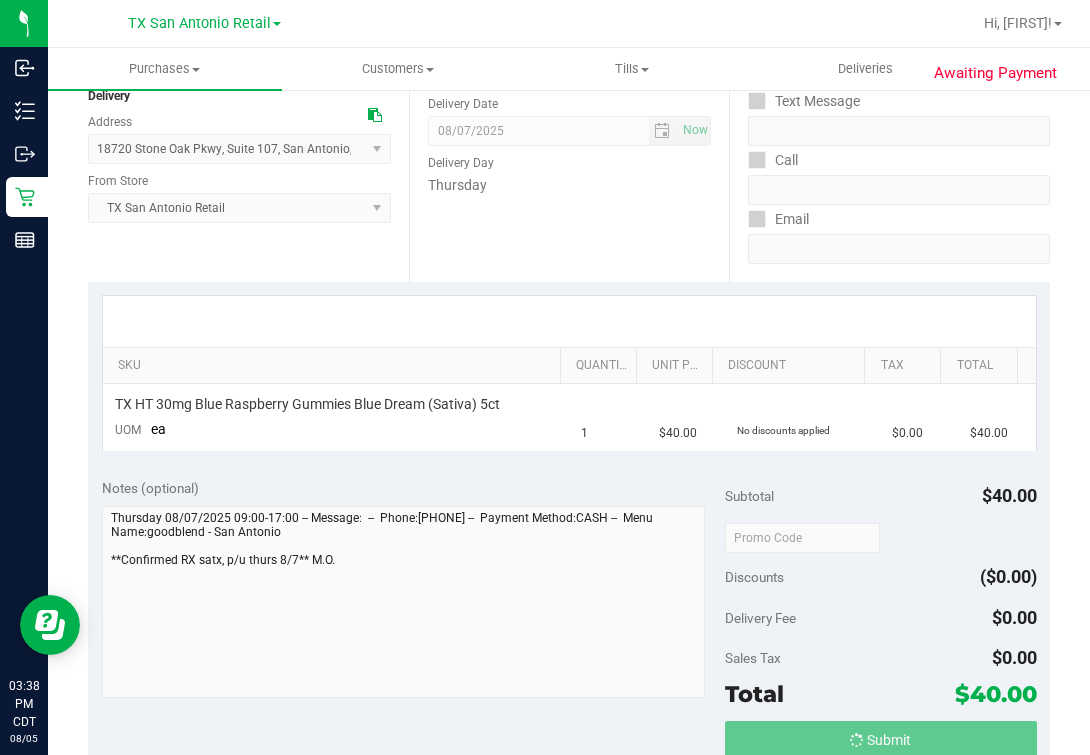 click on "Quantity" at bounding box center (598, 366) 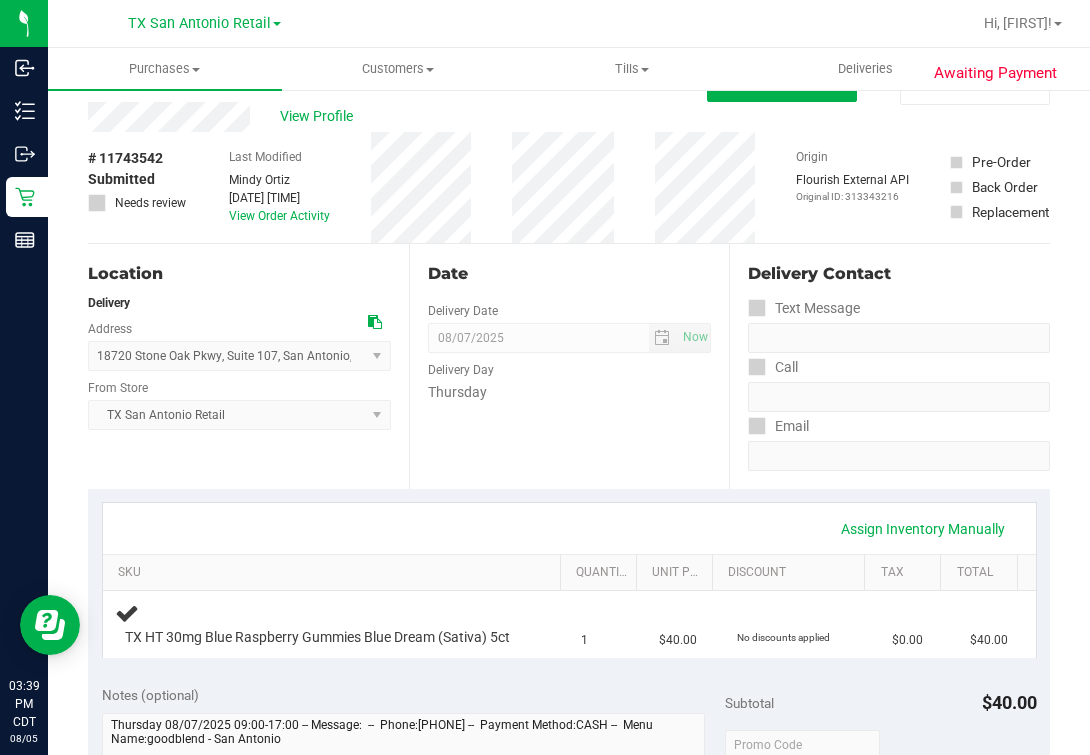 scroll, scrollTop: 0, scrollLeft: 0, axis: both 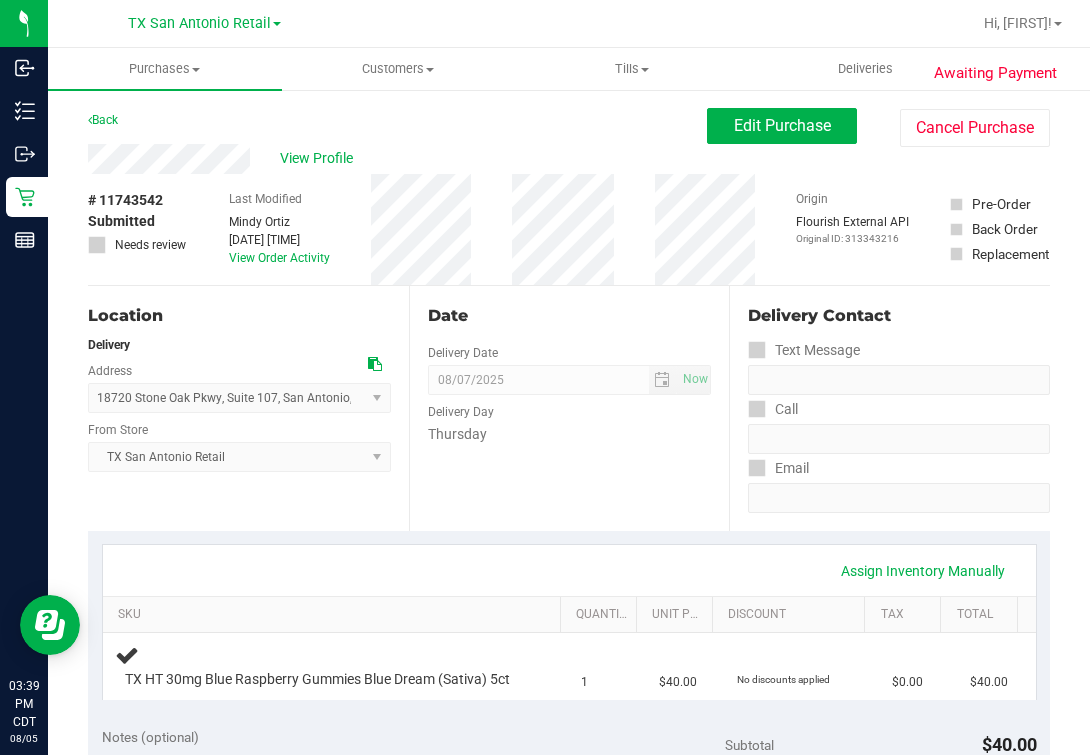 click on "View Profile" at bounding box center [397, 159] 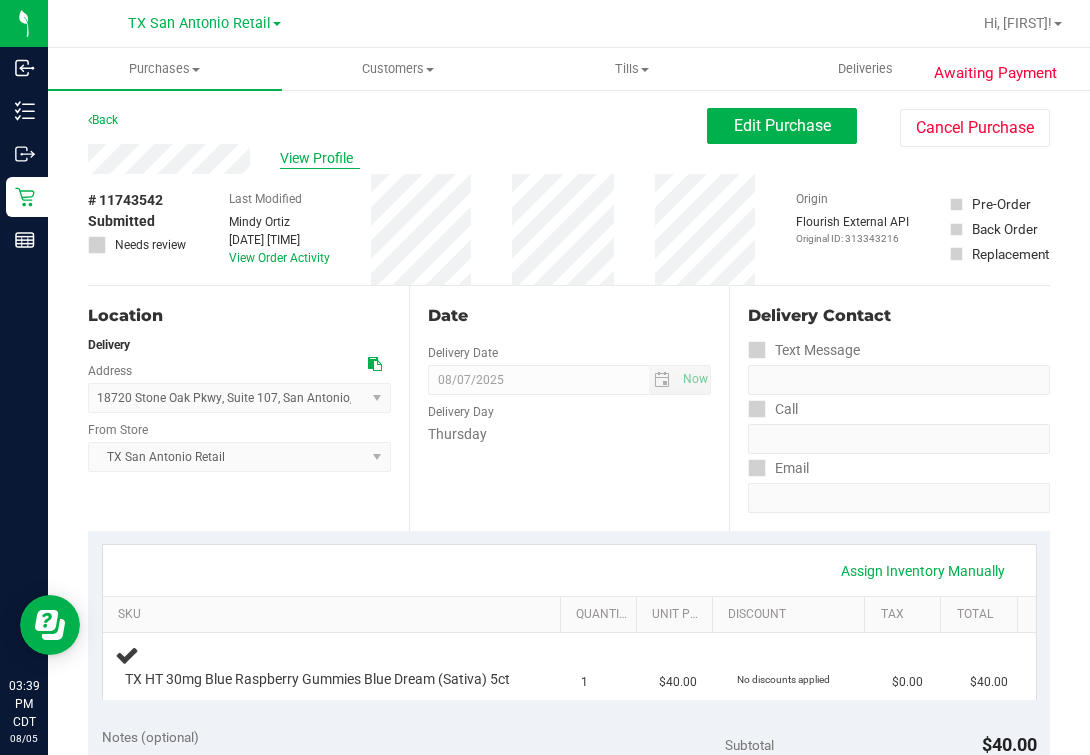 click on "View Profile" at bounding box center (320, 158) 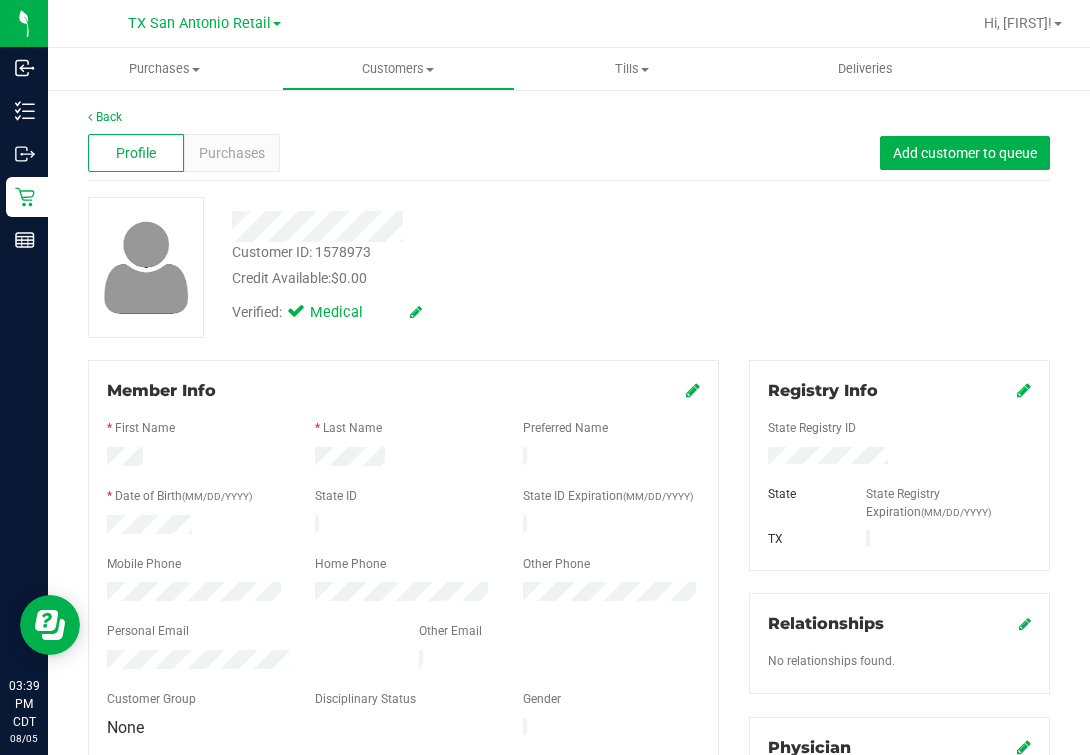 drag, startPoint x: 220, startPoint y: 635, endPoint x: 184, endPoint y: 212, distance: 424.52914 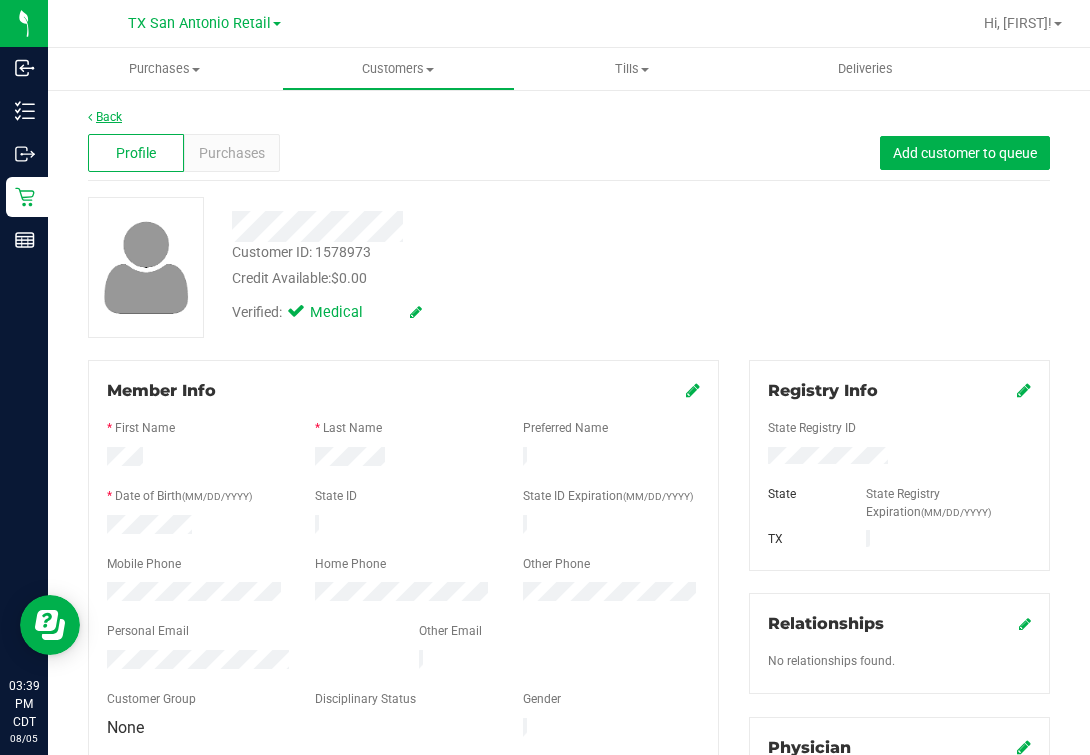 click on "Back" at bounding box center [105, 117] 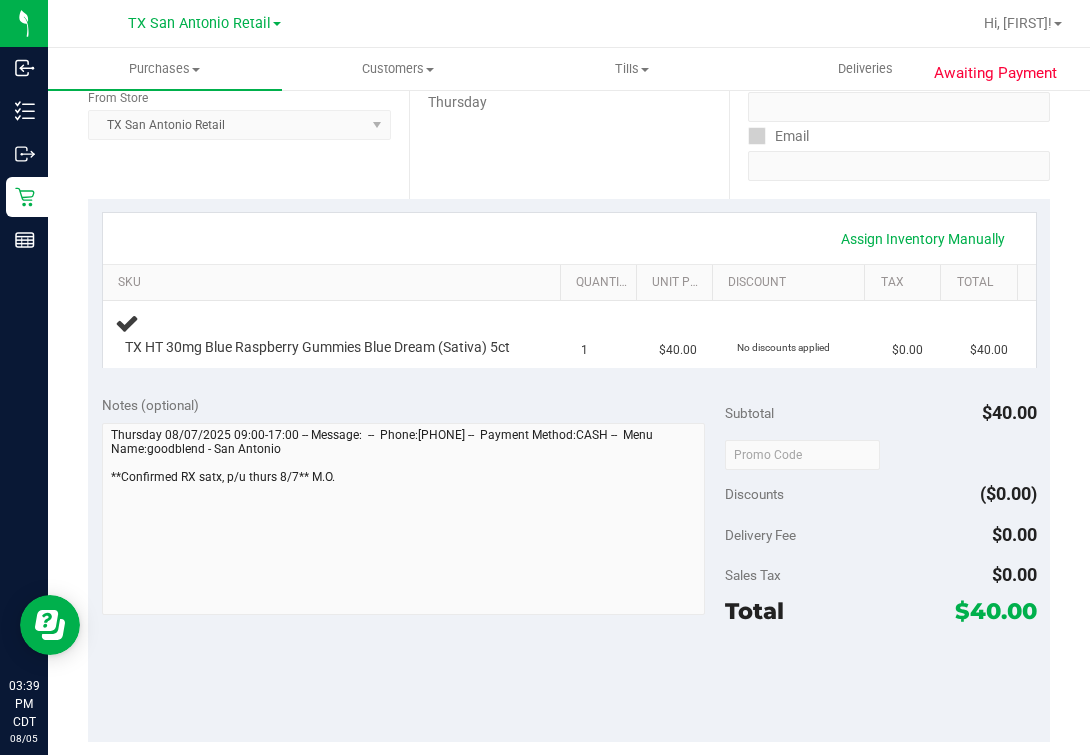 scroll, scrollTop: 375, scrollLeft: 0, axis: vertical 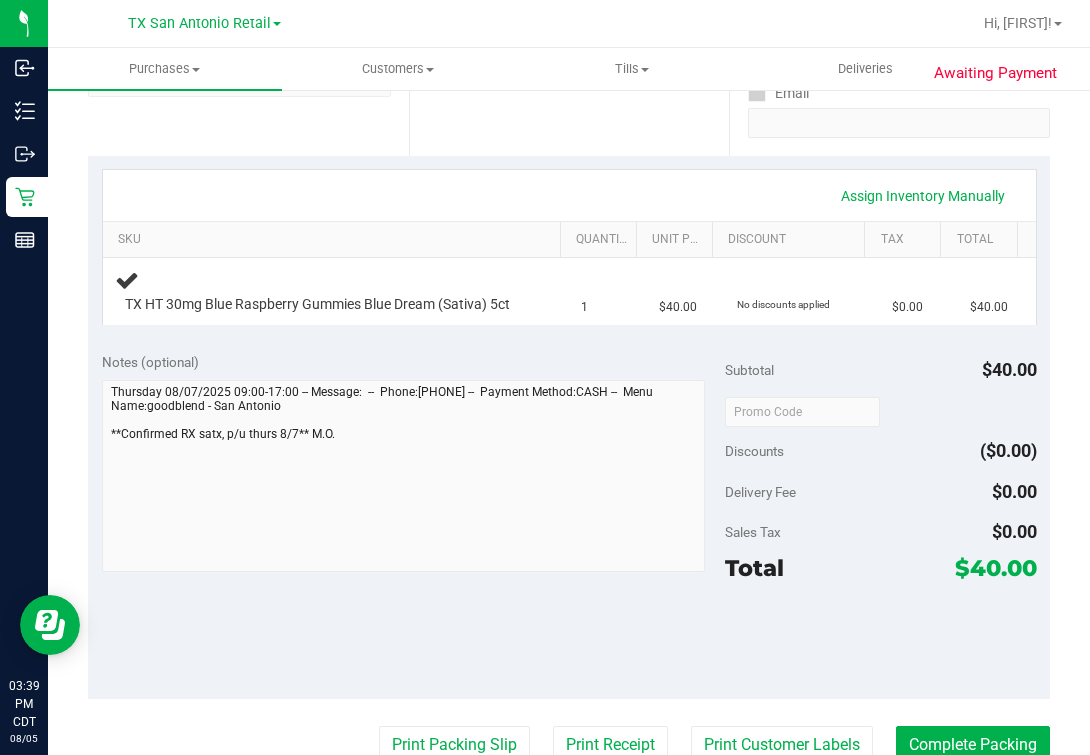 click on "Awaiting Payment
Back
Edit Purchase
Cancel Purchase
View Profile
# 11743542
Submitted
Needs review
Last Modified
Mindy Ortiz
Aug 5, 2025 3:38:59 PM CDT
View Order Activity
Origin" at bounding box center [569, 486] 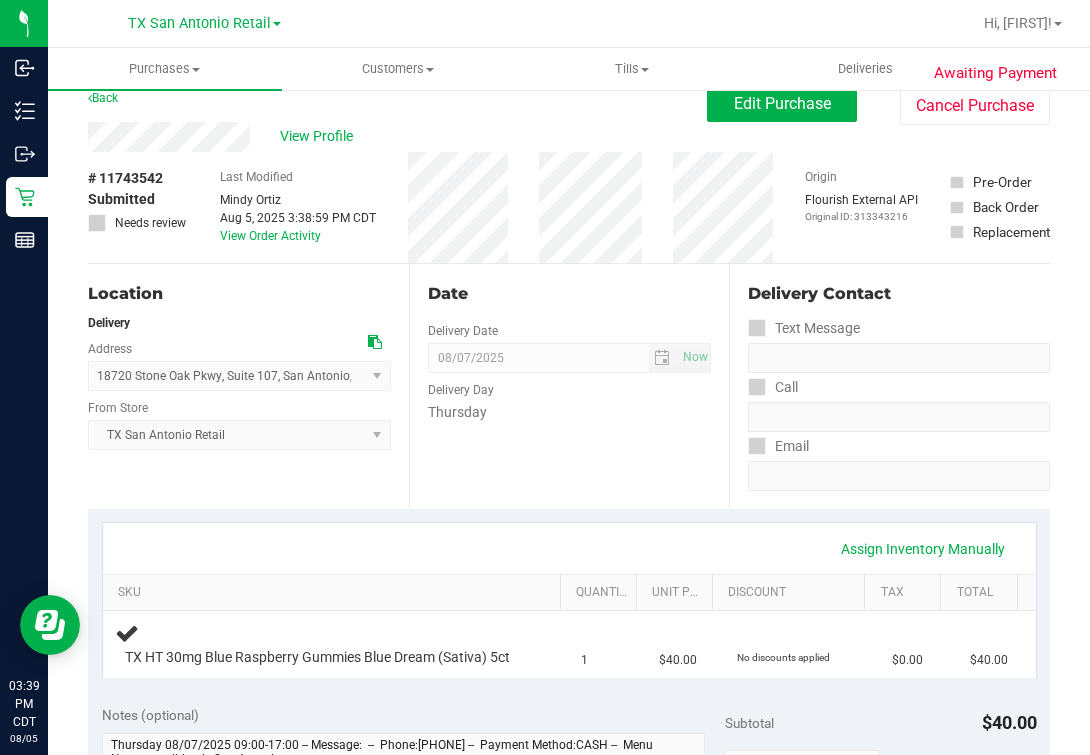 scroll, scrollTop: 0, scrollLeft: 0, axis: both 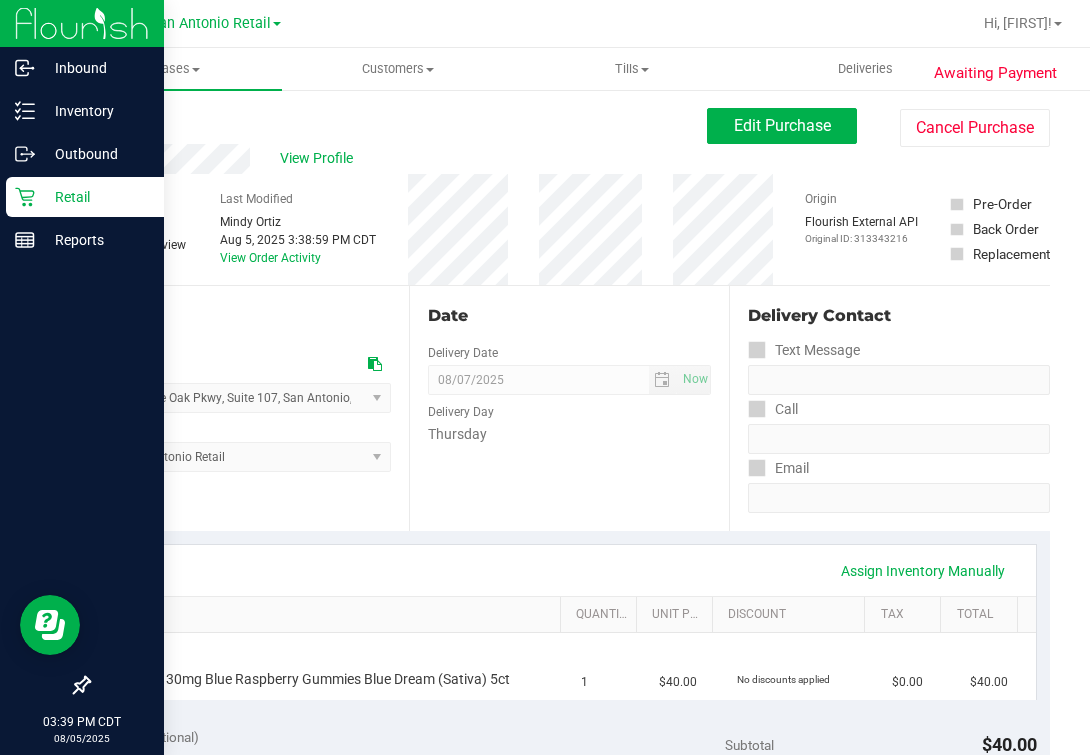 drag, startPoint x: 16, startPoint y: 186, endPoint x: 130, endPoint y: 208, distance: 116.1034 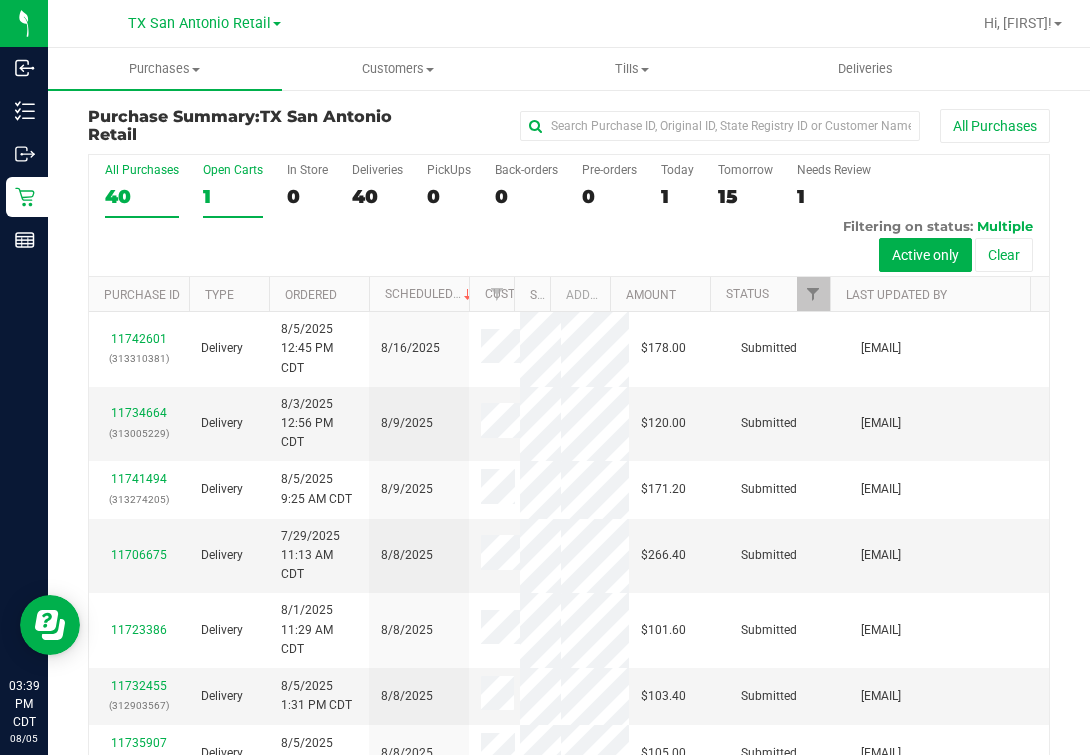 click on "1" at bounding box center [233, 196] 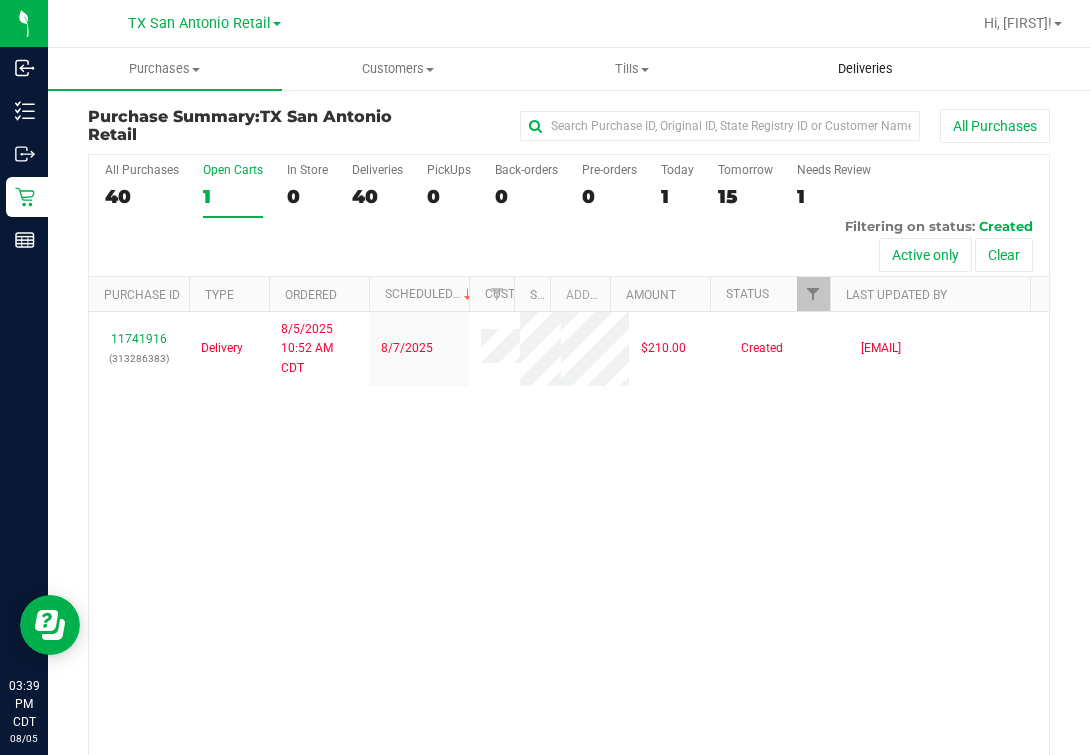 click on "Deliveries" at bounding box center (865, 69) 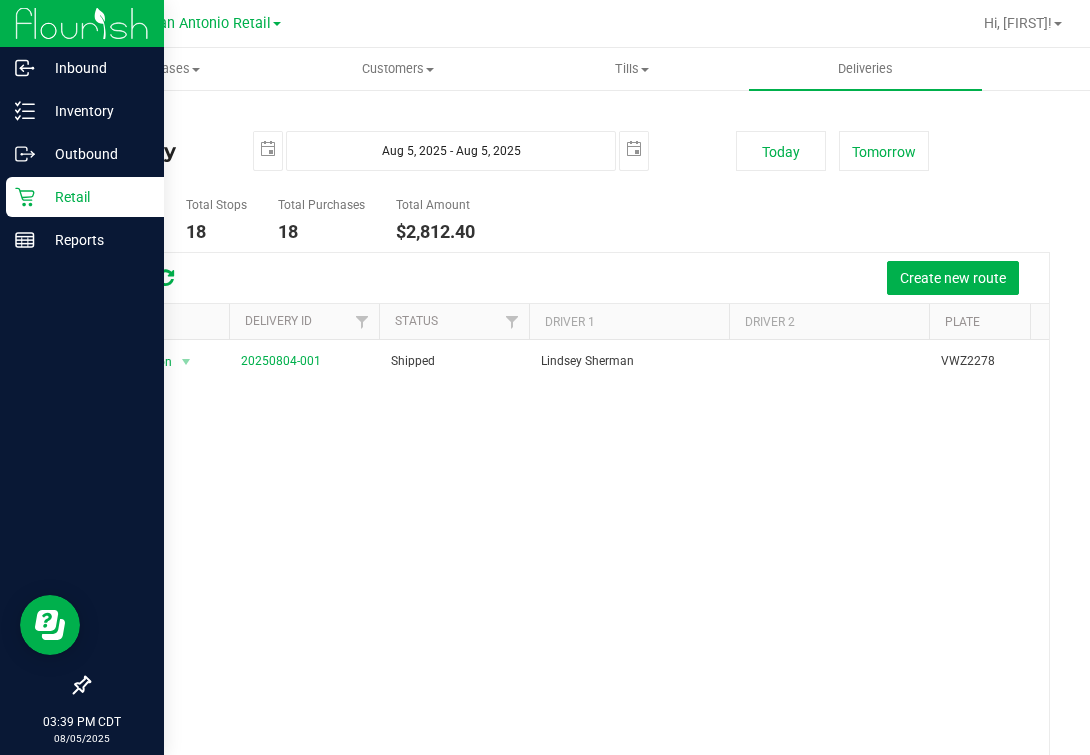 click 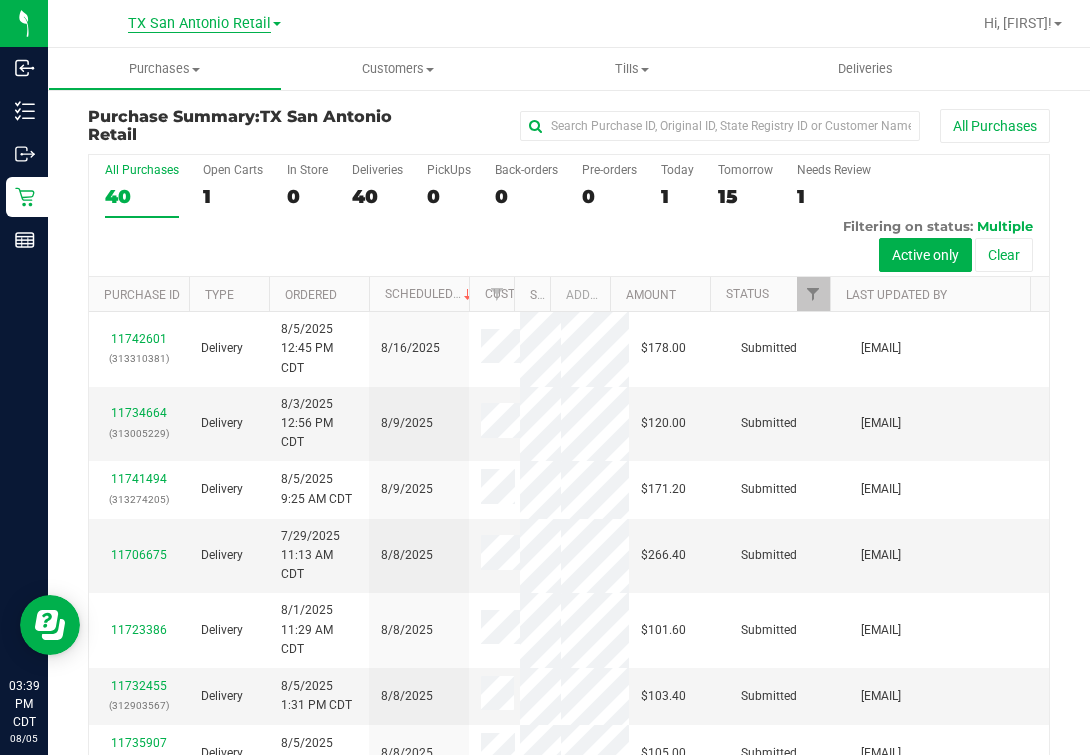 click on "TX San Antonio Retail" at bounding box center (199, 24) 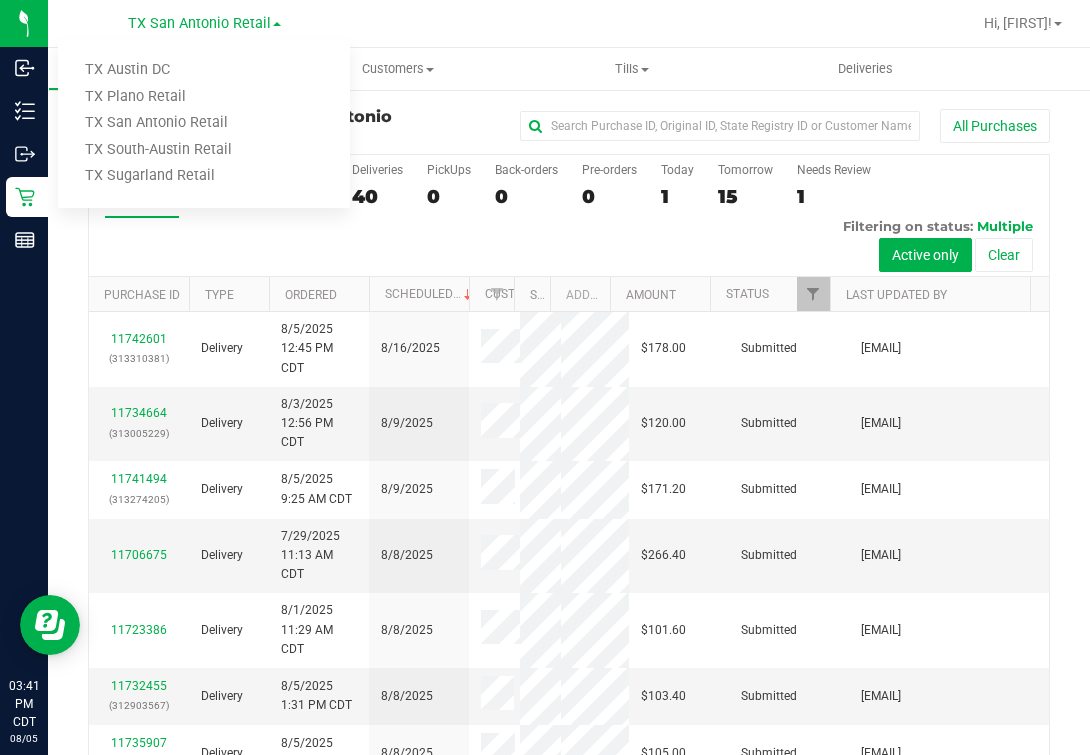 click at bounding box center [664, 23] 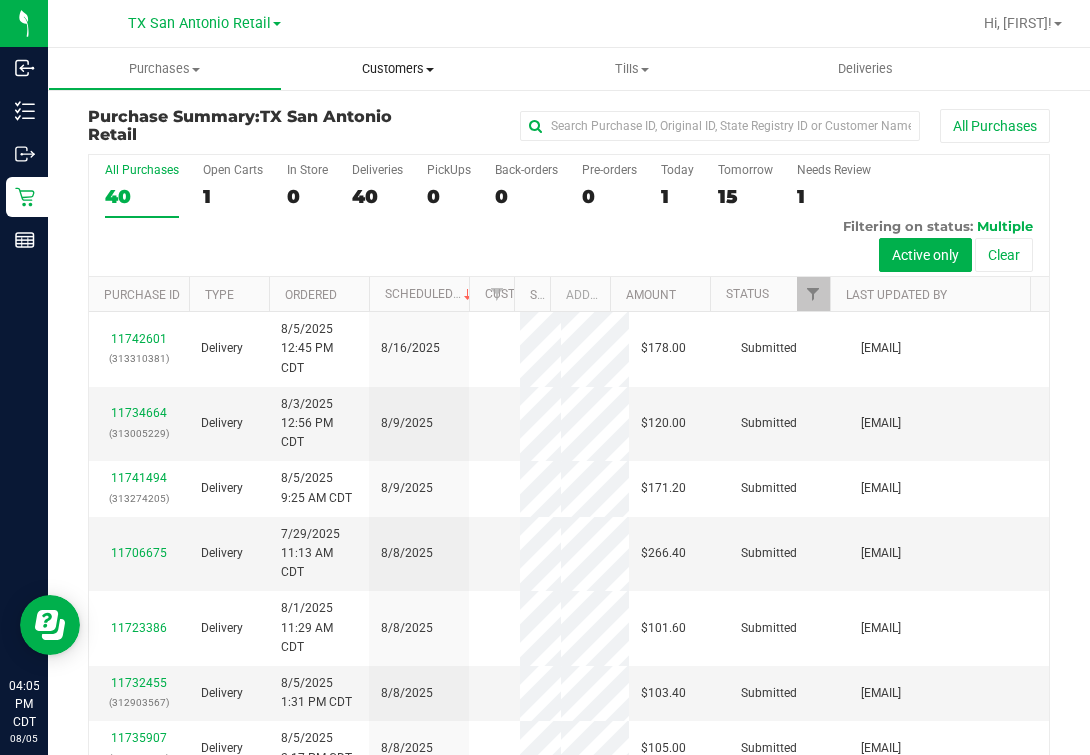 click on "Customers" at bounding box center (399, 69) 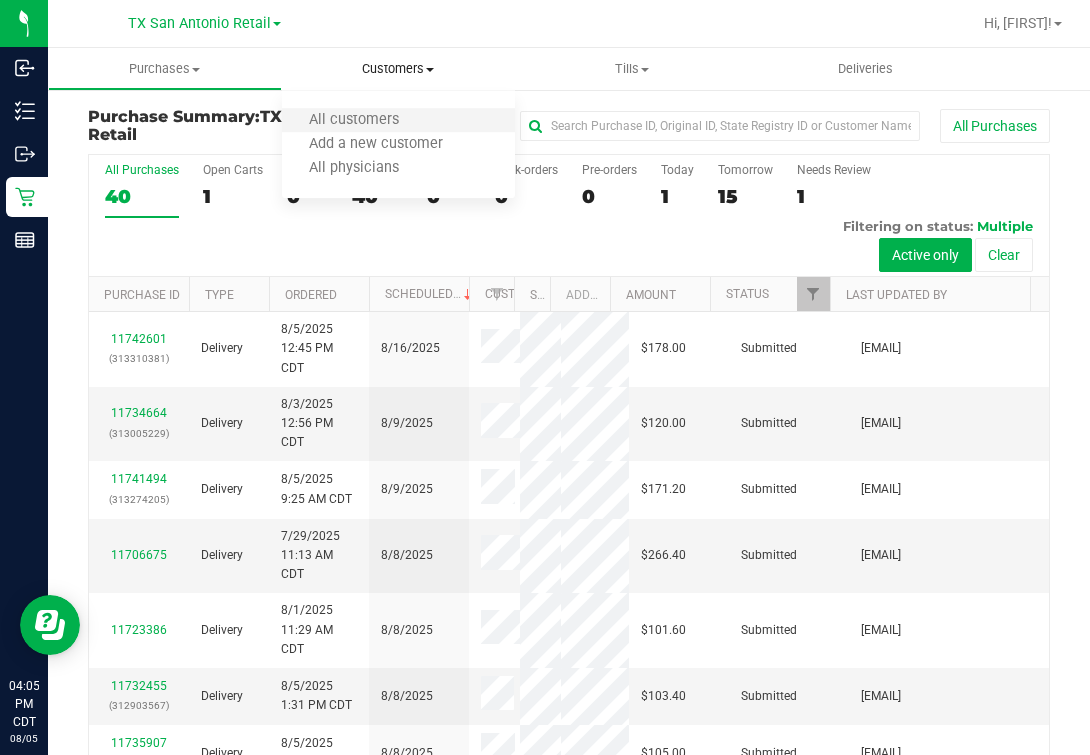 click on "All customers" at bounding box center [399, 121] 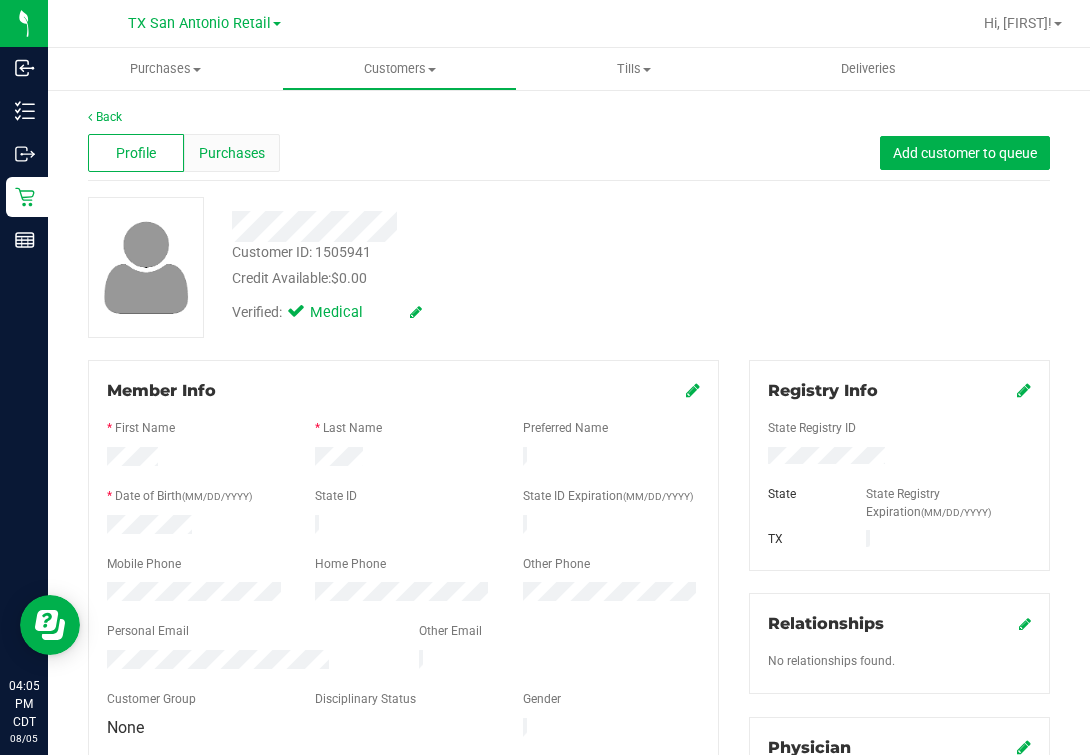 click on "Purchases" at bounding box center (232, 153) 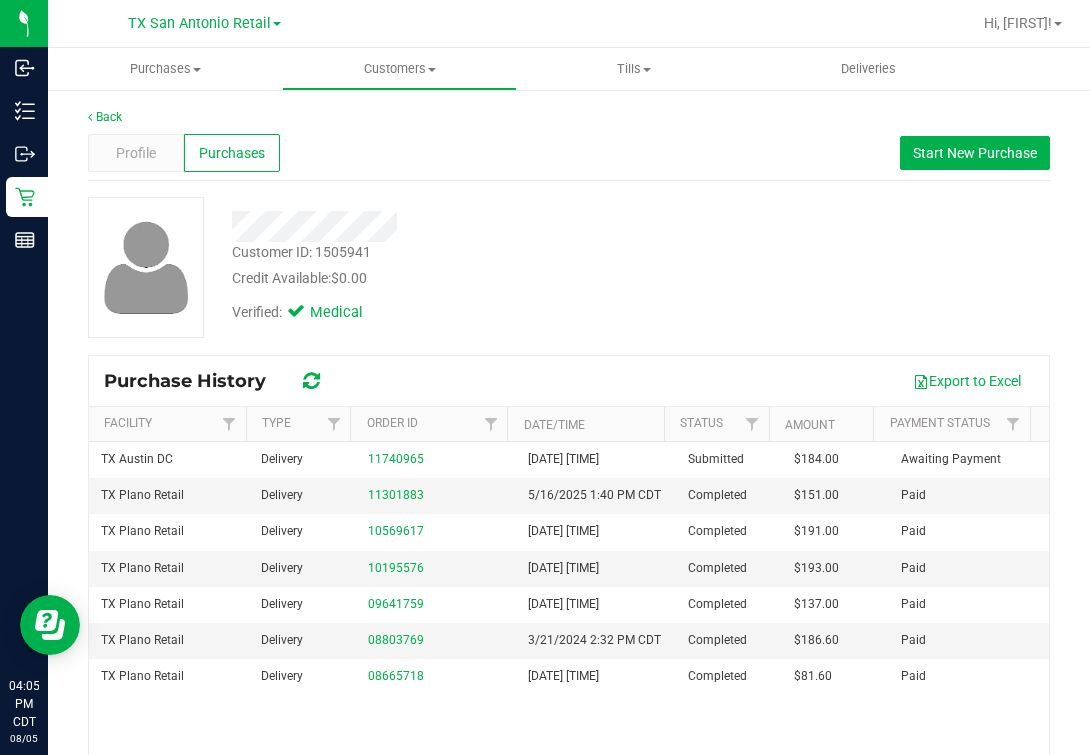 click on "Verified:
Medical" at bounding box center [465, 311] 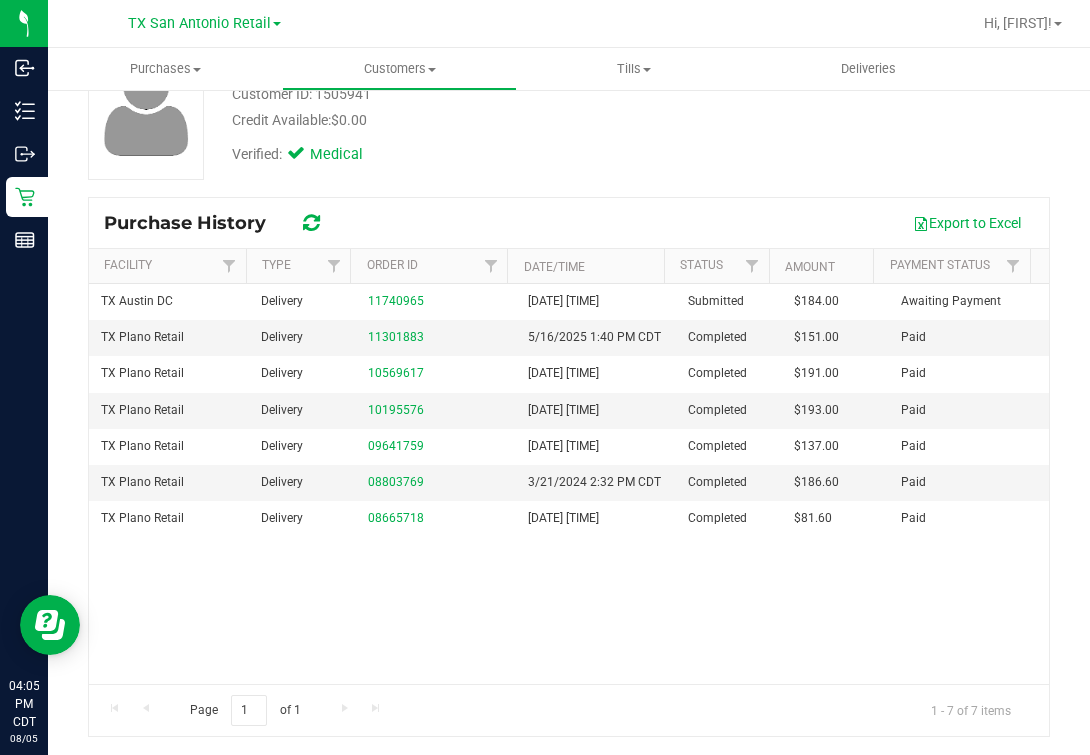 scroll, scrollTop: 159, scrollLeft: 0, axis: vertical 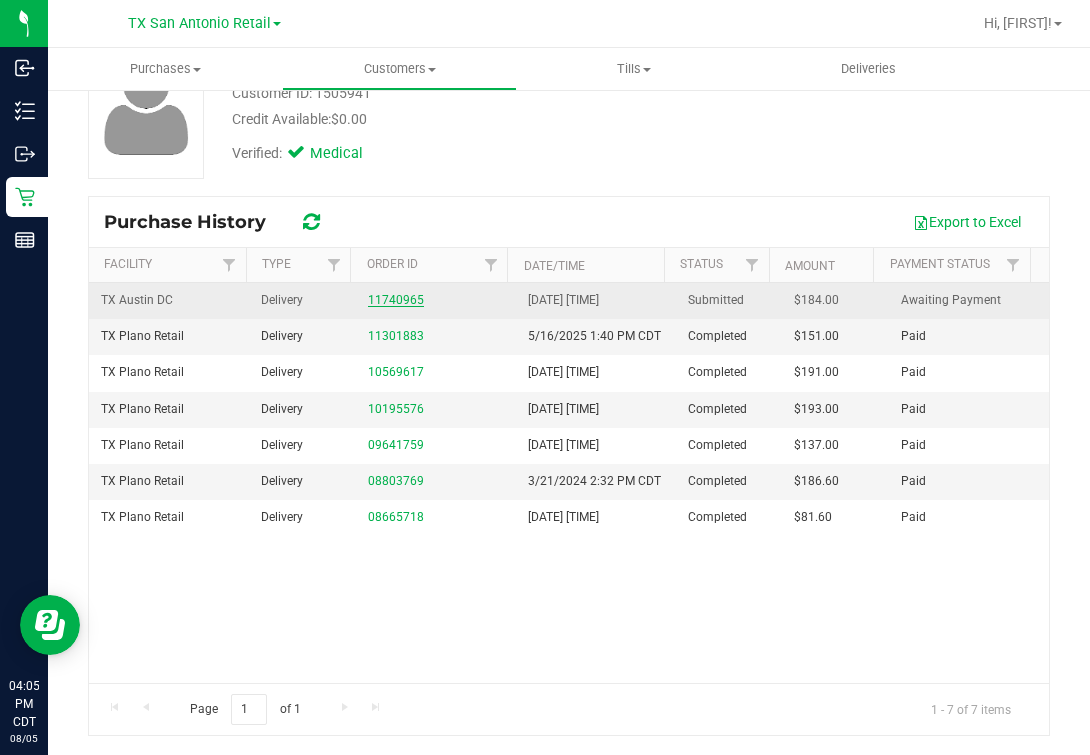 click on "11740965" at bounding box center [396, 300] 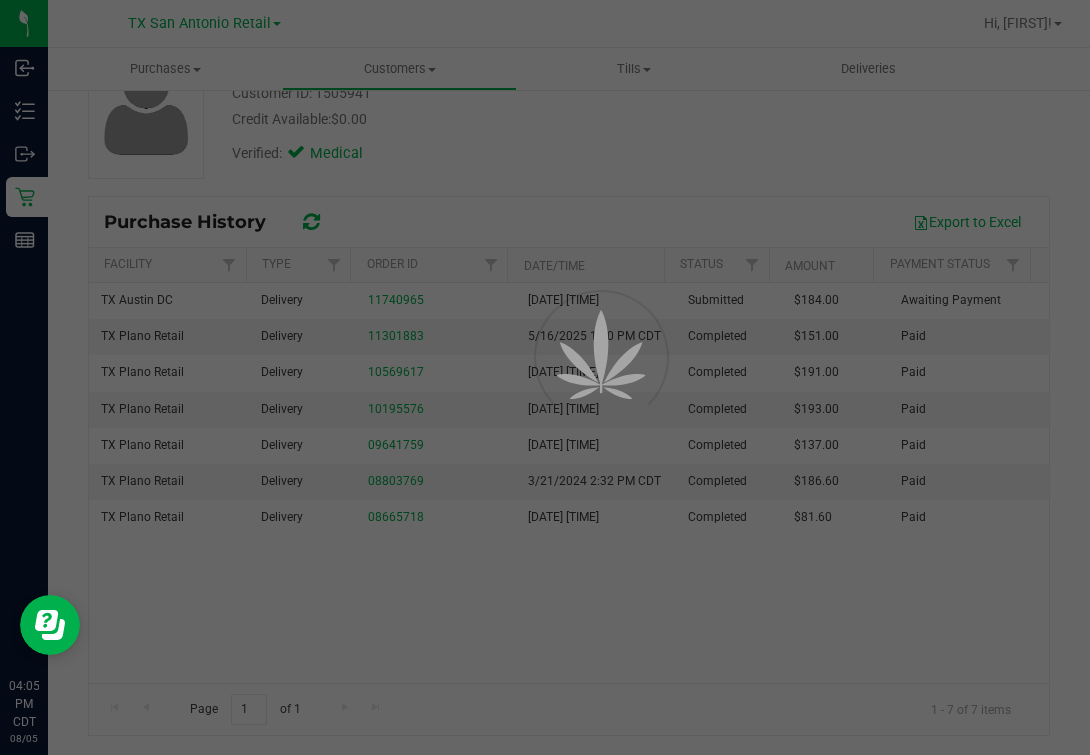 click at bounding box center [545, 377] 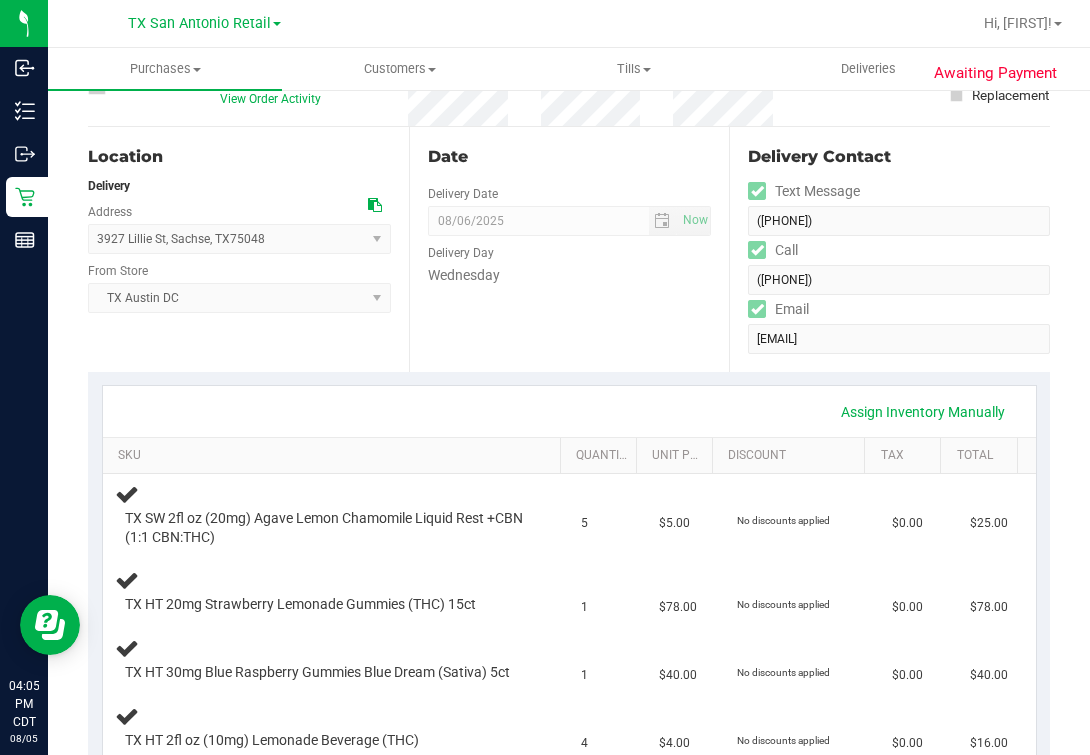 scroll, scrollTop: 0, scrollLeft: 0, axis: both 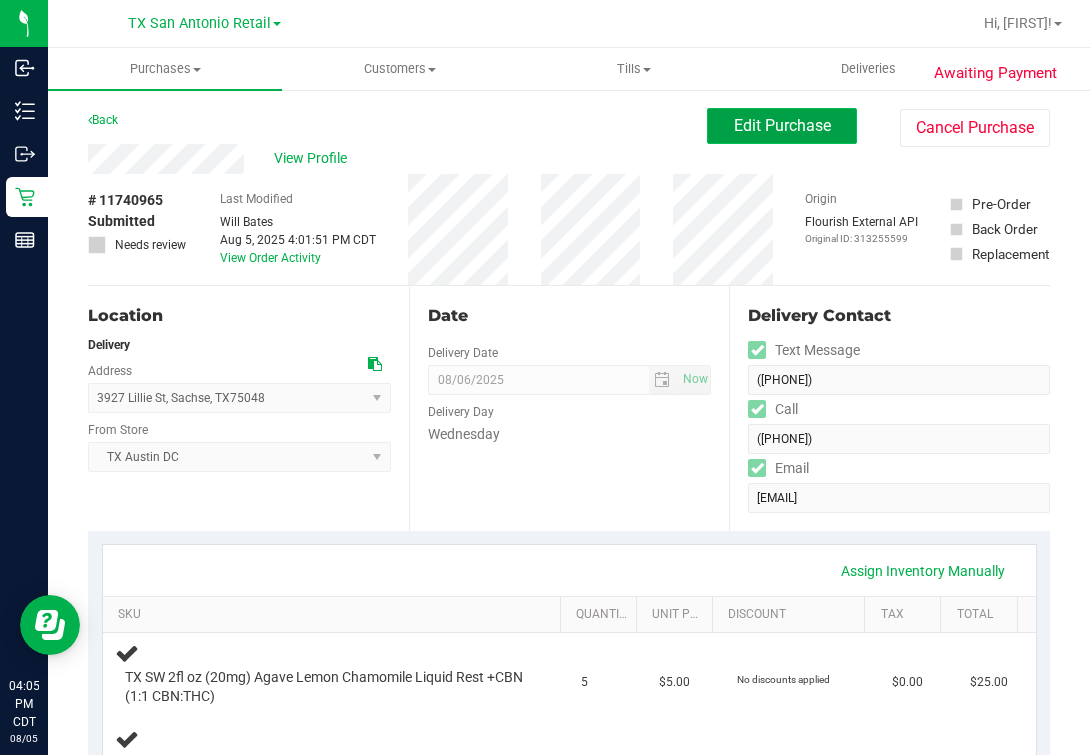 click on "Edit Purchase" at bounding box center (782, 126) 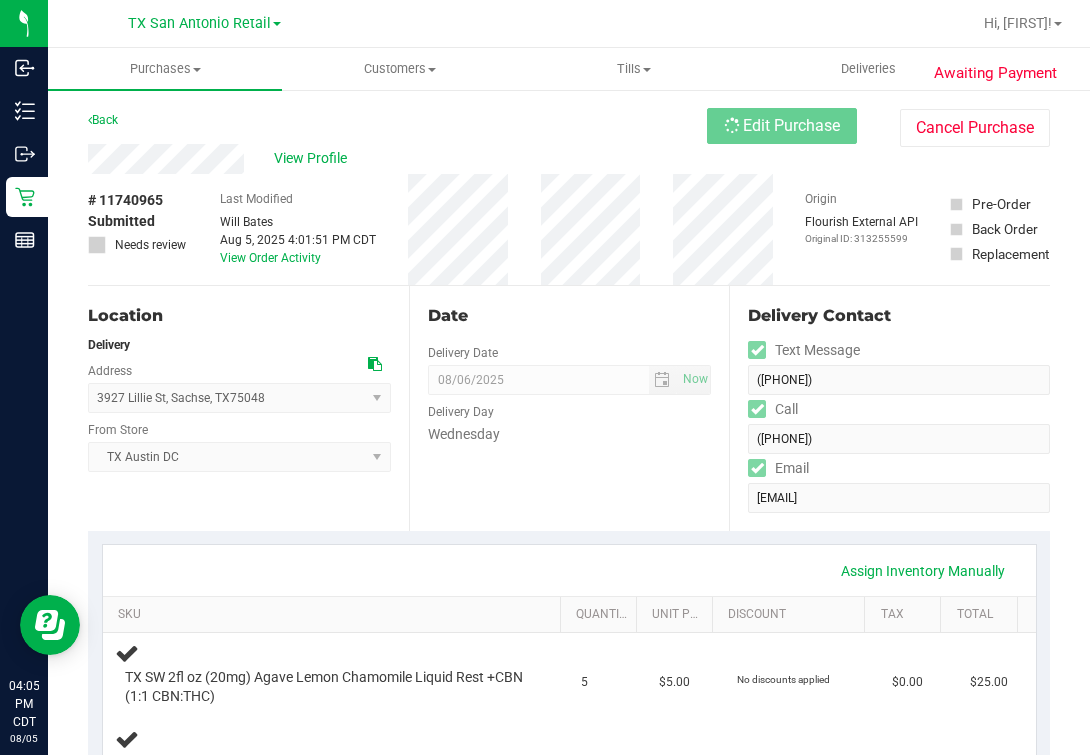click on "View Profile" at bounding box center [397, 159] 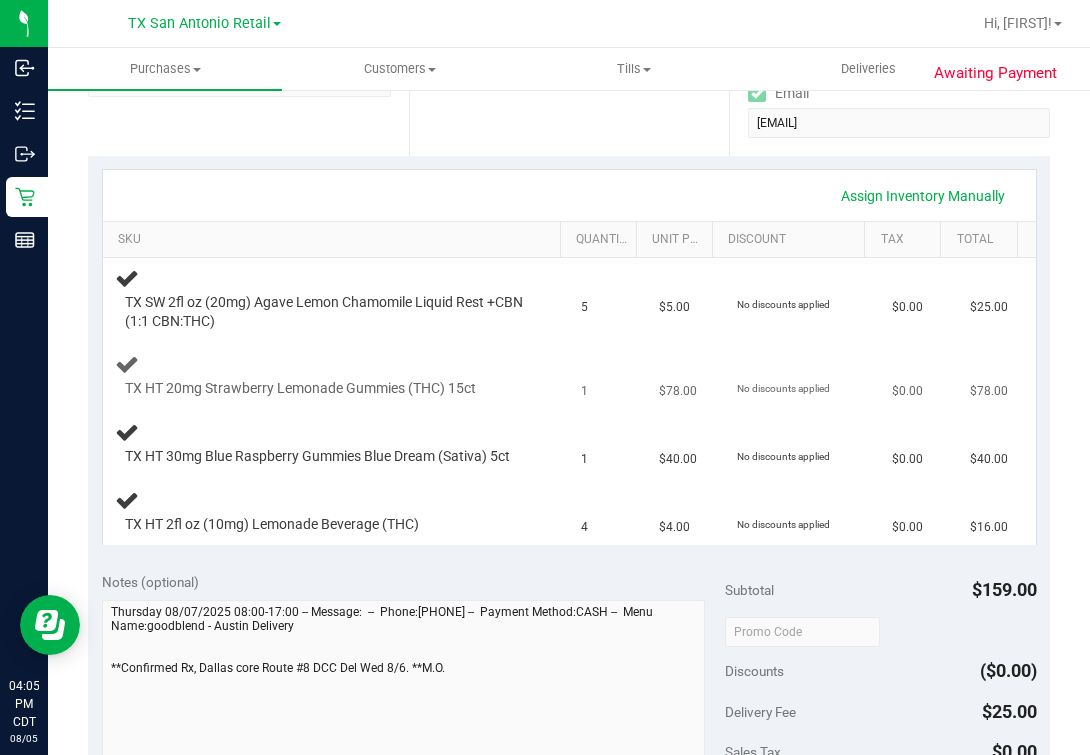 scroll, scrollTop: 0, scrollLeft: 0, axis: both 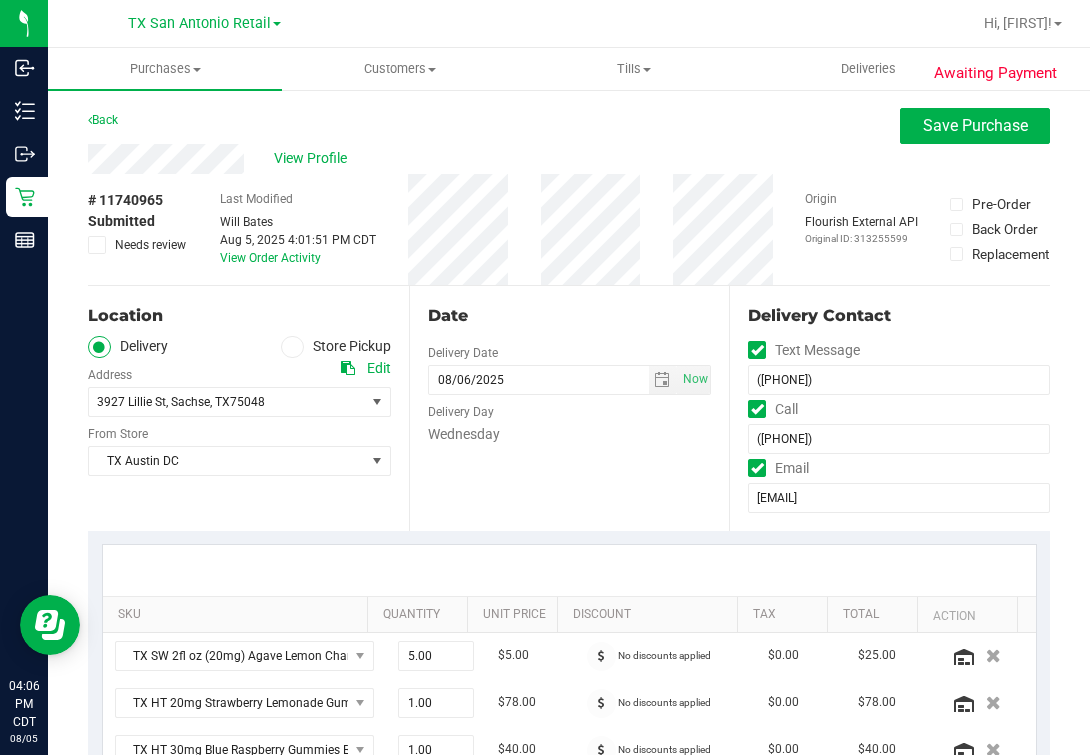 drag, startPoint x: 211, startPoint y: 531, endPoint x: 286, endPoint y: 514, distance: 76.902534 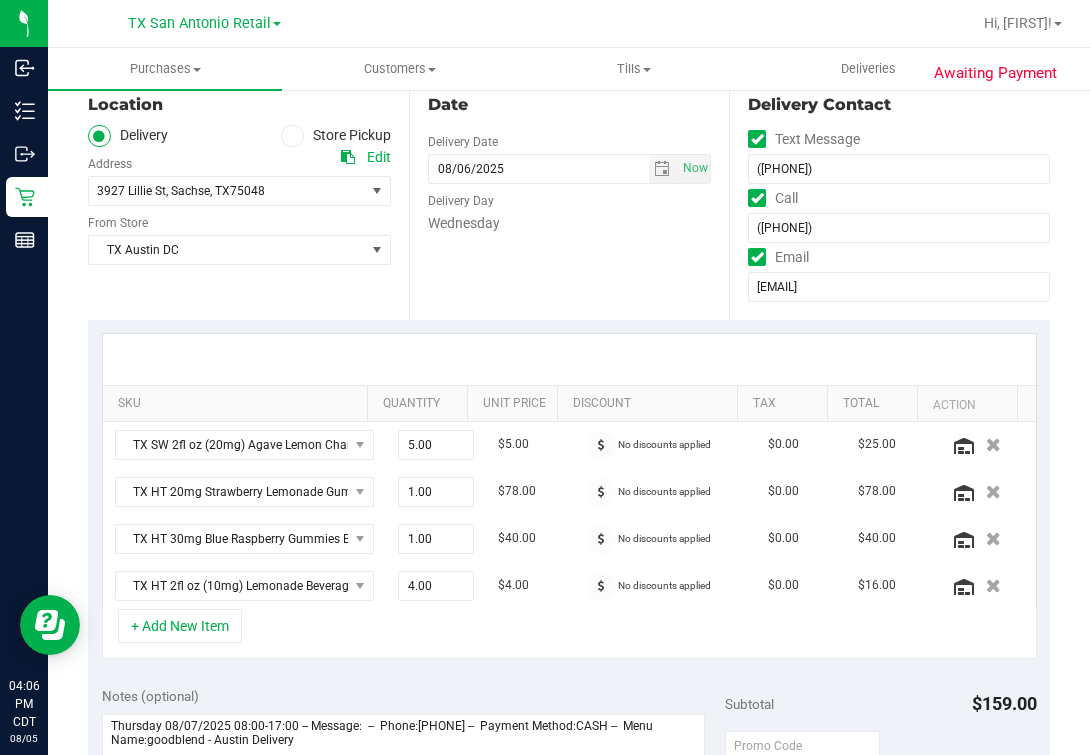 scroll, scrollTop: 0, scrollLeft: 0, axis: both 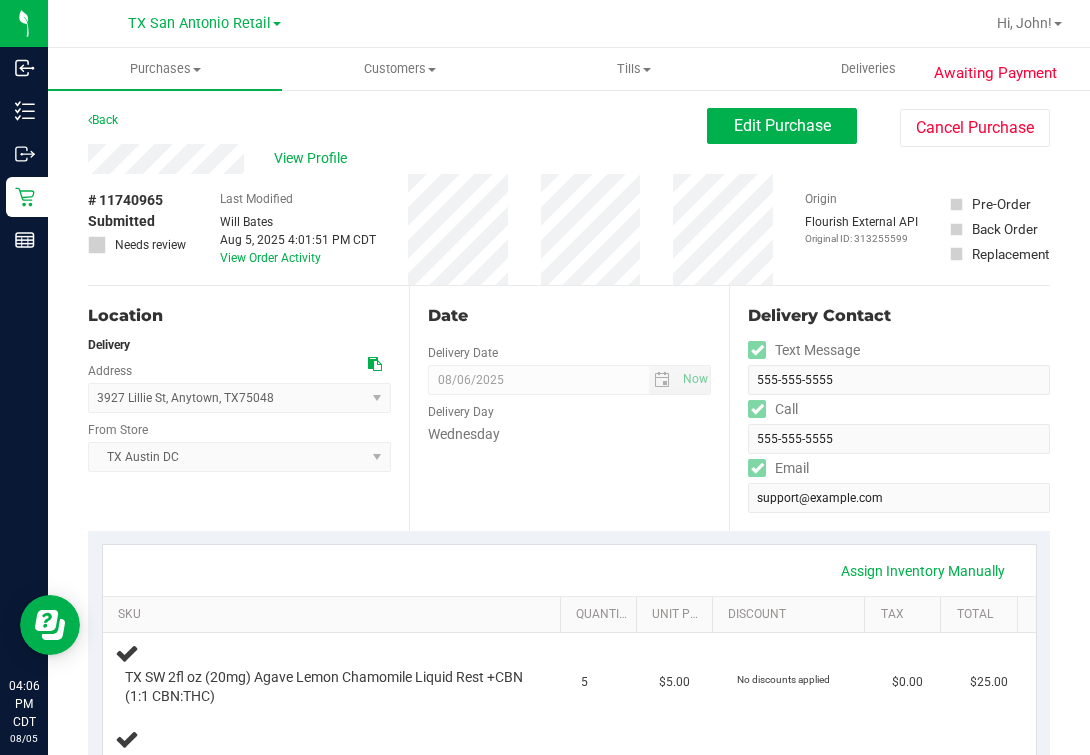 click on "Date
Delivery Date
08/06/2025
Now
08/06/2025 07:00 AM
Now
Delivery Day
Wednesday" at bounding box center (569, 408) 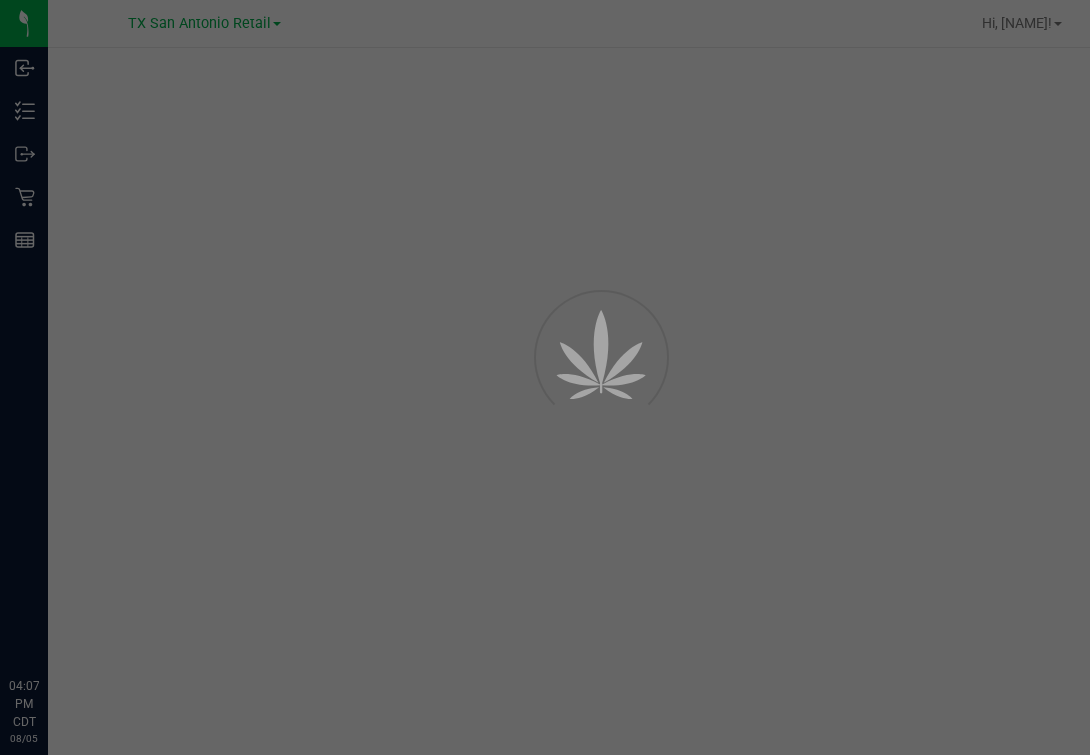 scroll, scrollTop: 0, scrollLeft: 0, axis: both 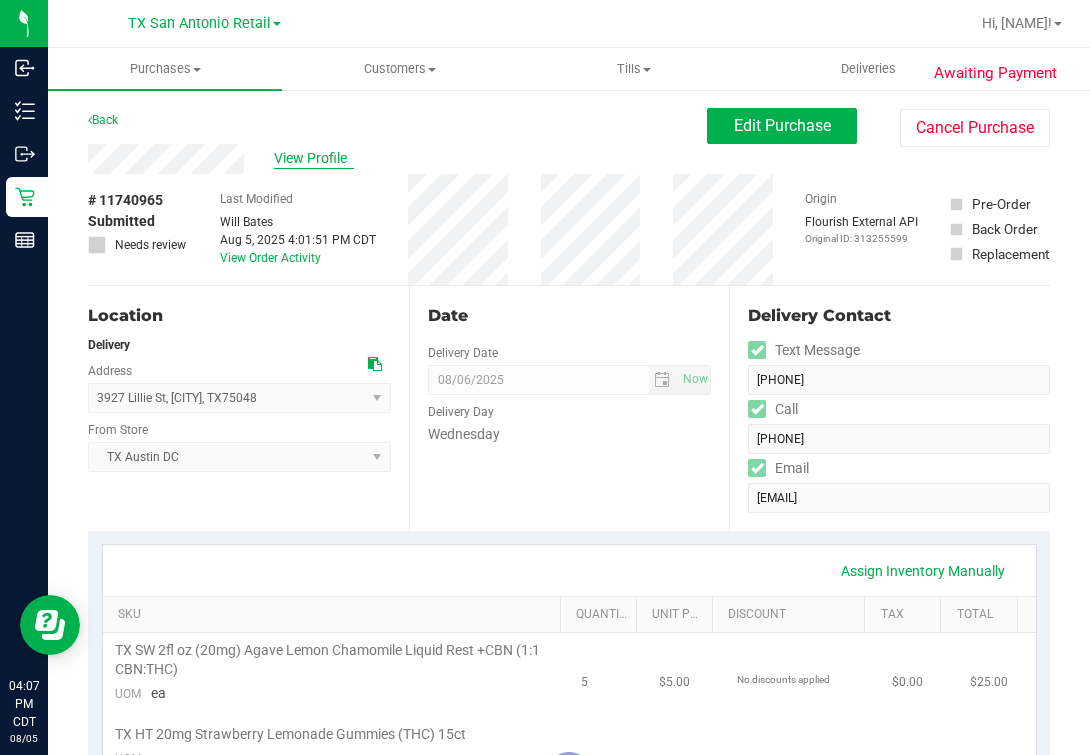 click on "View Profile" at bounding box center [314, 158] 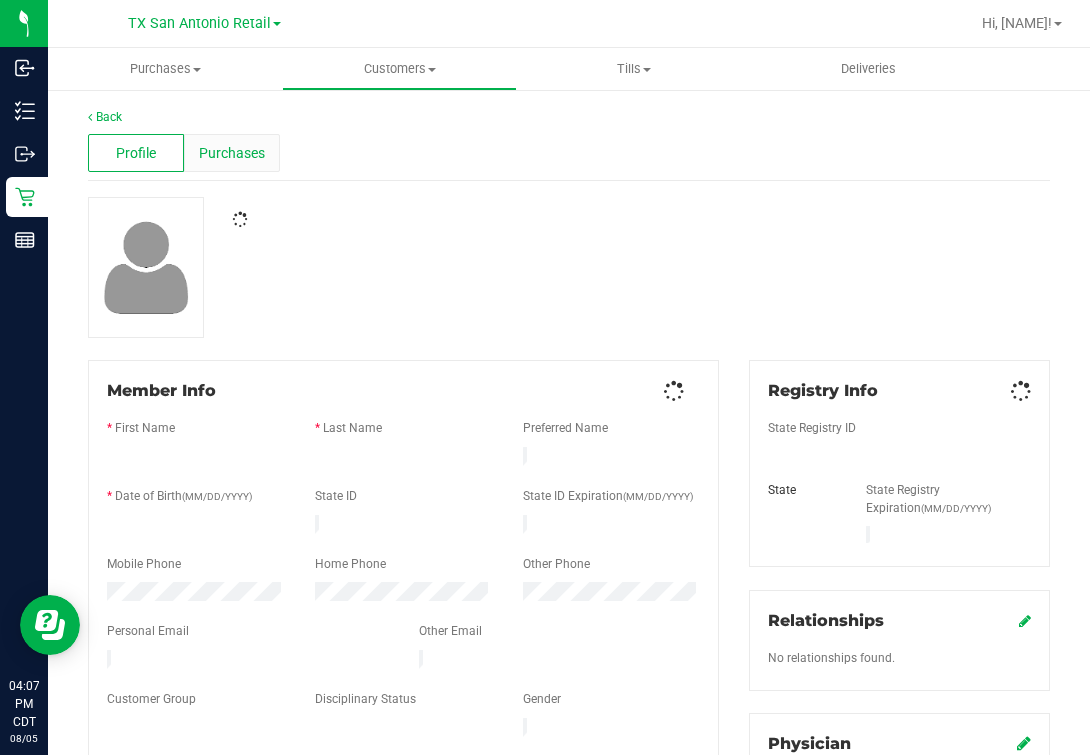 click on "Purchases" at bounding box center (232, 153) 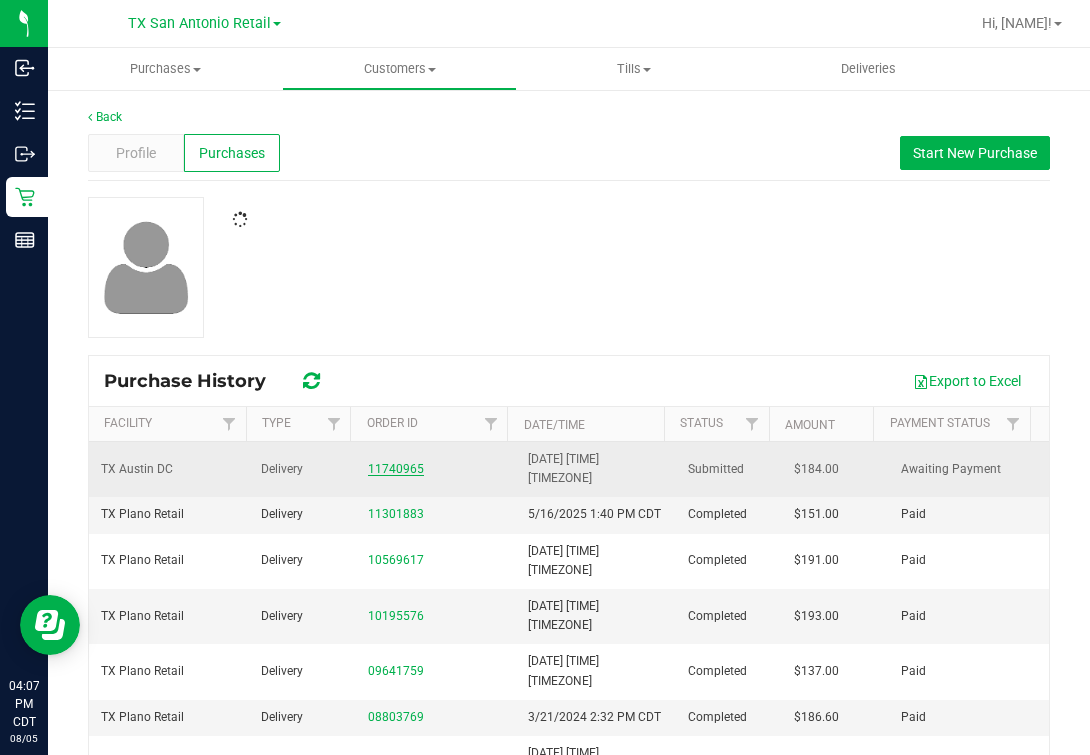 click on "11740965" at bounding box center (396, 469) 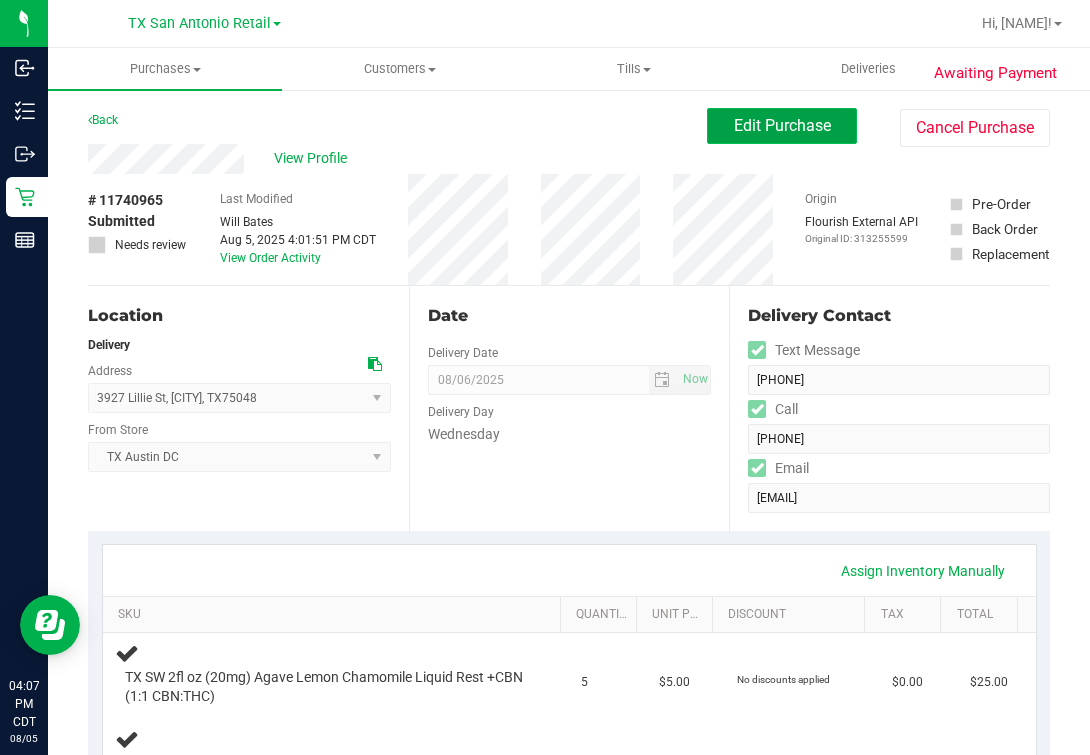 click on "Edit Purchase" at bounding box center [782, 125] 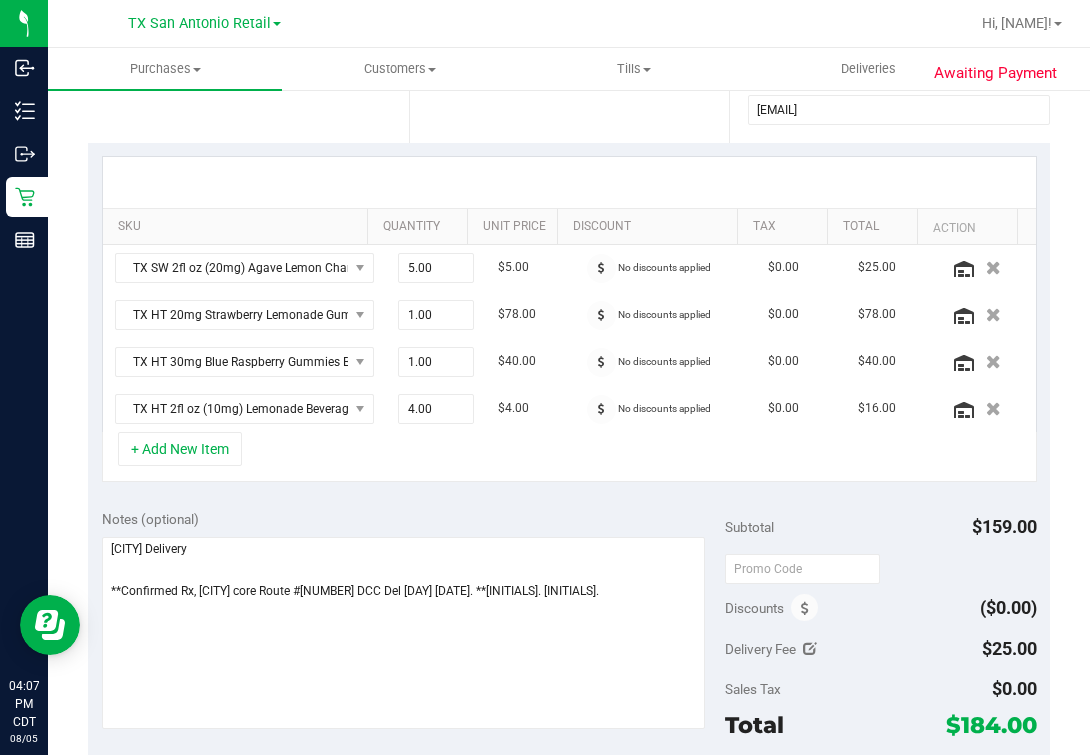 scroll, scrollTop: 44, scrollLeft: 0, axis: vertical 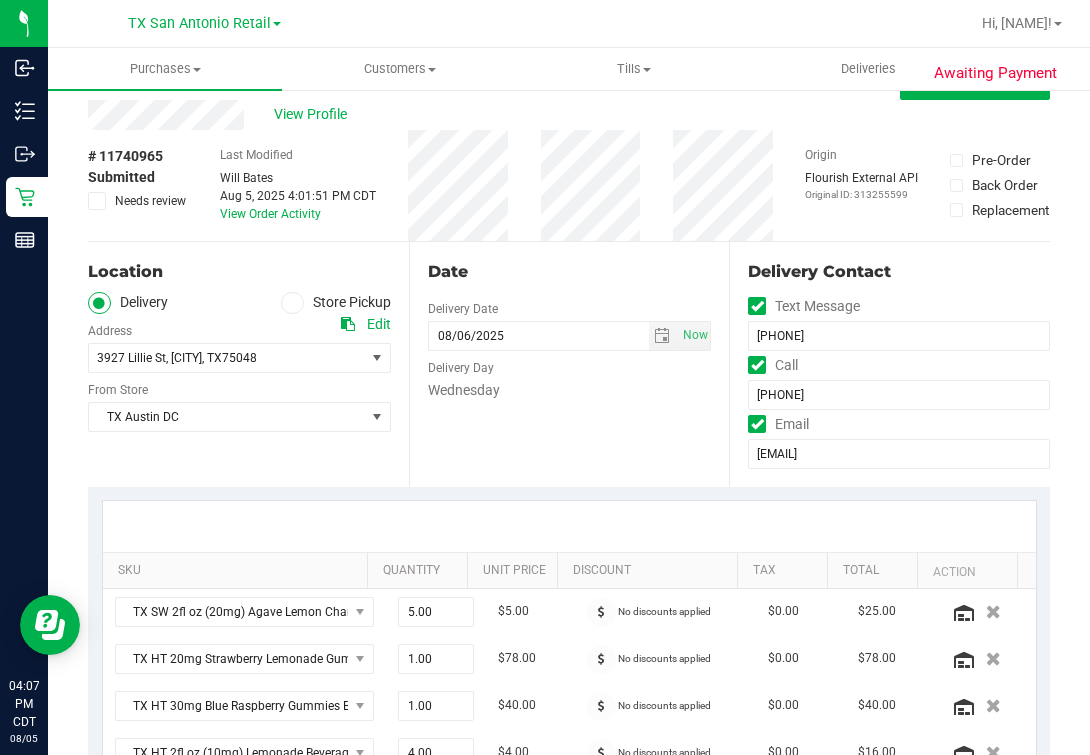 click on "Awaiting Payment
Back
Save Purchase
View Profile
# 11740965
Submitted
Needs review
Last Modified
Will Bates
Aug 5, 2025 4:01:51 PM CDT
View Order Activity
Origin
Flourish External API" at bounding box center [569, 901] 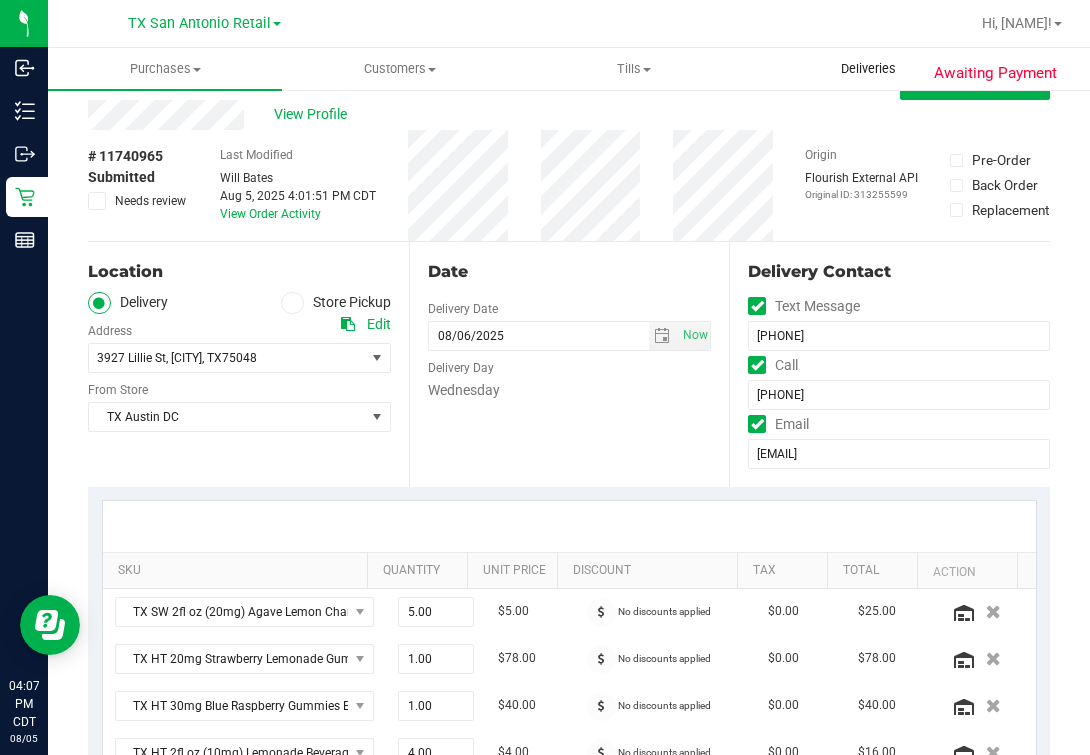 click on "Deliveries" at bounding box center [868, 69] 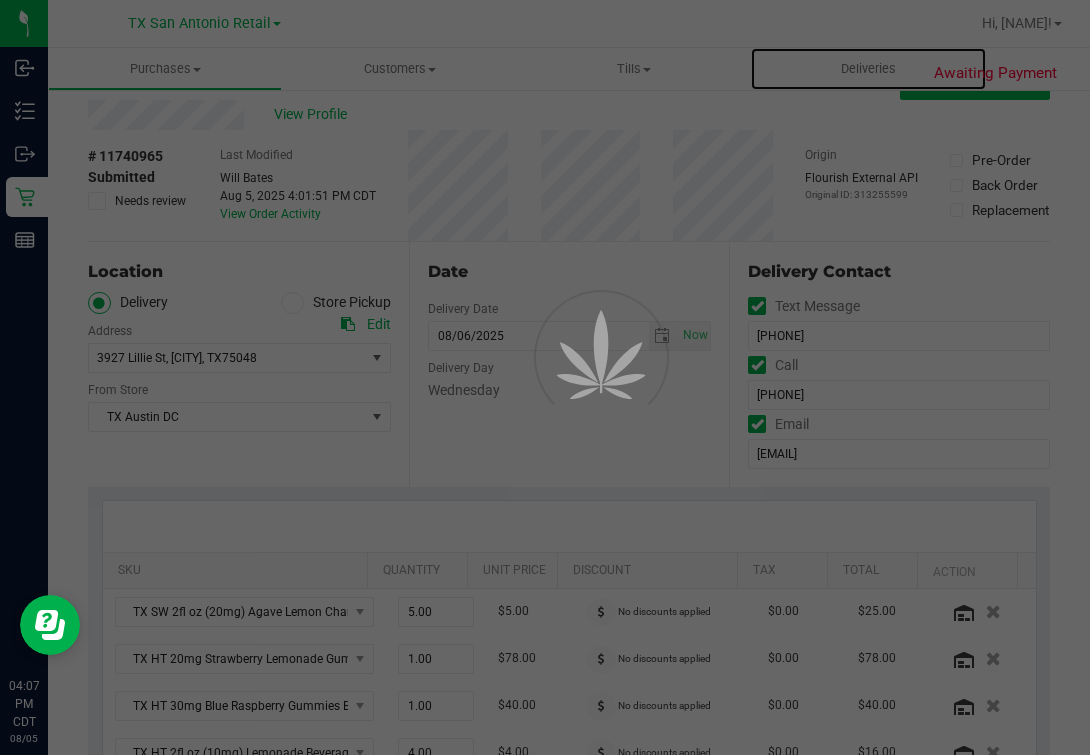 scroll, scrollTop: 0, scrollLeft: 0, axis: both 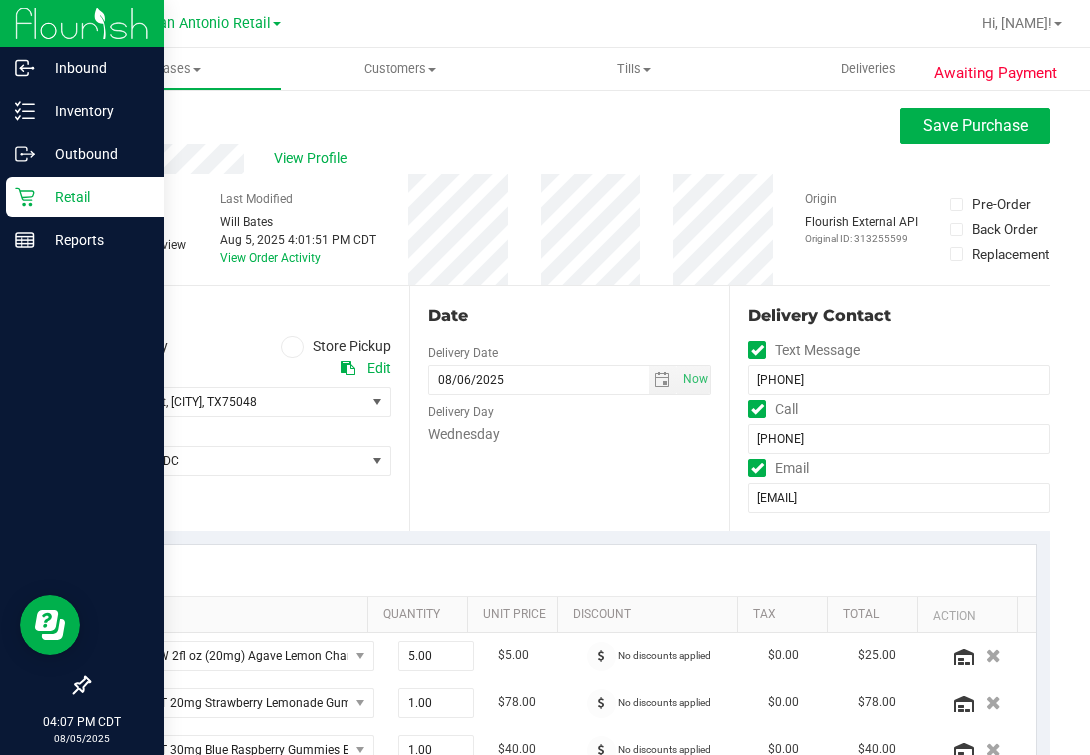 click on "Retail" at bounding box center (95, 197) 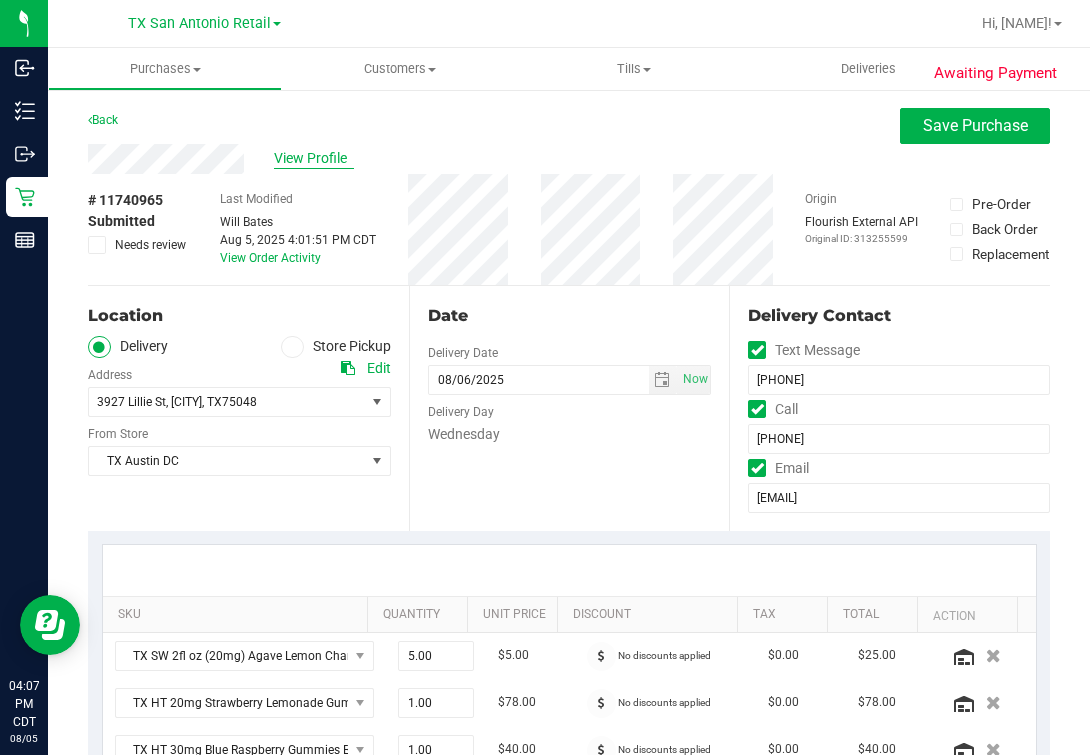 click on "View Profile" at bounding box center [314, 158] 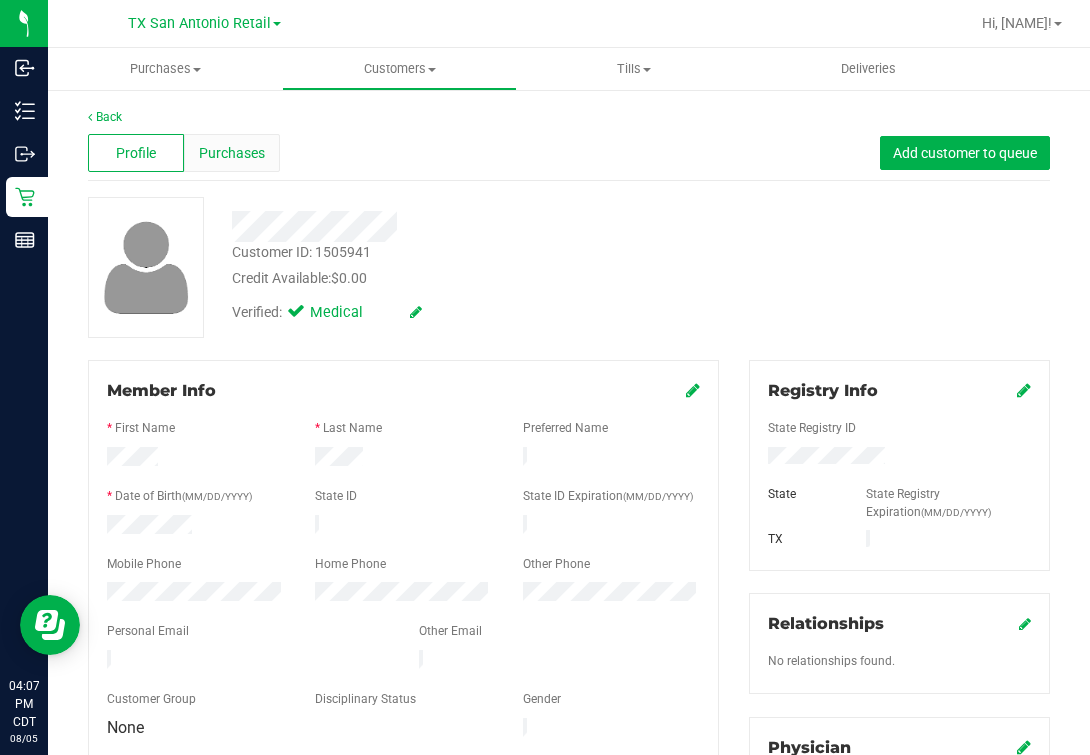 click on "Purchases" at bounding box center [232, 153] 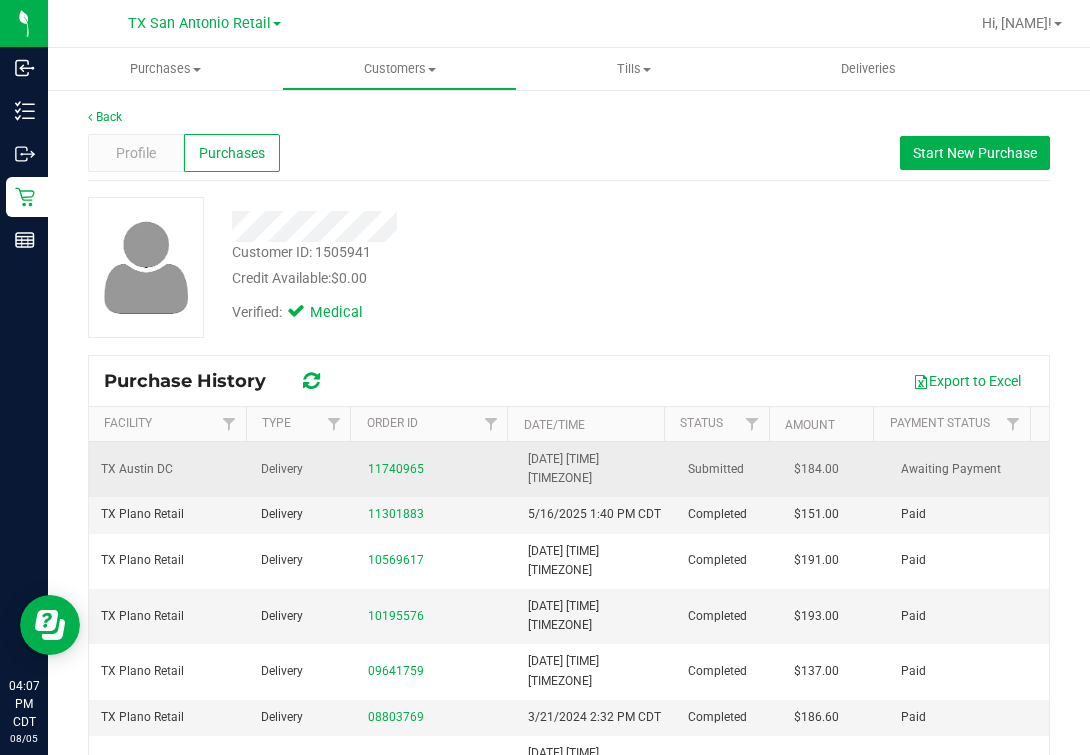 click on "11740965" at bounding box center (436, 469) 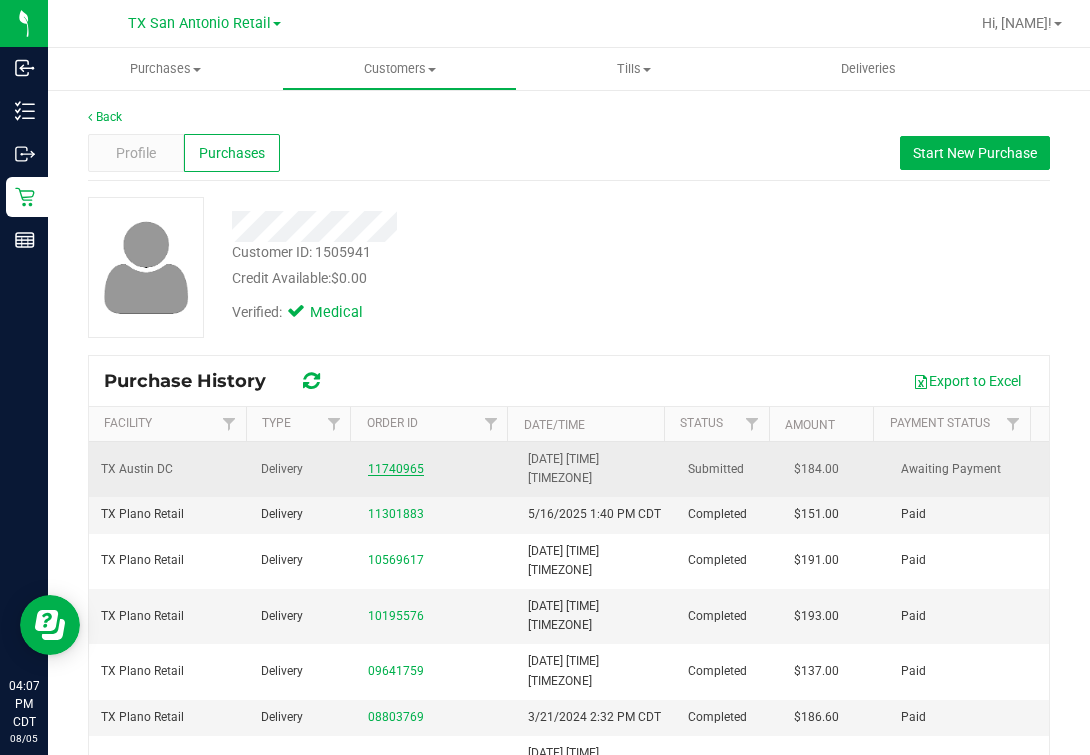 click on "11740965" at bounding box center [396, 469] 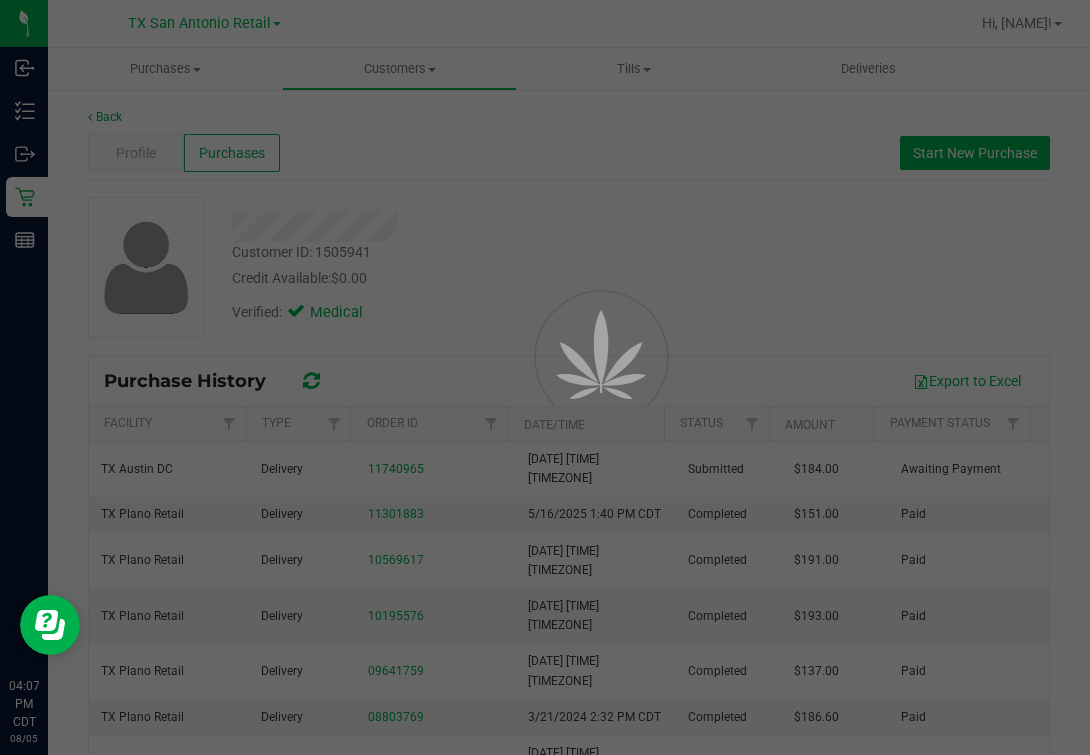 click at bounding box center [574, 402] 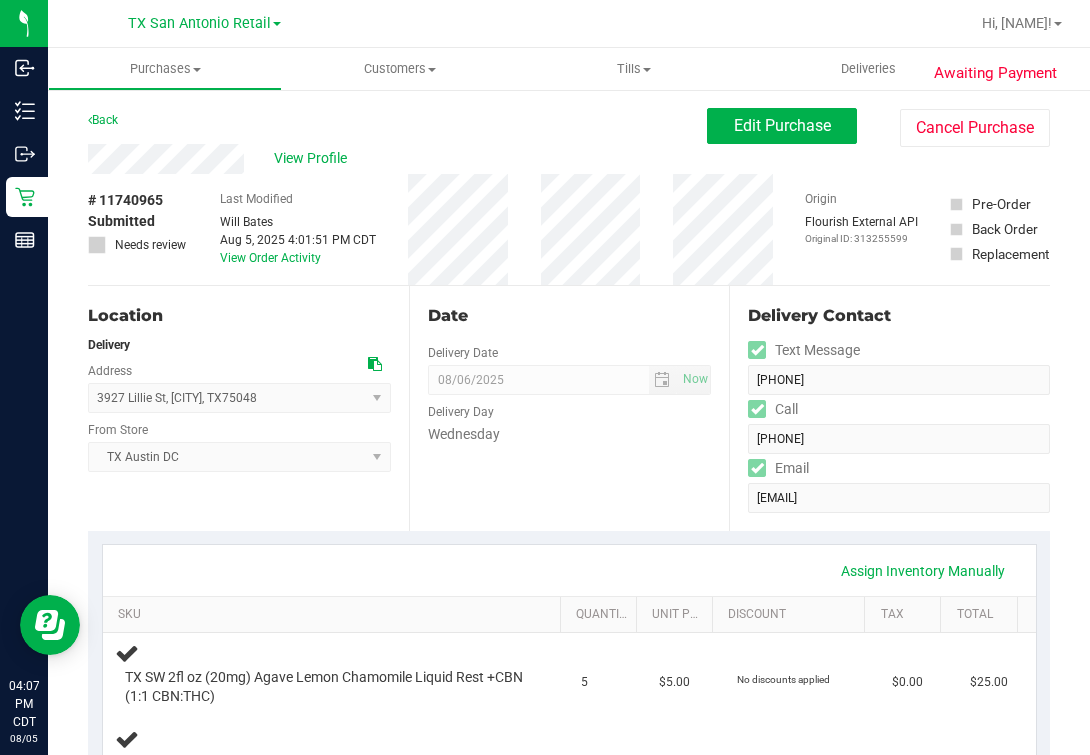 click on "Location" at bounding box center [239, 316] 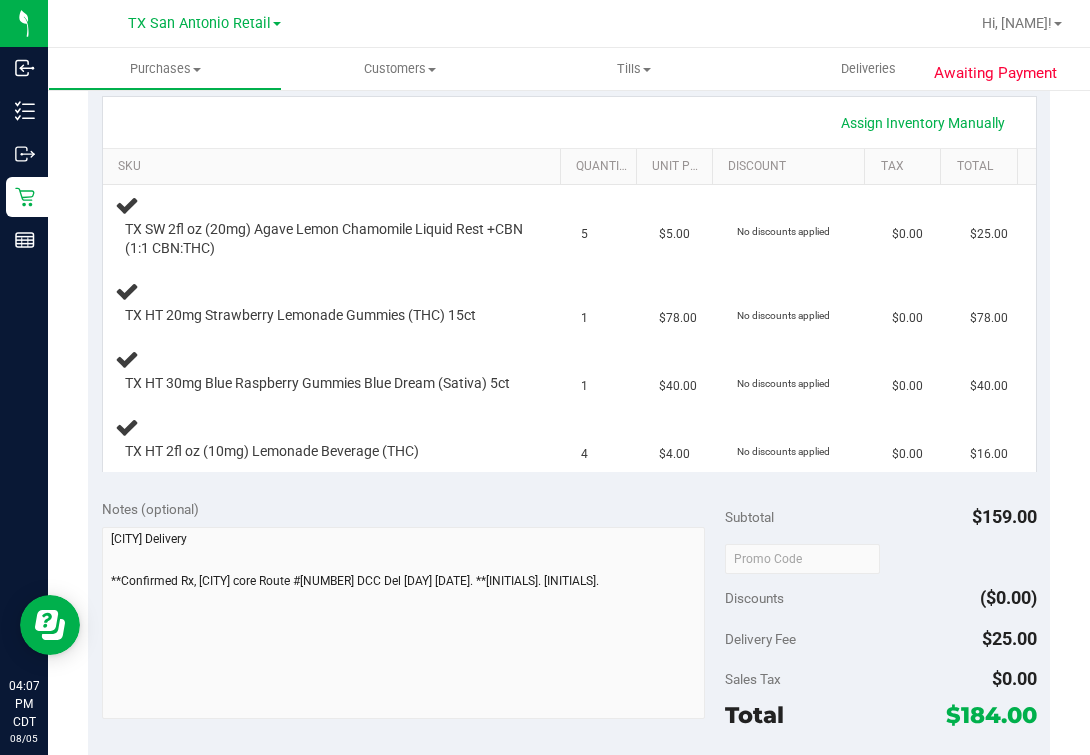 scroll, scrollTop: 750, scrollLeft: 0, axis: vertical 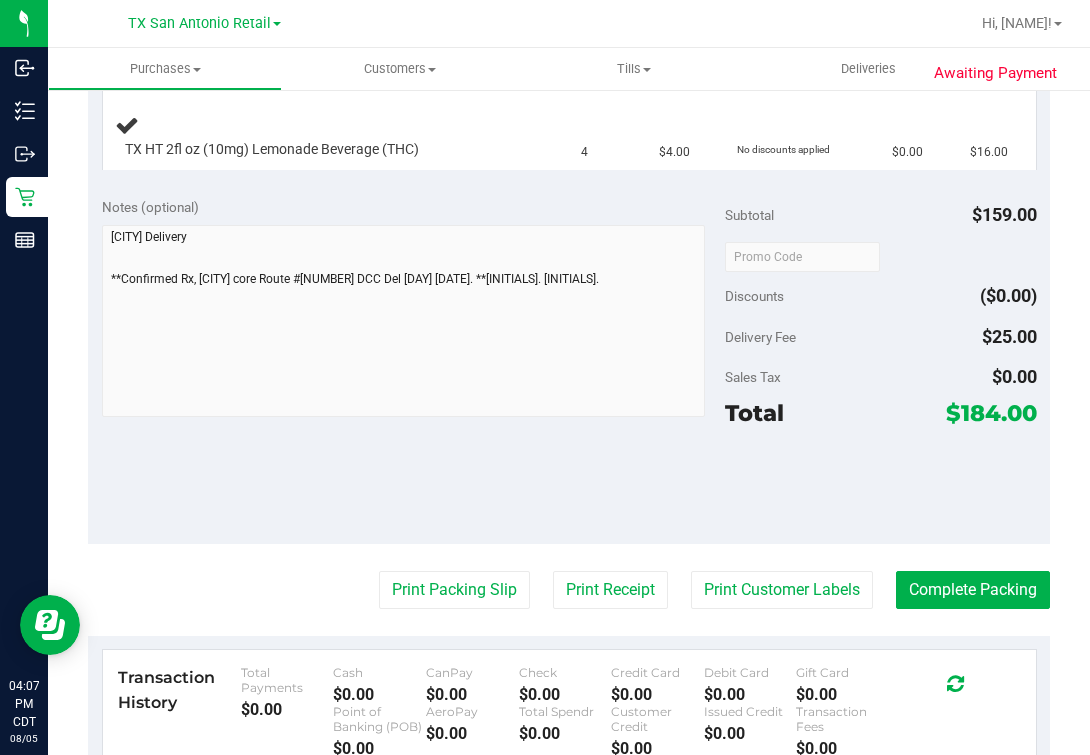 click on "Notes (optional)" at bounding box center (413, 207) 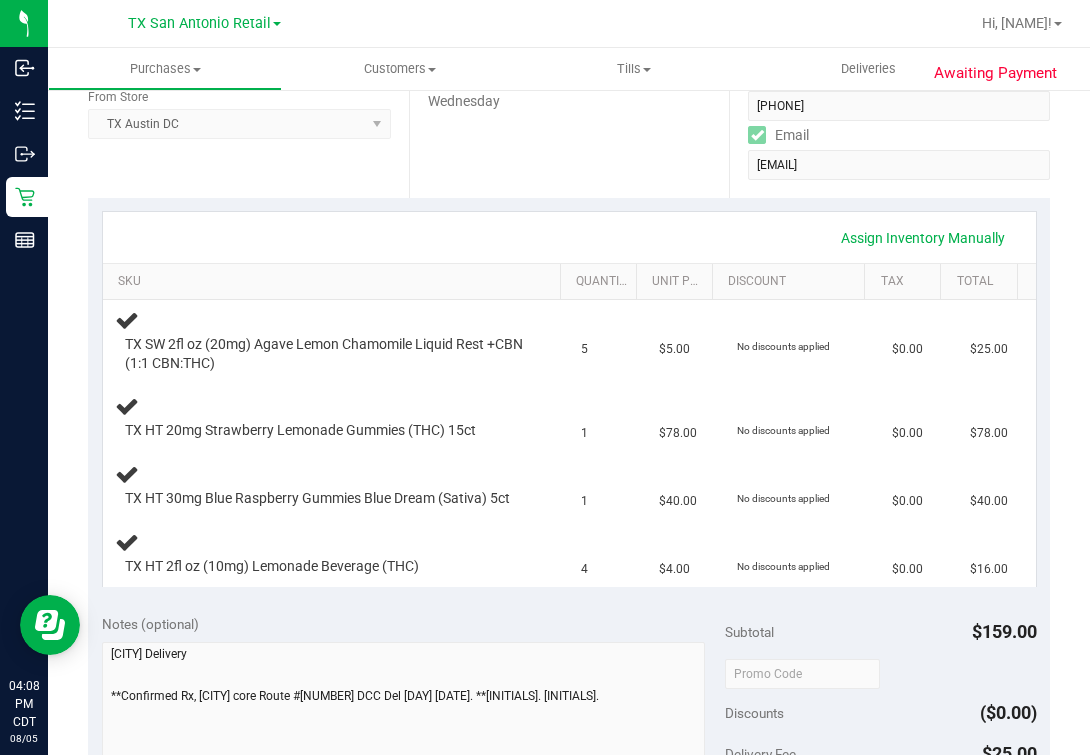 scroll, scrollTop: 0, scrollLeft: 0, axis: both 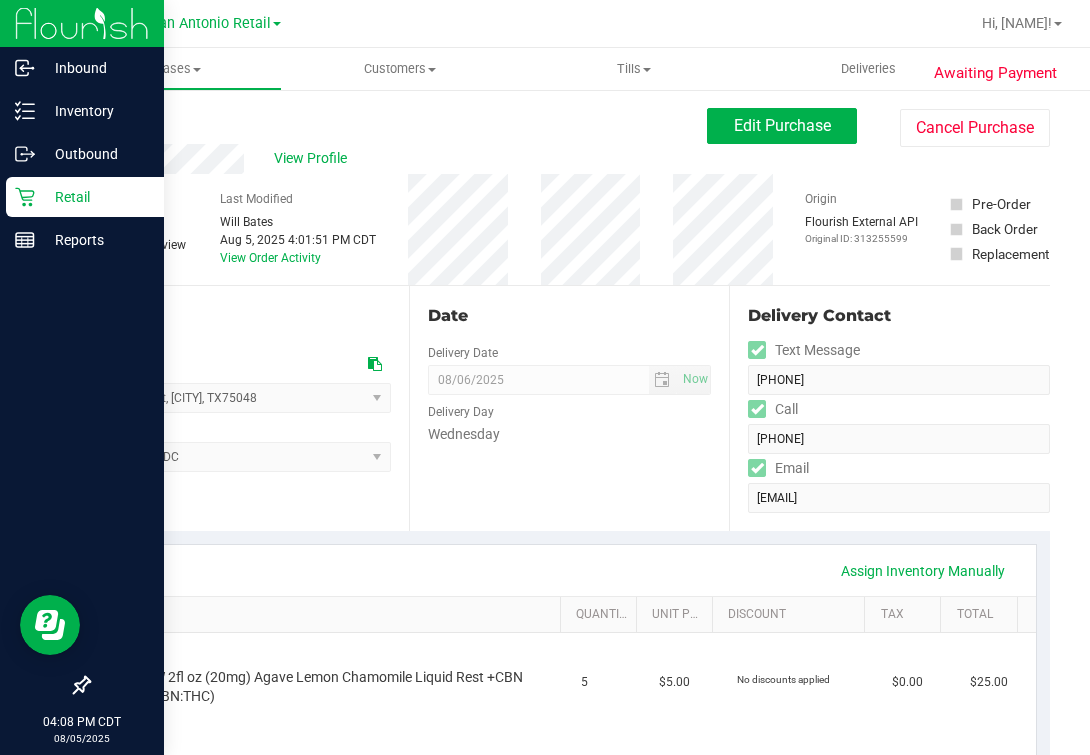 click on "Retail" at bounding box center (95, 197) 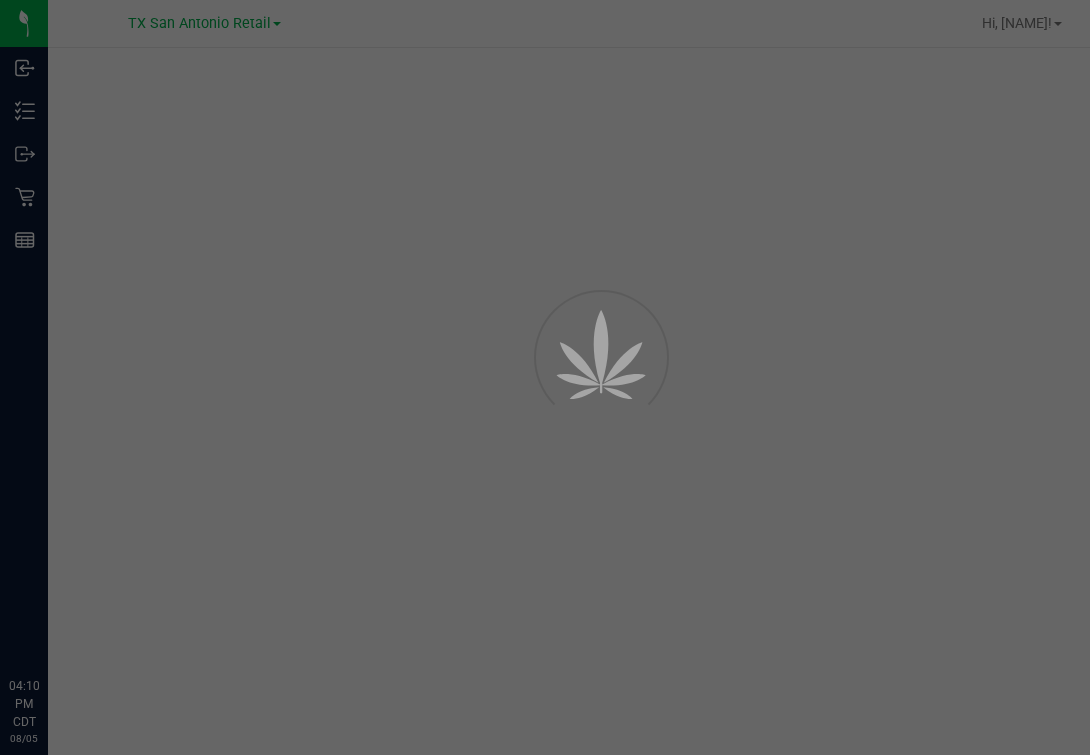 scroll, scrollTop: 0, scrollLeft: 0, axis: both 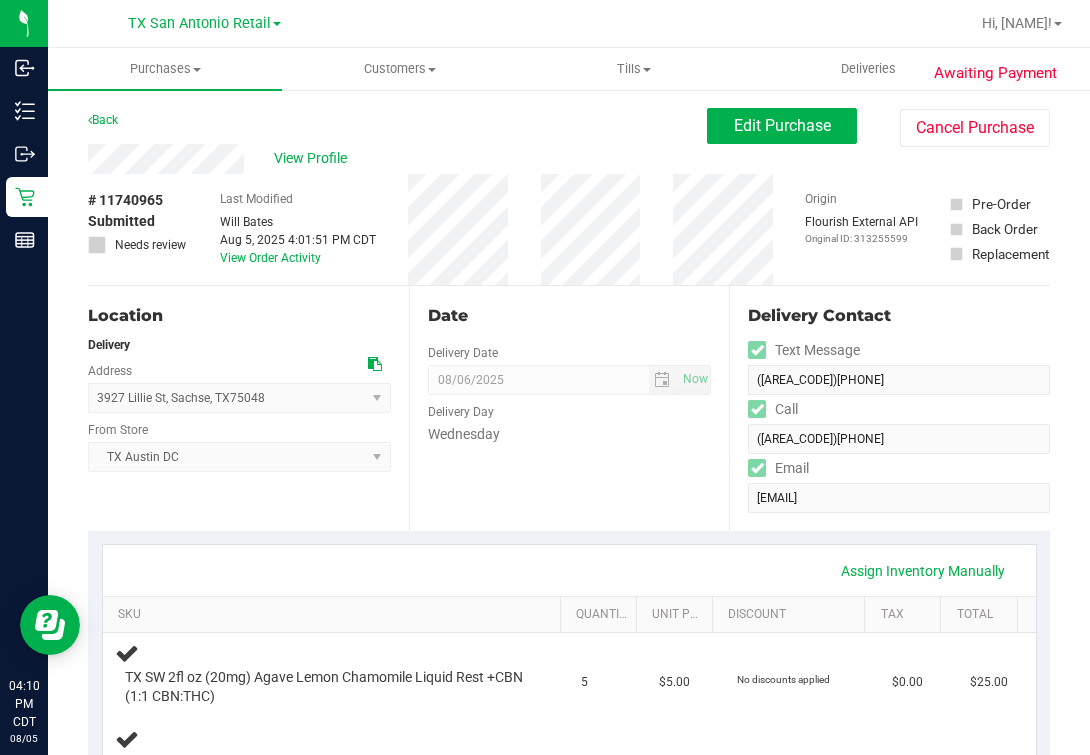 click on "Location" at bounding box center (239, 316) 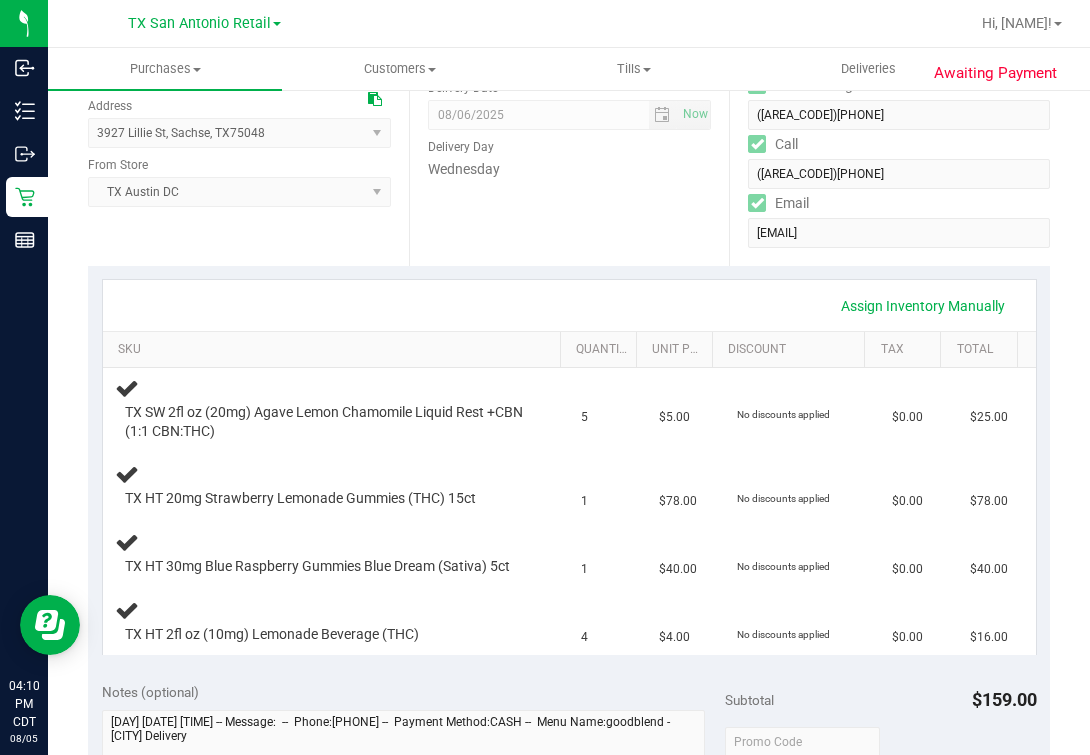 scroll, scrollTop: 375, scrollLeft: 0, axis: vertical 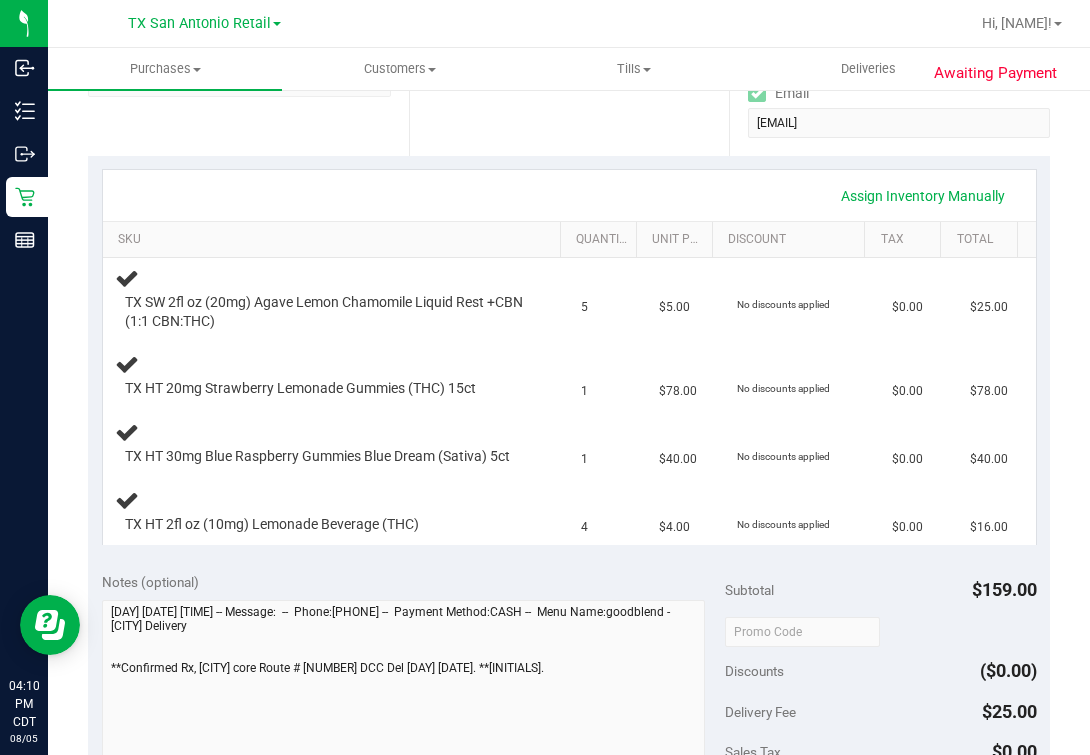 click on "Location
Delivery
Address
[NUMBER] [STREET]
, [CITY]
, [STATE]
[POSTAL_CODE]
Select address [CITY] Retail [NUMBER] [STREET], [SUITE] [CITY] Route- [NUMBER] [STREET] [NUMBER] [STREET]
From Store
TX [CITY] DC Select Store Bonita Springs WC Boynton Beach WC Bradenton WC Brandon WC Brooksville WC Call Center Clermont WC Crestview WC Deerfield Beach WC Delray Beach WC Deltona WC Ft Walton Beach WC Ft. Lauderdale WC Ft. Myers WC Gainesville WC Jax Atlantic WC JAX DC REP Jax WC Key West WC Lakeland WC Largo WC Lehigh Acres DC REP Merritt Island WC Miami 72nd WC Miami Beach WC WPB DC" at bounding box center (248, 33) 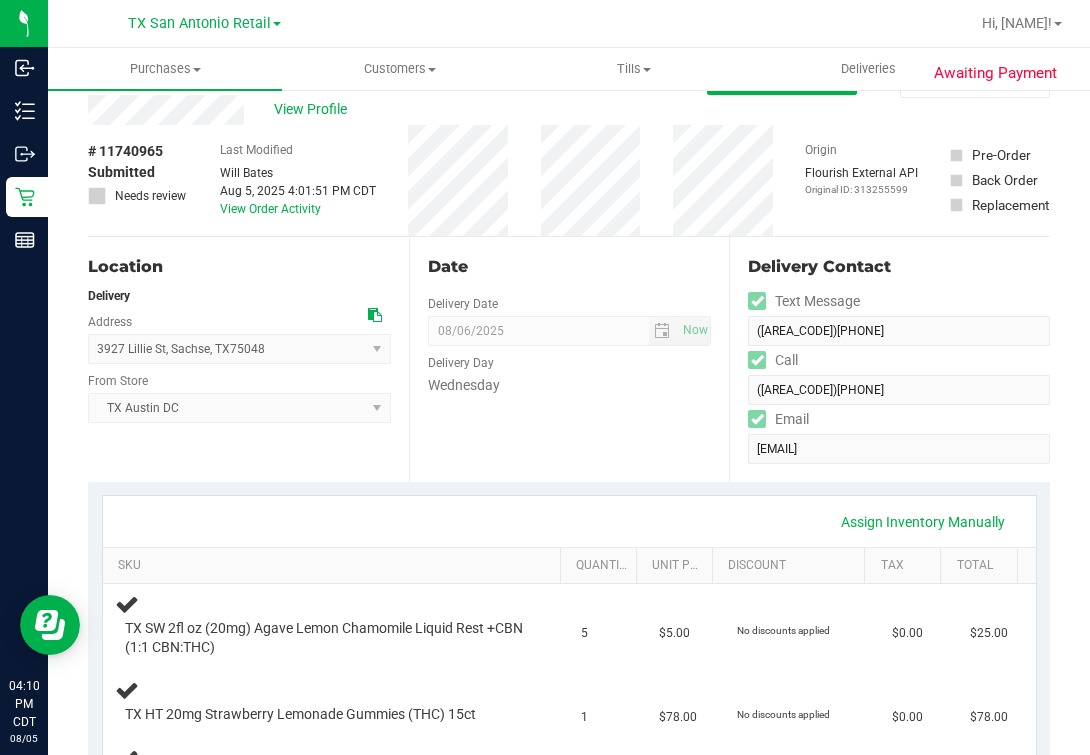 scroll, scrollTop: 0, scrollLeft: 0, axis: both 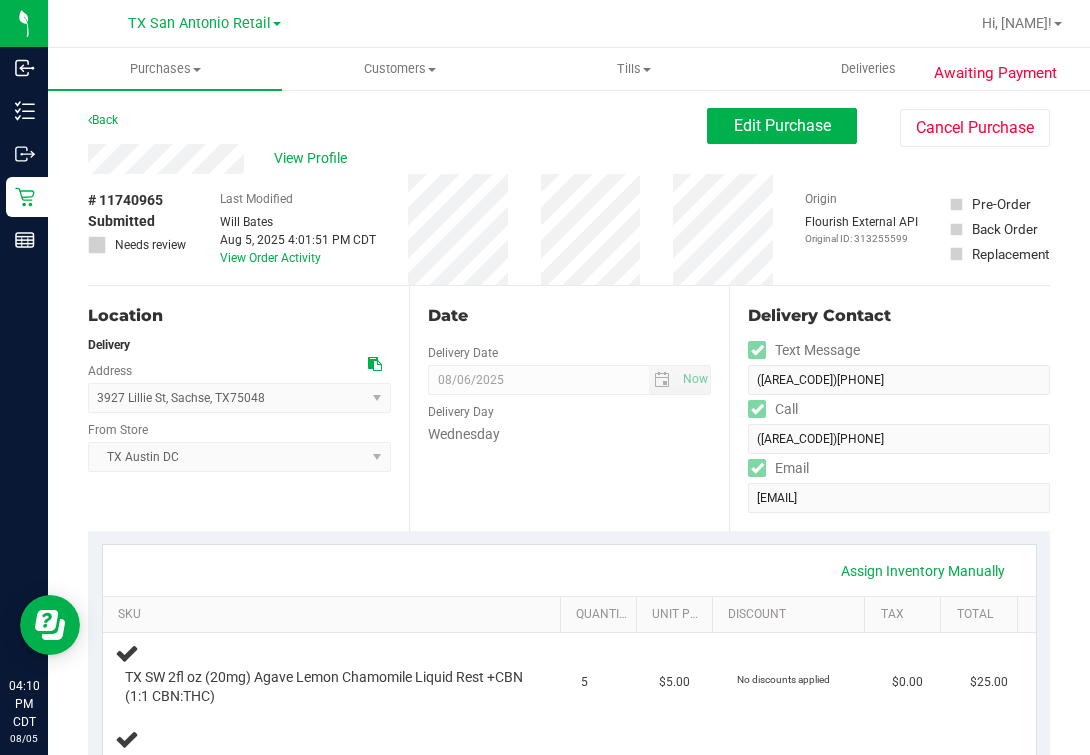 click on "Date
Delivery Date
08/06/2025
Now
08/06/2025 07:00 AM
Now
Delivery Day
Wednesday" at bounding box center [569, 408] 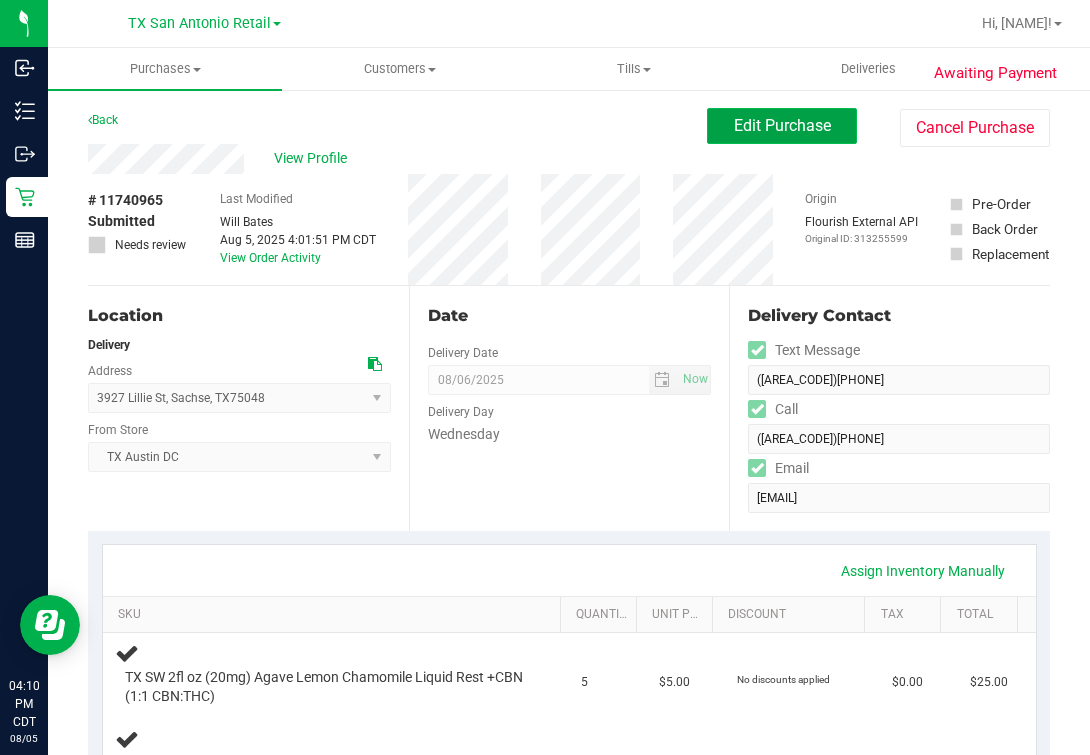 click on "Edit Purchase" at bounding box center [782, 126] 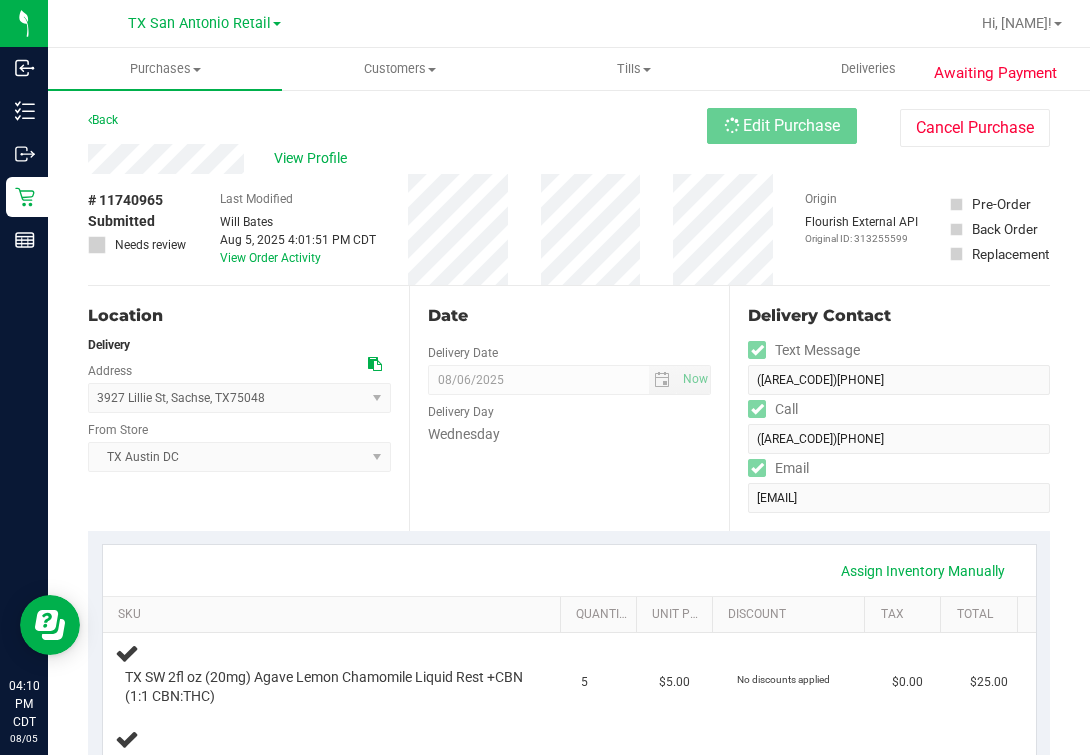 click on "Date
Delivery Date
08/06/2025
Now
08/06/2025 07:00 AM
Now
Delivery Day
Wednesday" at bounding box center (569, 408) 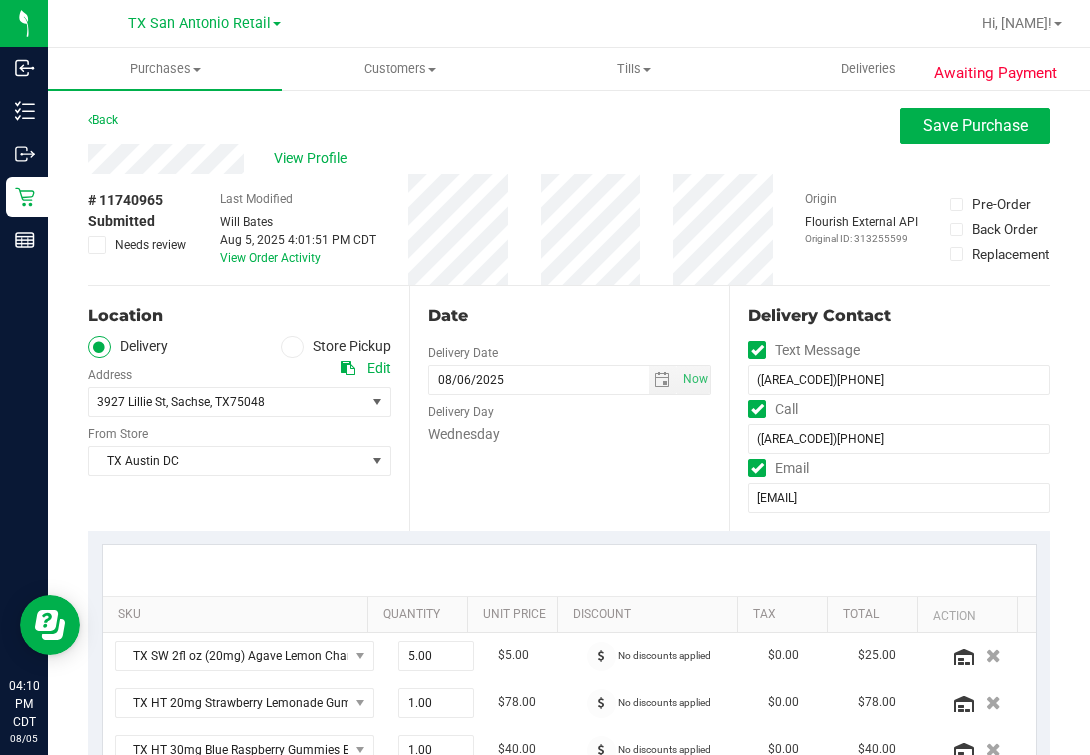 click on "Last Modified
[FIRST] [LAST]
[DATE] [TIME]
View Order Activity" at bounding box center [298, 229] 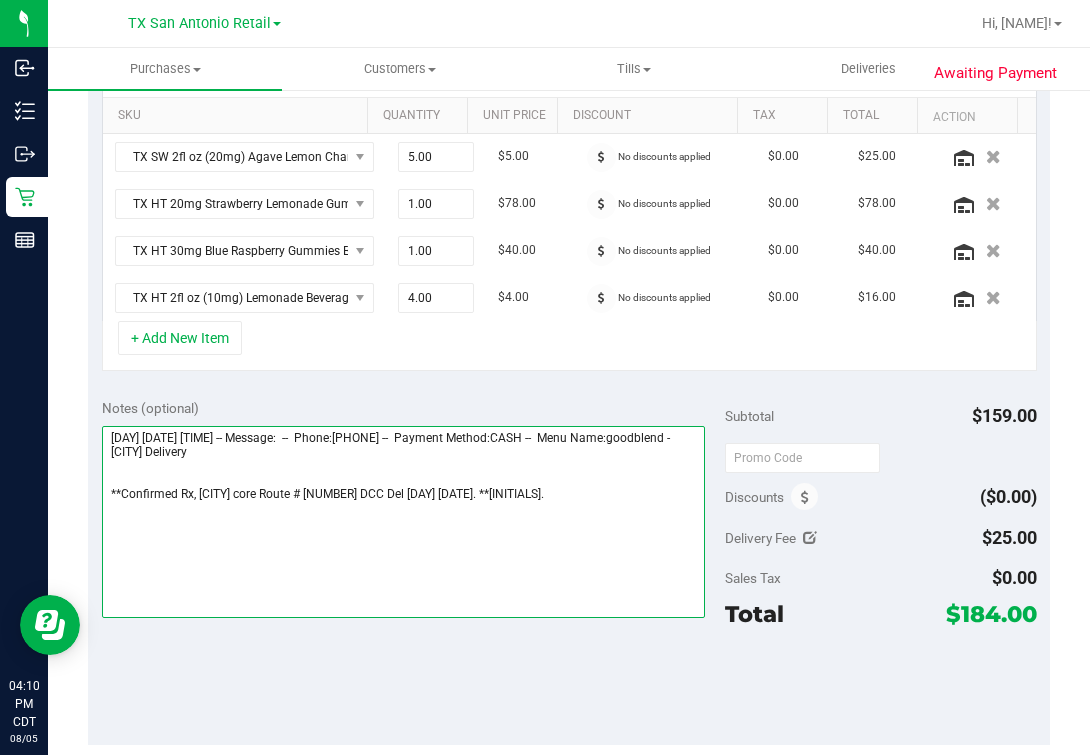 click at bounding box center (403, 522) 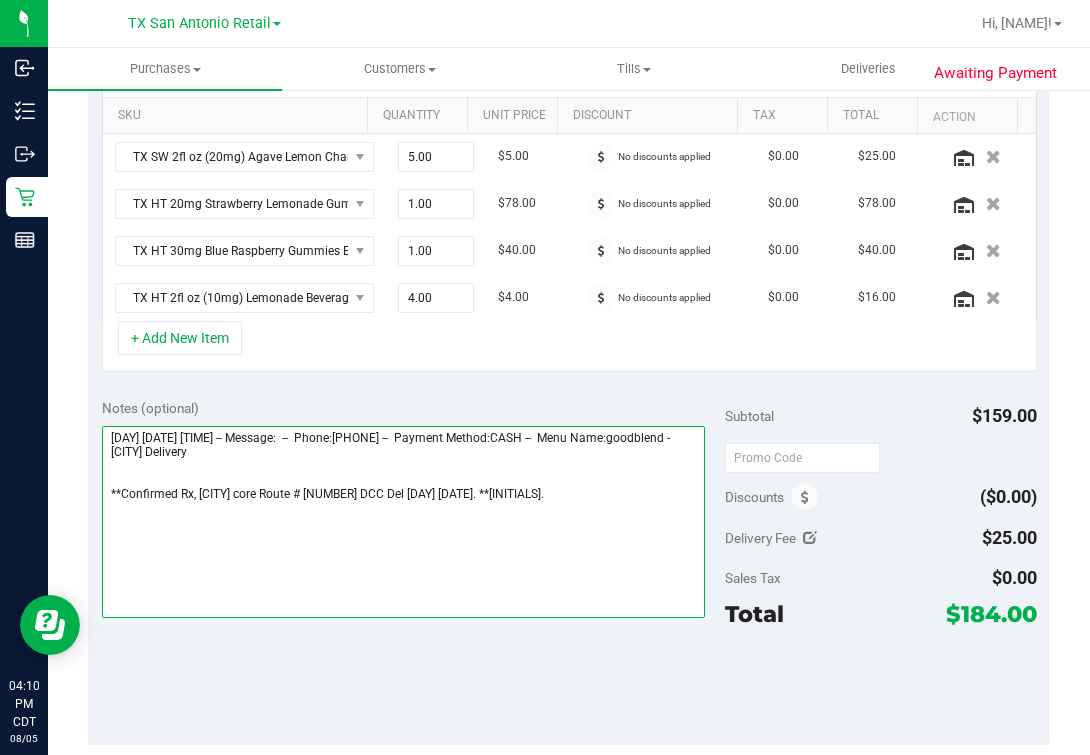 click at bounding box center (403, 522) 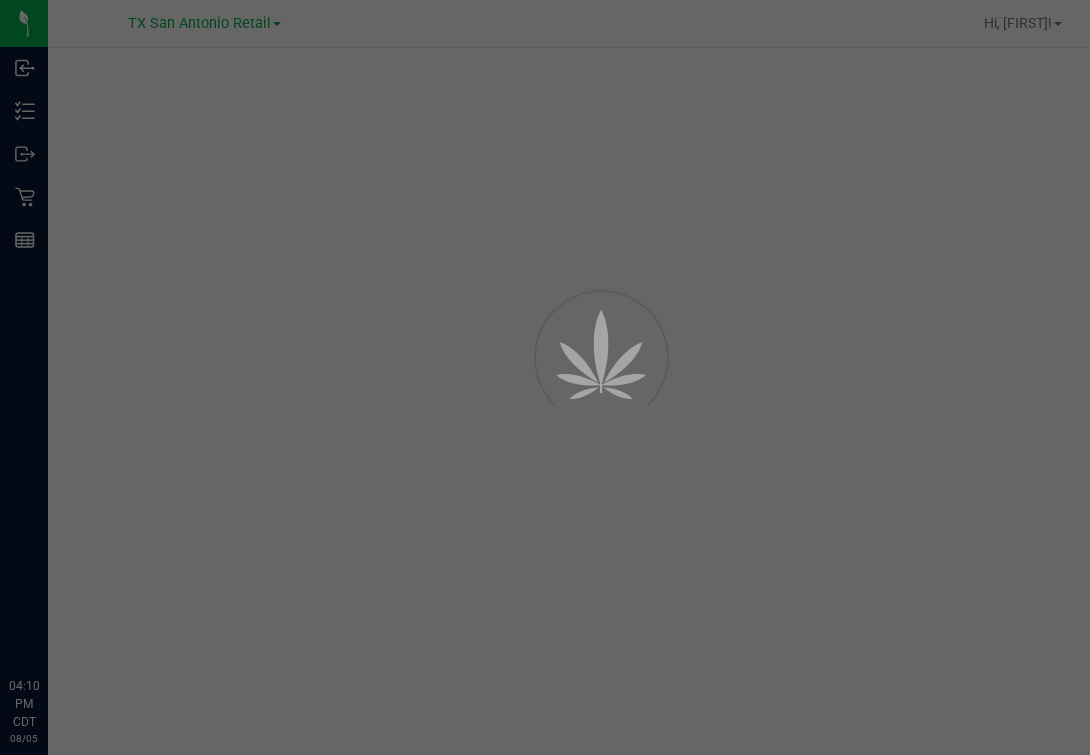 scroll, scrollTop: 0, scrollLeft: 0, axis: both 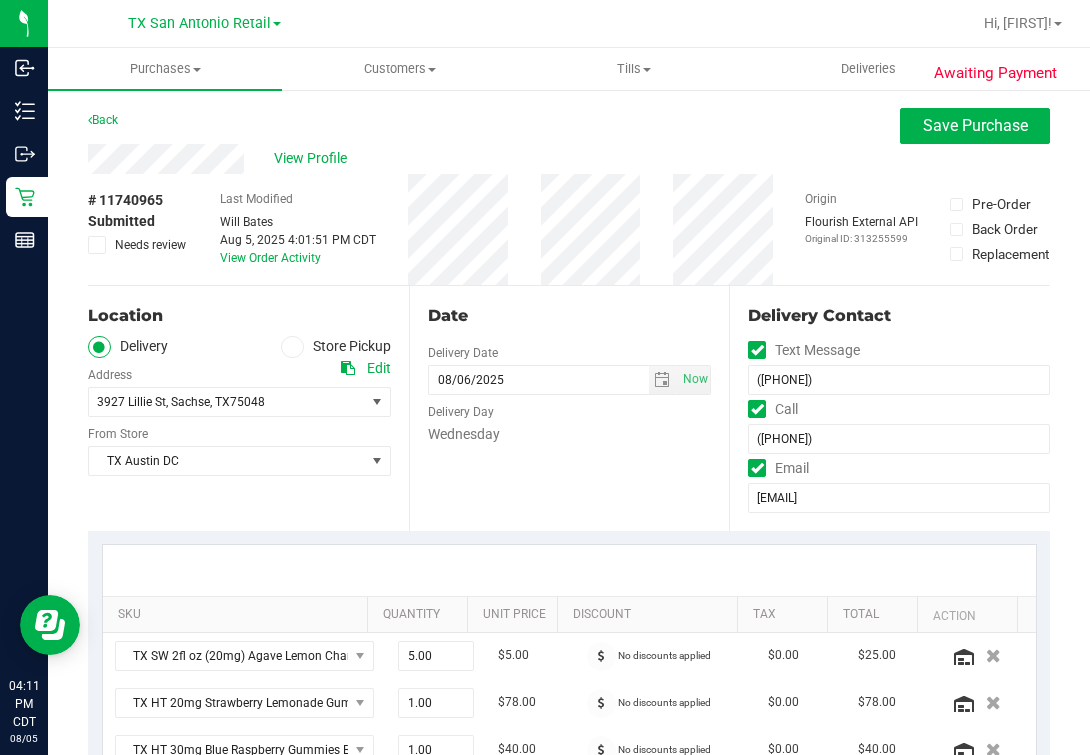 drag, startPoint x: 298, startPoint y: 515, endPoint x: 217, endPoint y: 285, distance: 243.84627 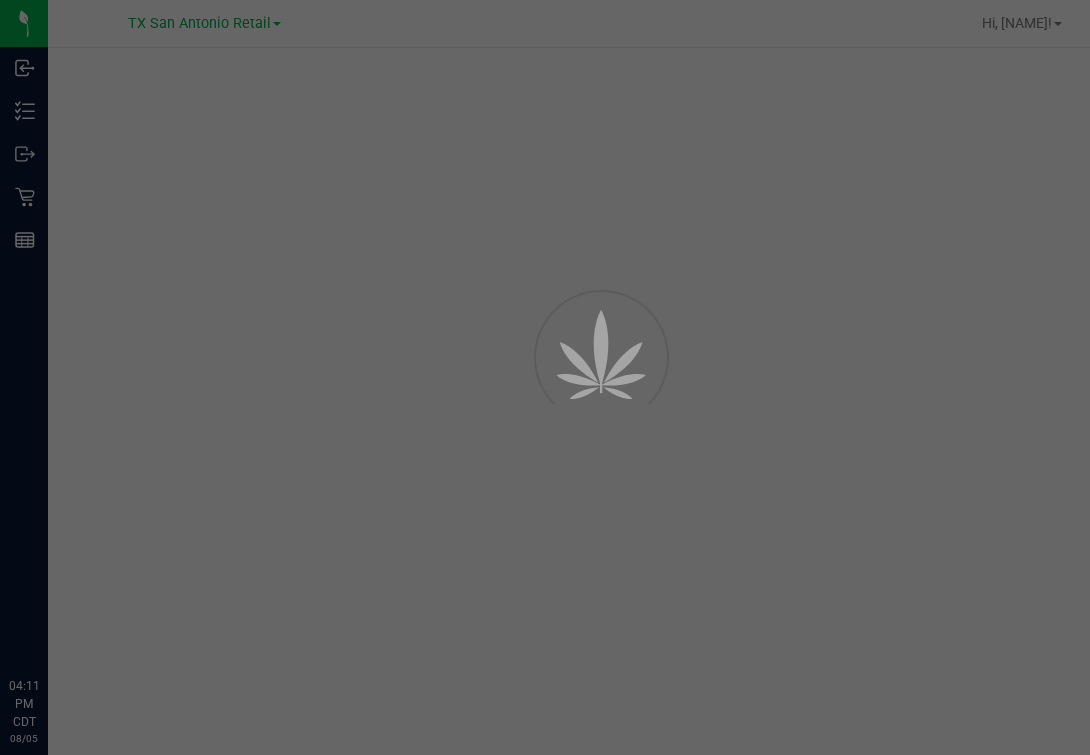scroll, scrollTop: 0, scrollLeft: 0, axis: both 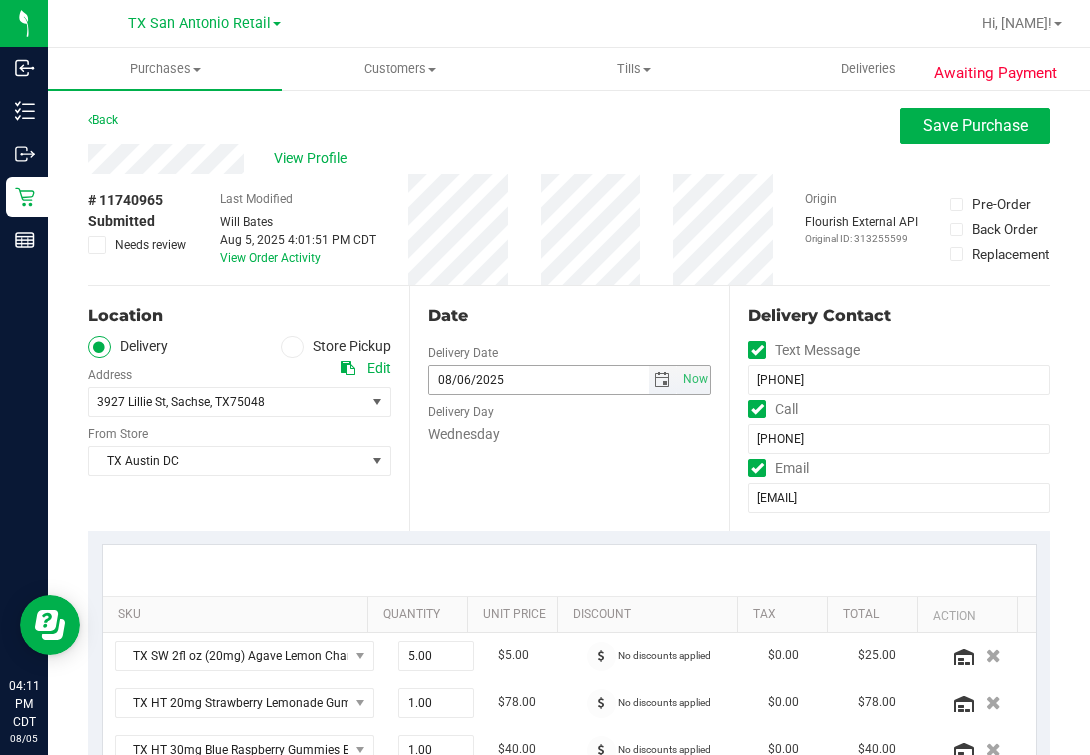 click on "Date
Delivery Date
08/06/2025
Now
08/06/2025 07:00 AM
Now
Delivery Day
Wednesday" at bounding box center [569, 408] 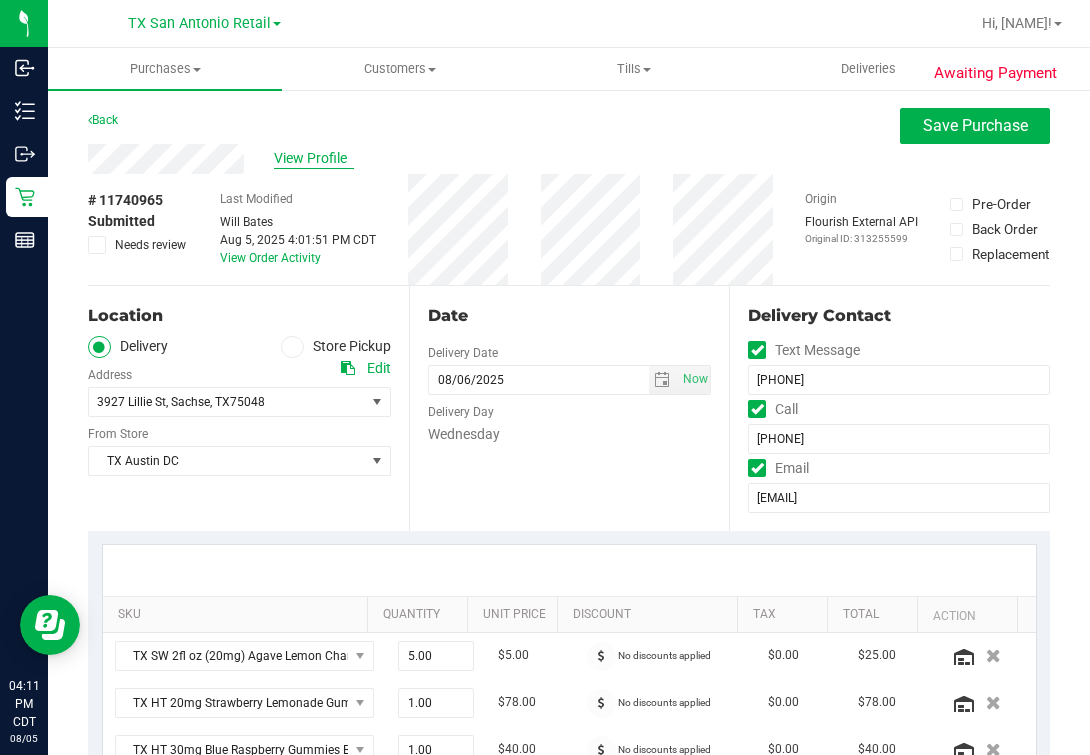 click on "View Profile" at bounding box center (314, 158) 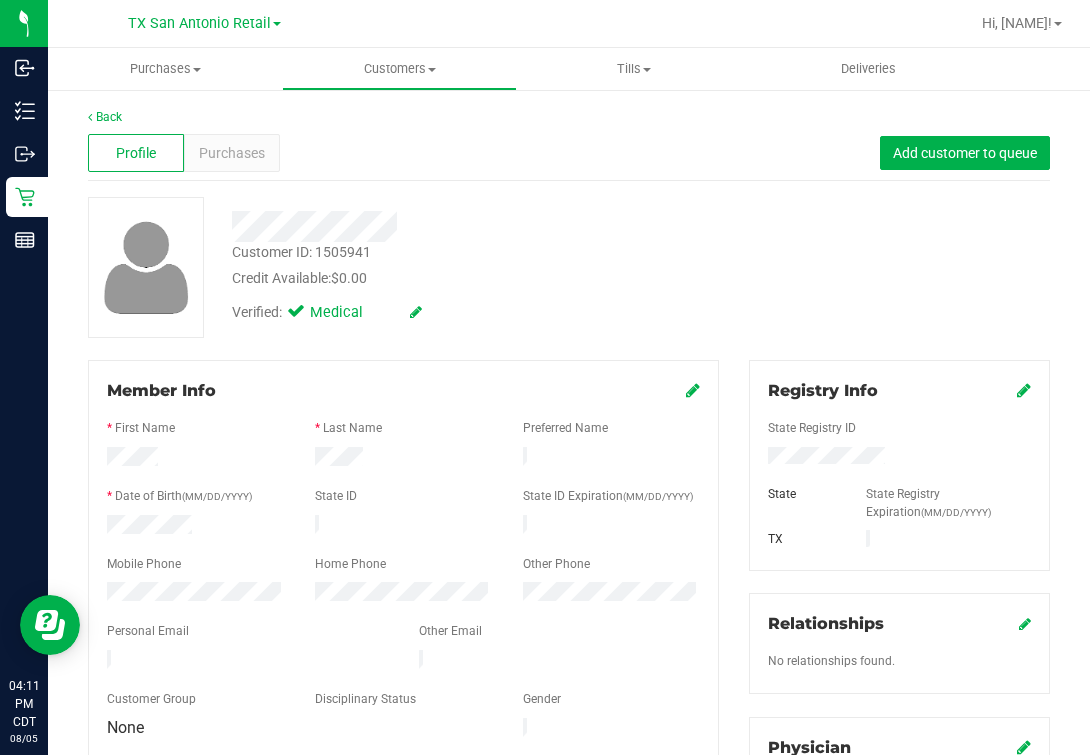 click on "Back
Profile
Purchases
Add customer to queue
Customer ID: 1505941
Credit Available:
$0.00
Verified:
Medical" at bounding box center [569, 788] 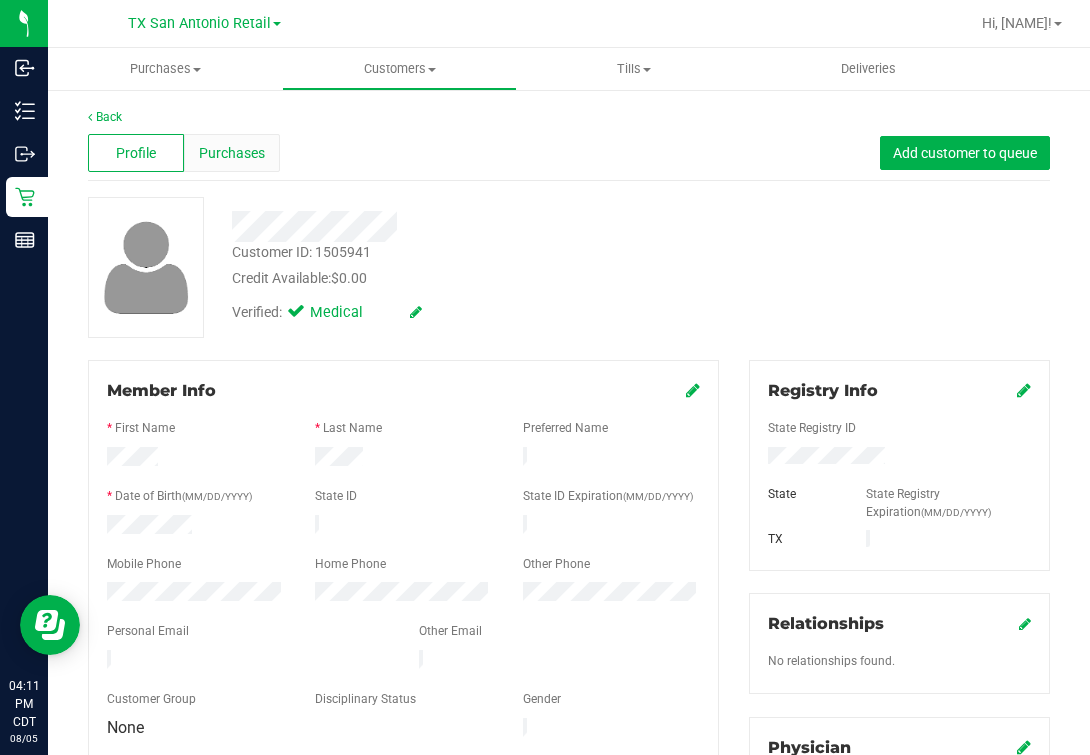 click on "Purchases" at bounding box center (232, 153) 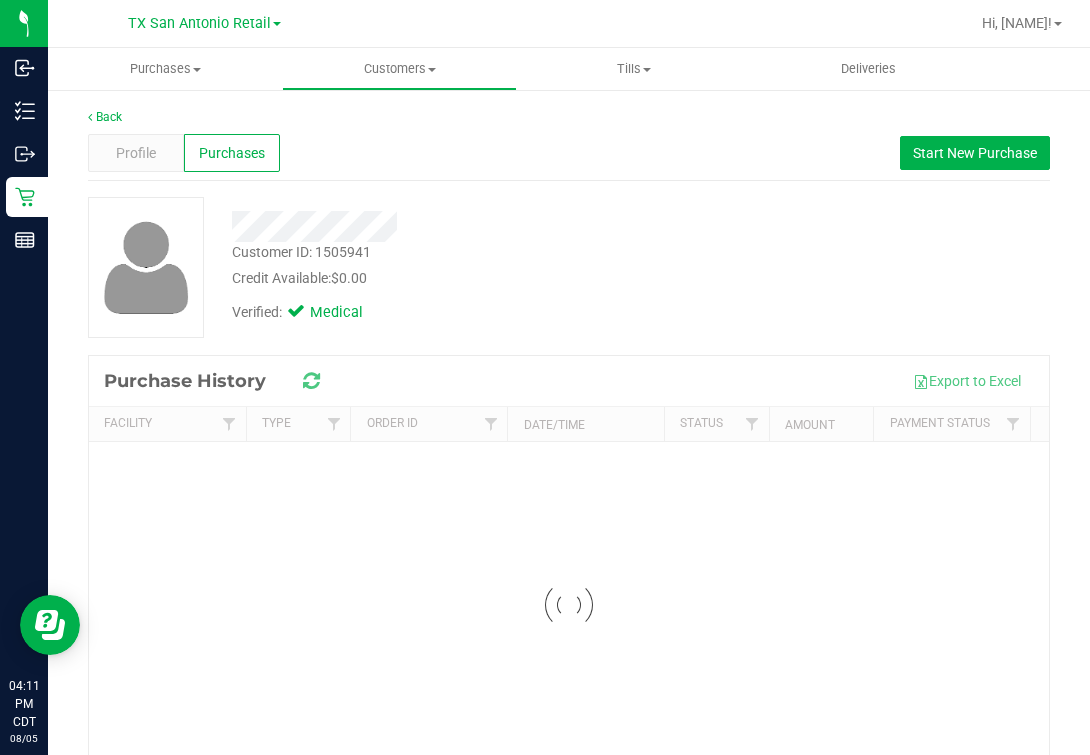 click on "Credit Available:
$0.00" at bounding box center (465, 278) 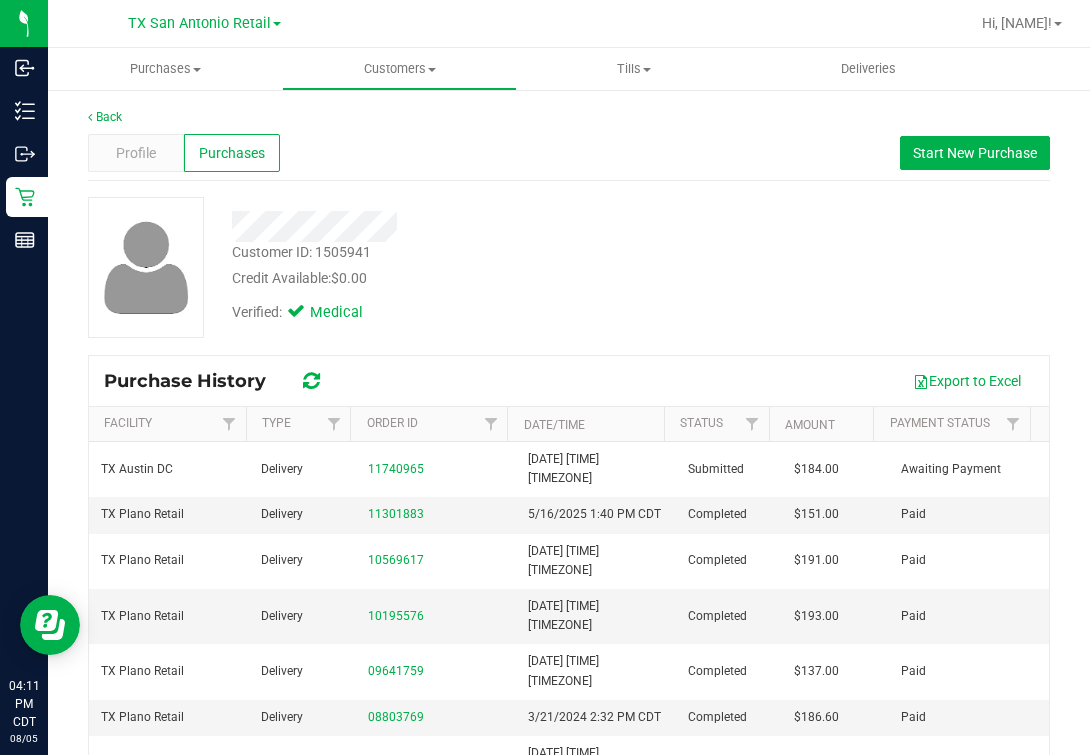 click on "Customer ID: 1505941
Credit Available:
$0.00" at bounding box center [465, 265] 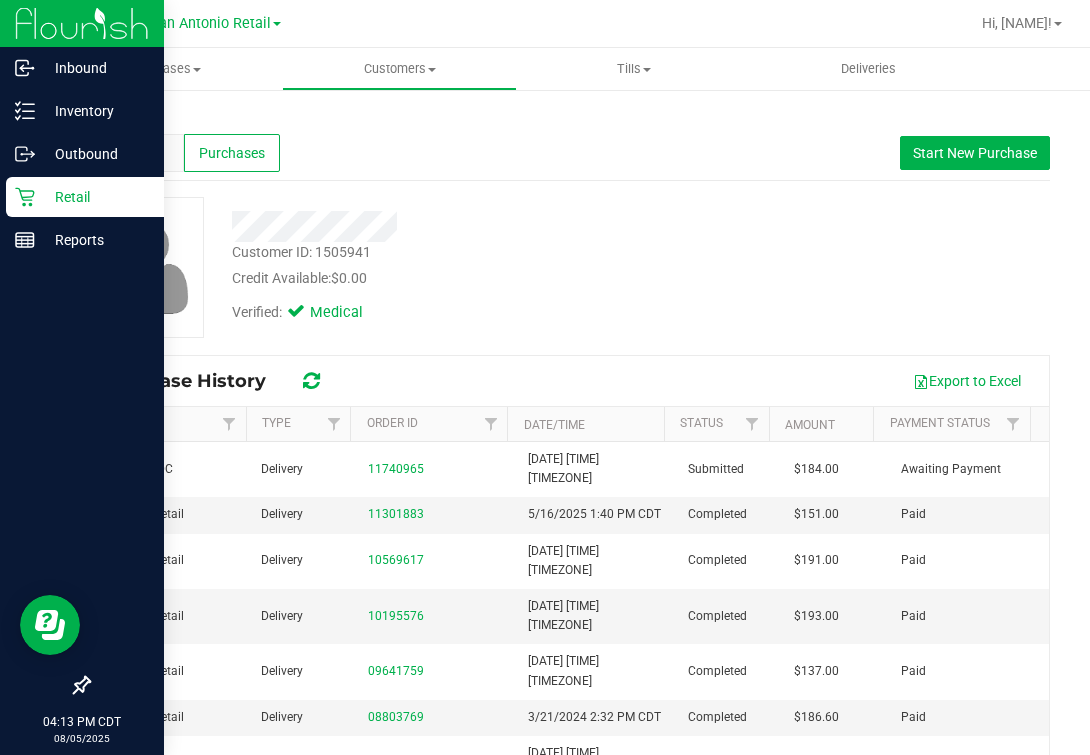 click 